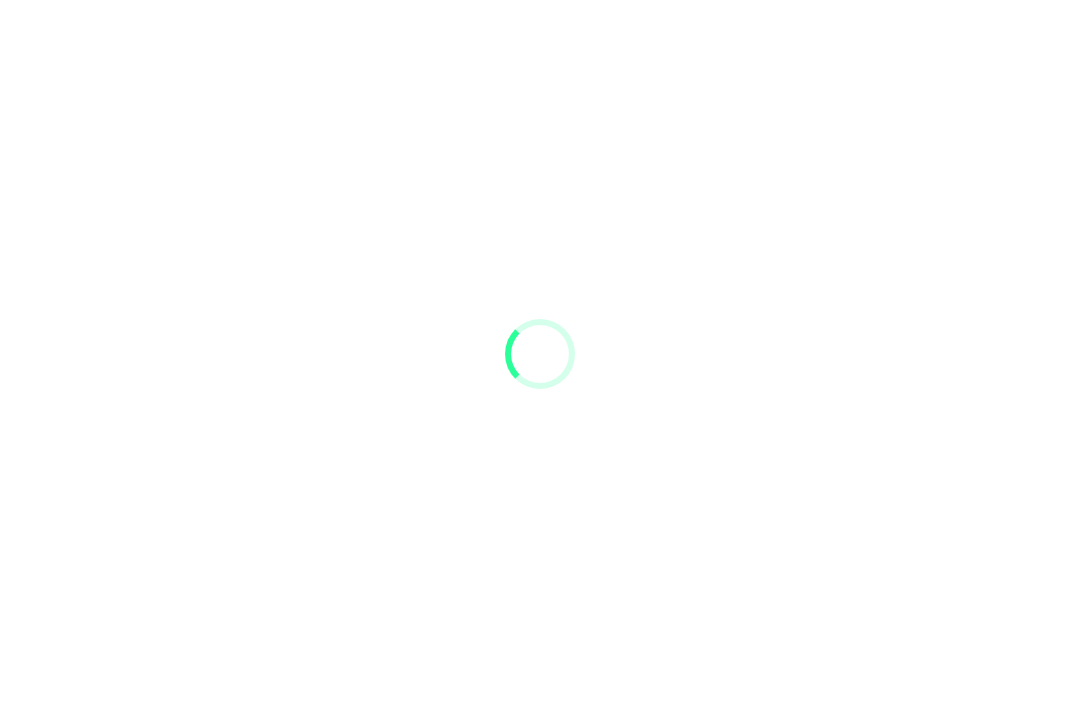 scroll, scrollTop: 0, scrollLeft: 0, axis: both 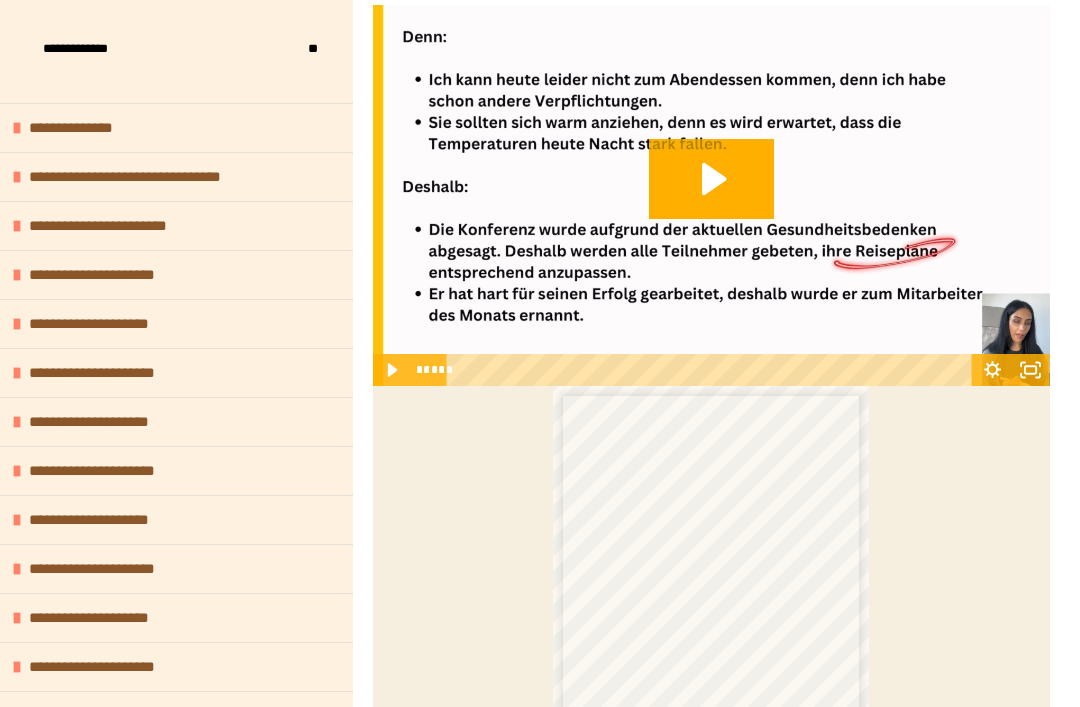 click 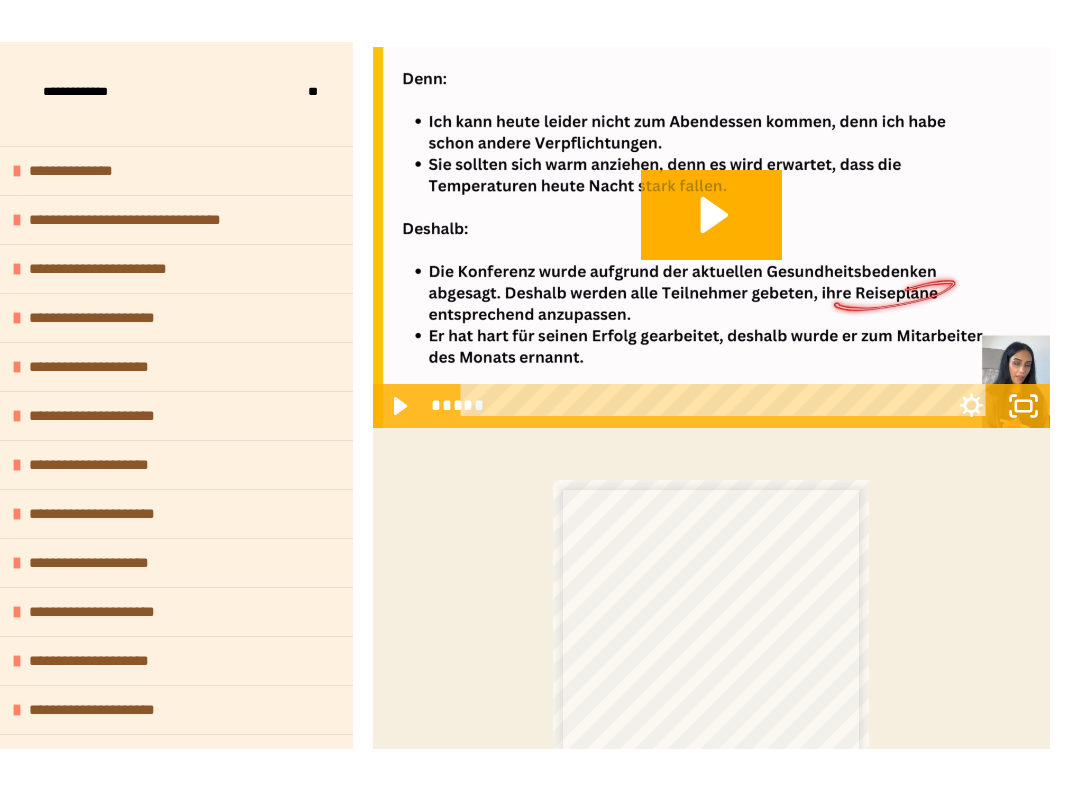 scroll, scrollTop: 20, scrollLeft: 0, axis: vertical 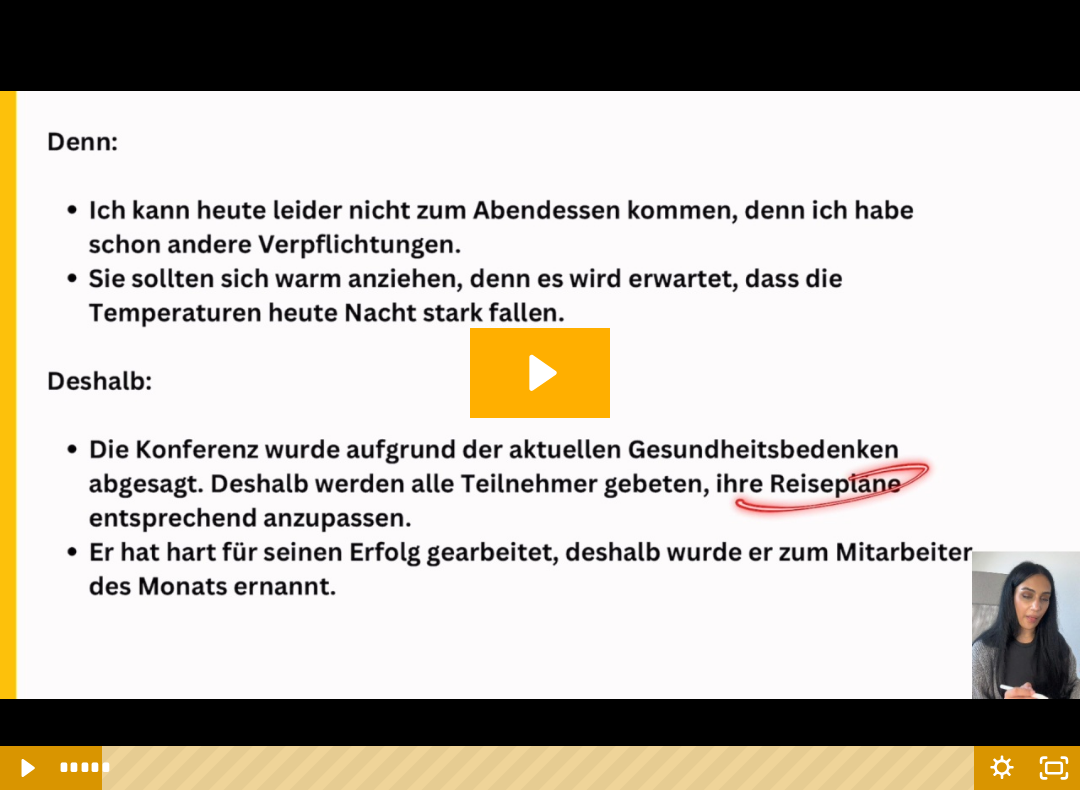 click 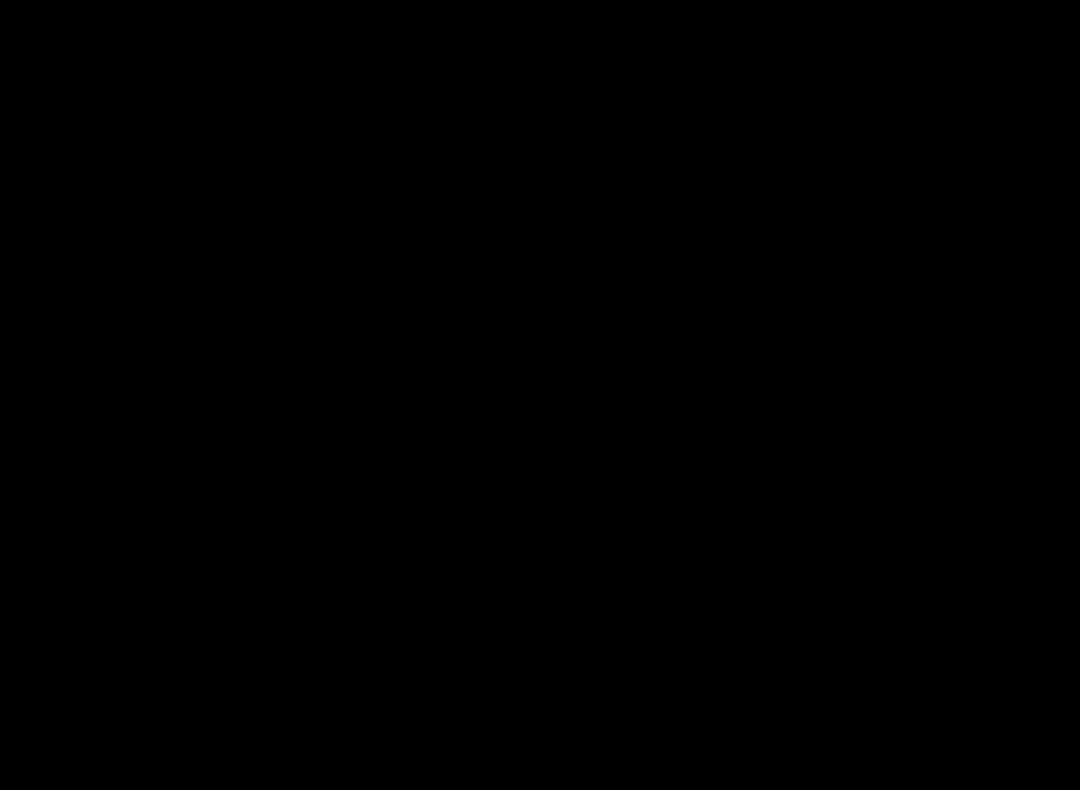 click at bounding box center [540, 395] 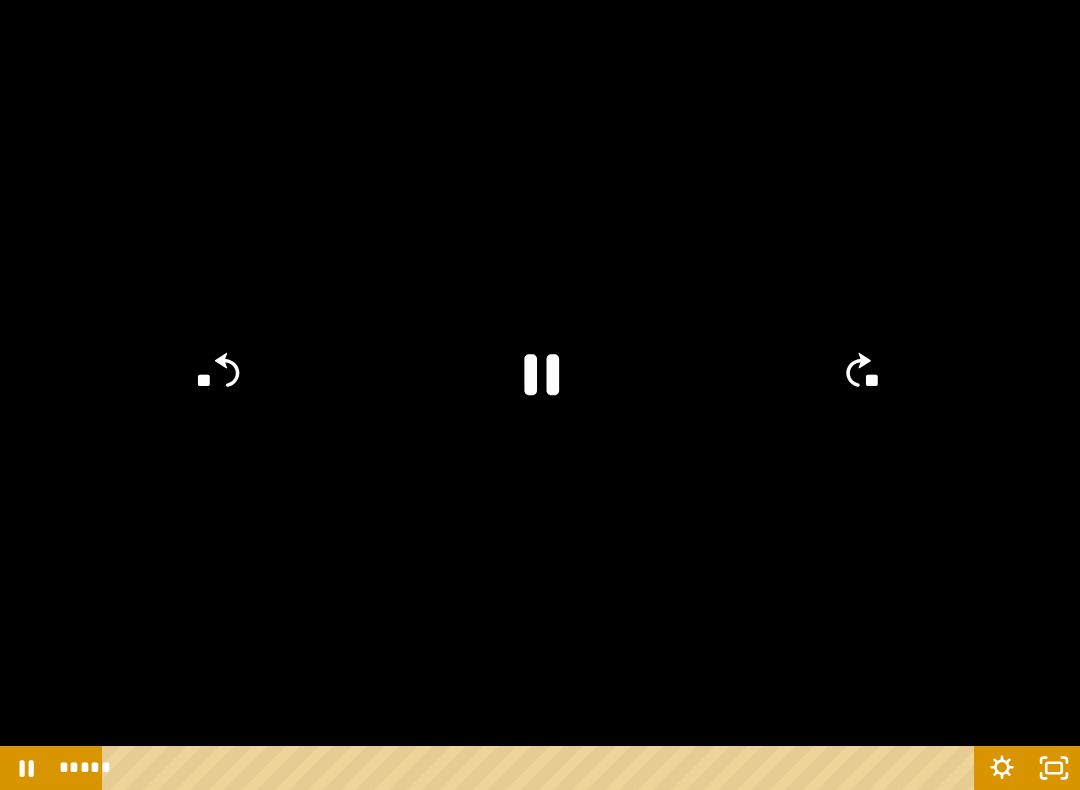 click 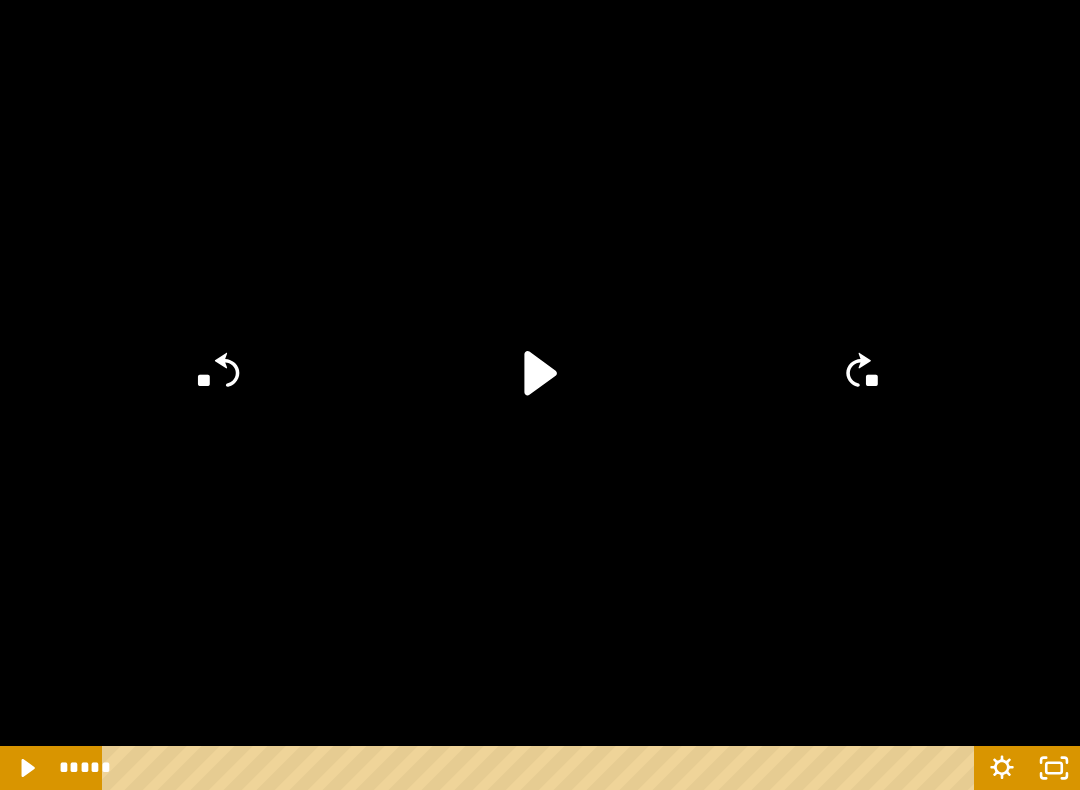 click 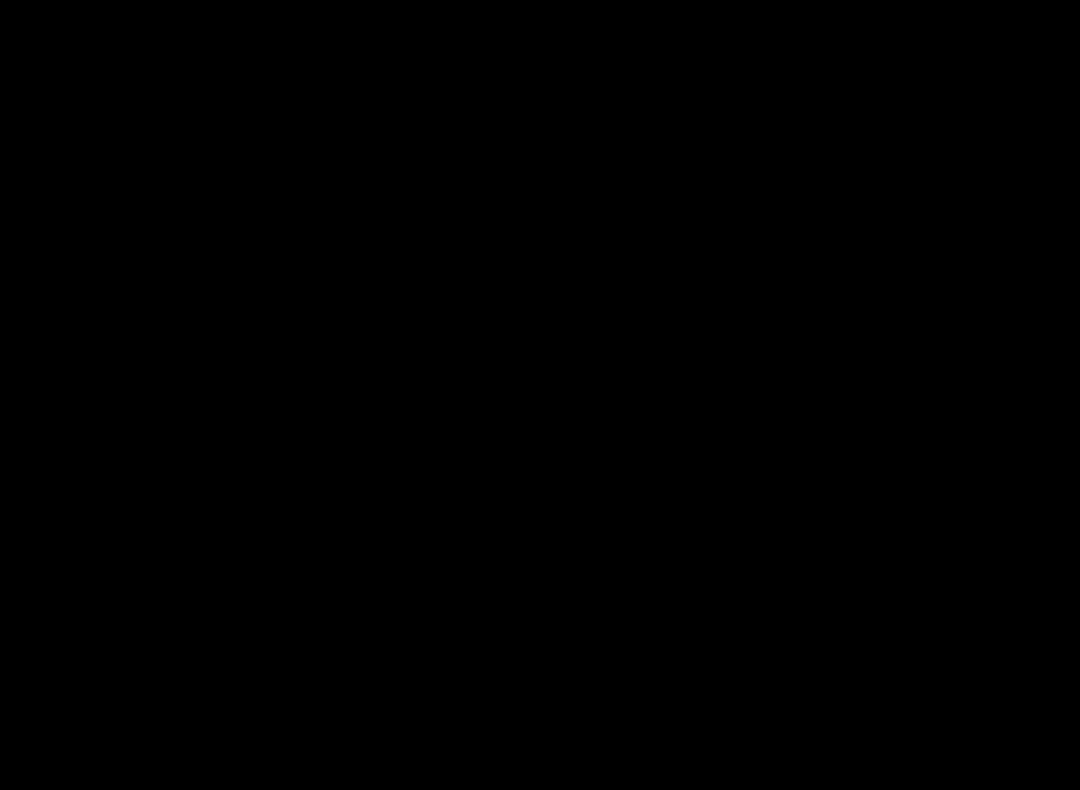 click at bounding box center [540, 395] 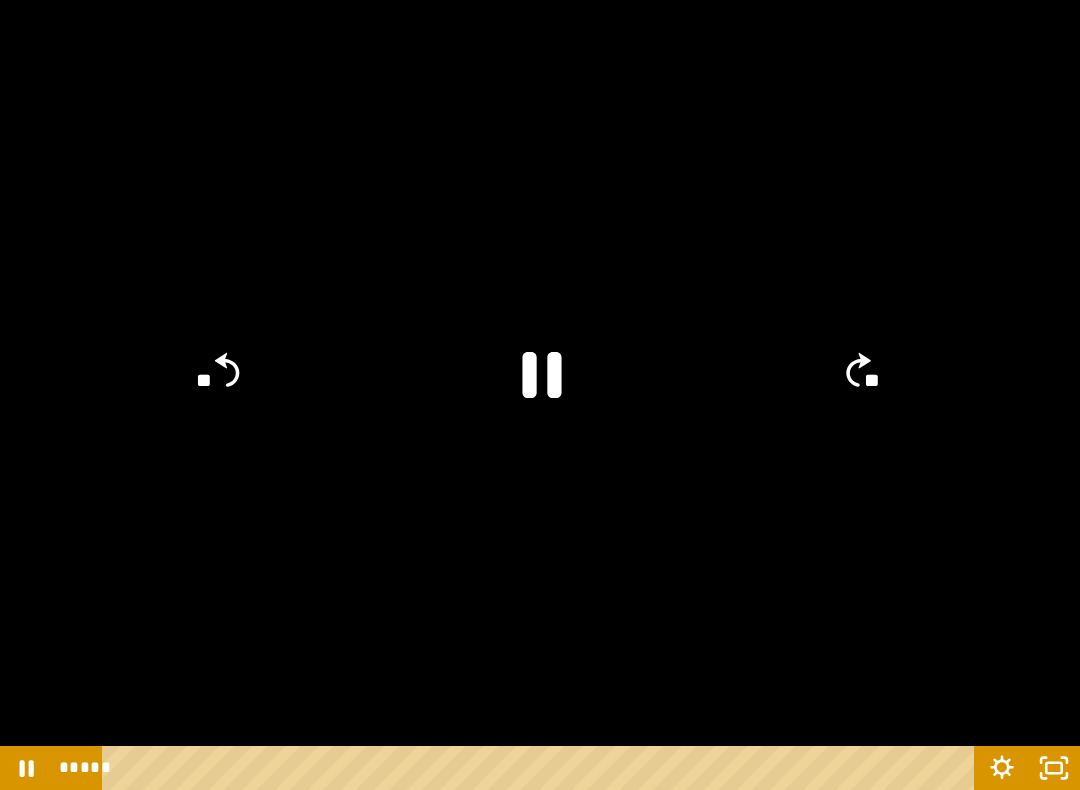 click 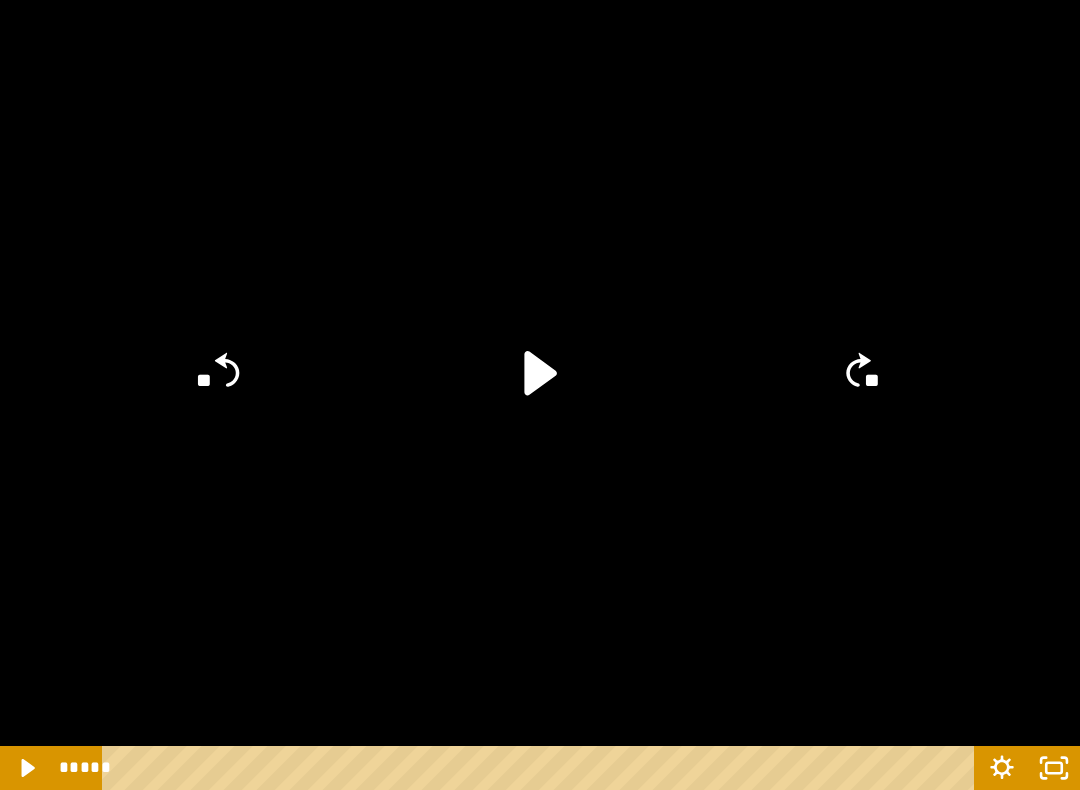 click 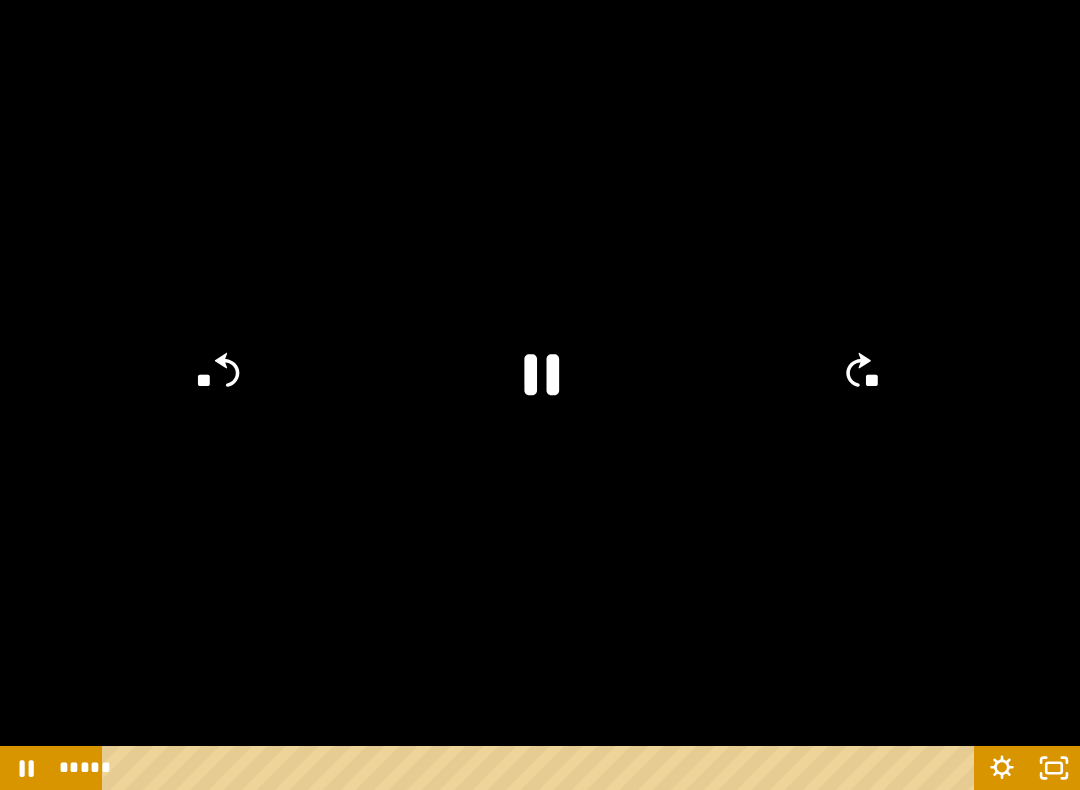 click at bounding box center (540, 395) 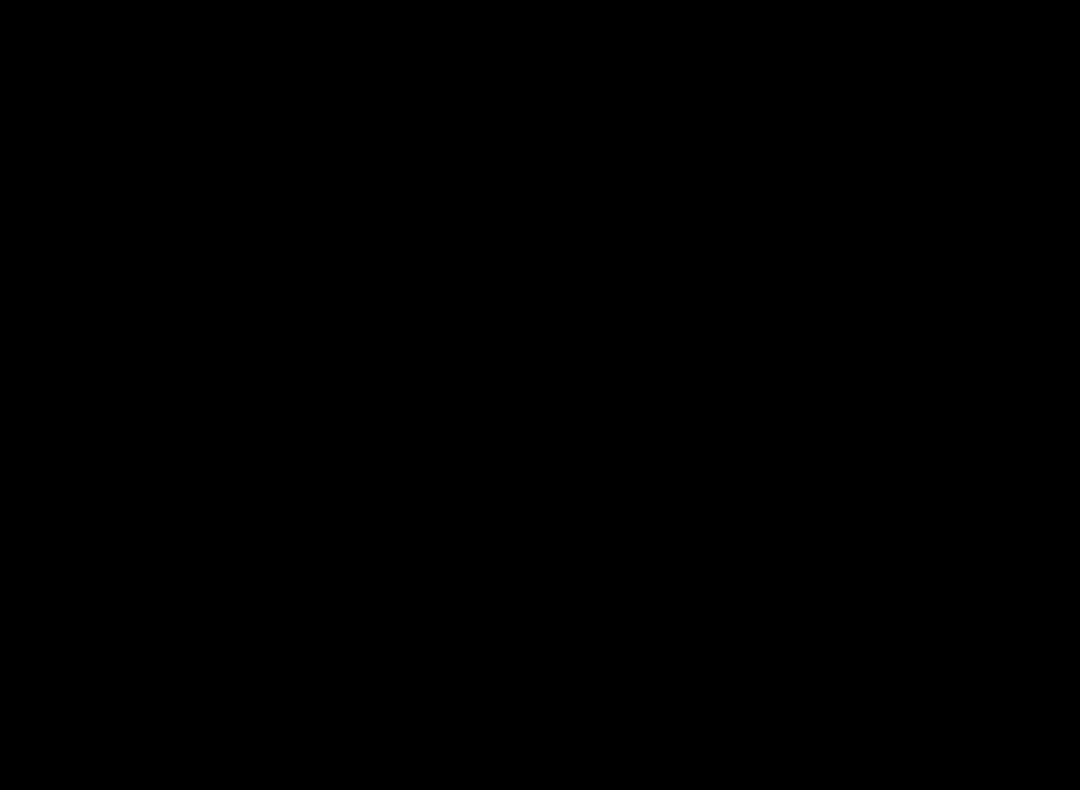 click at bounding box center [540, 395] 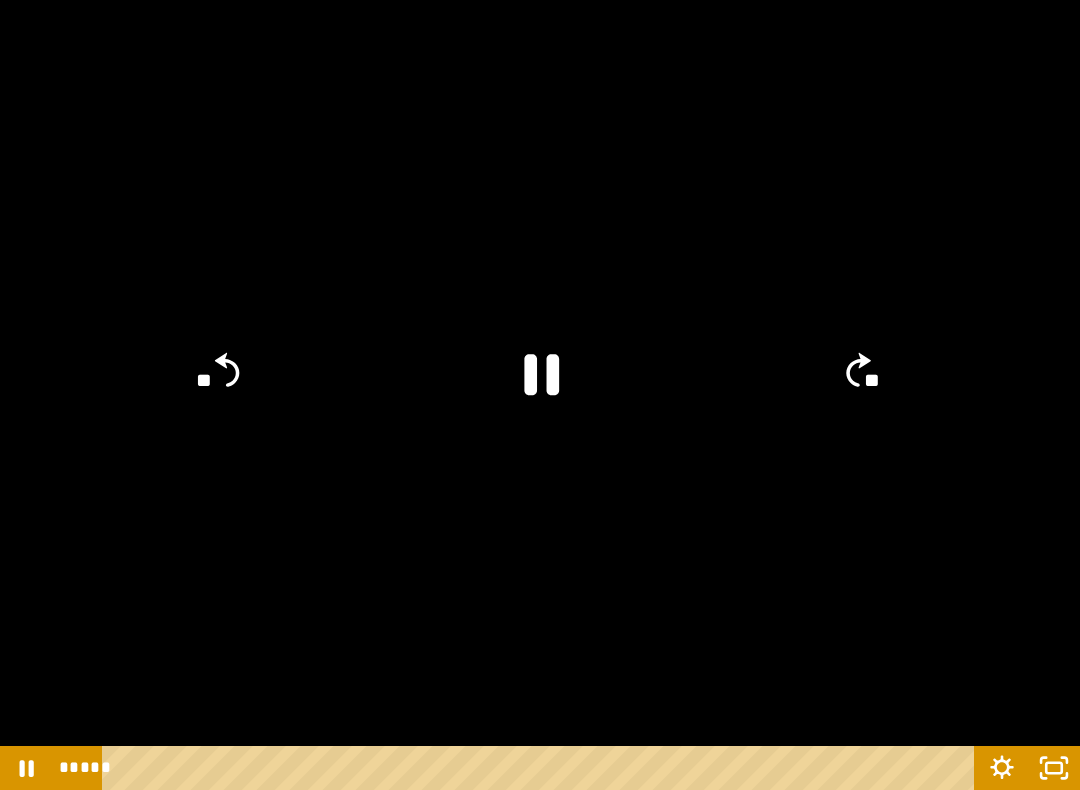click 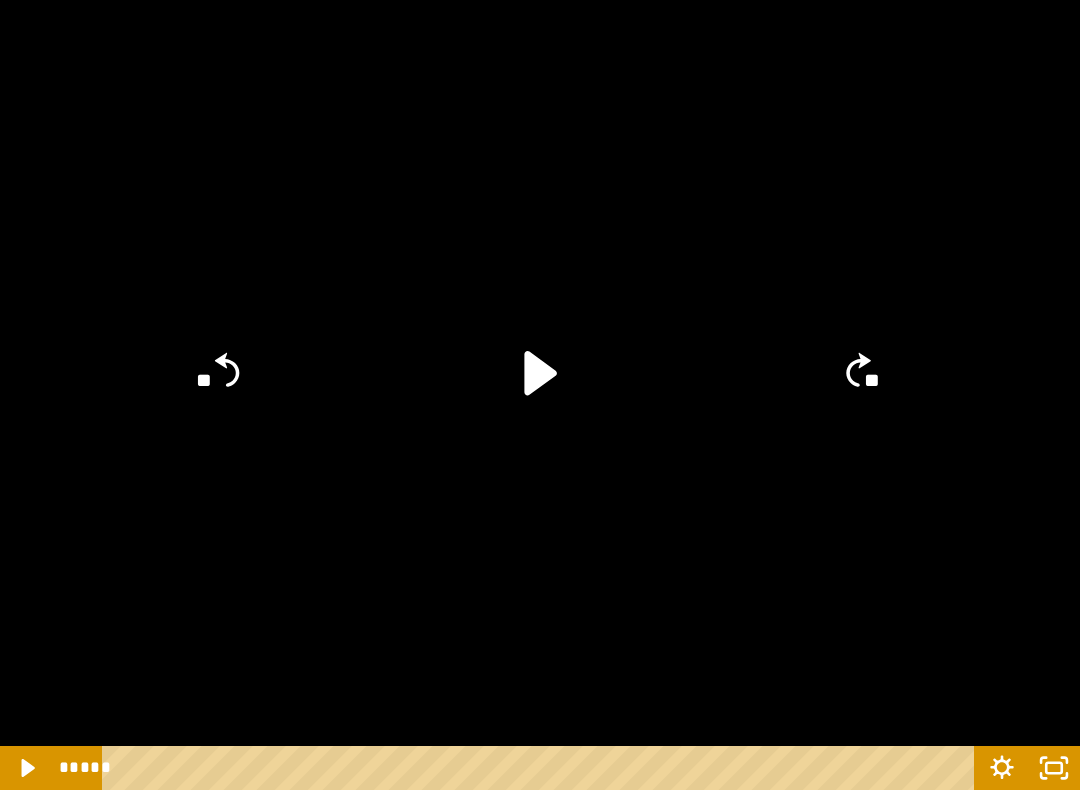 click 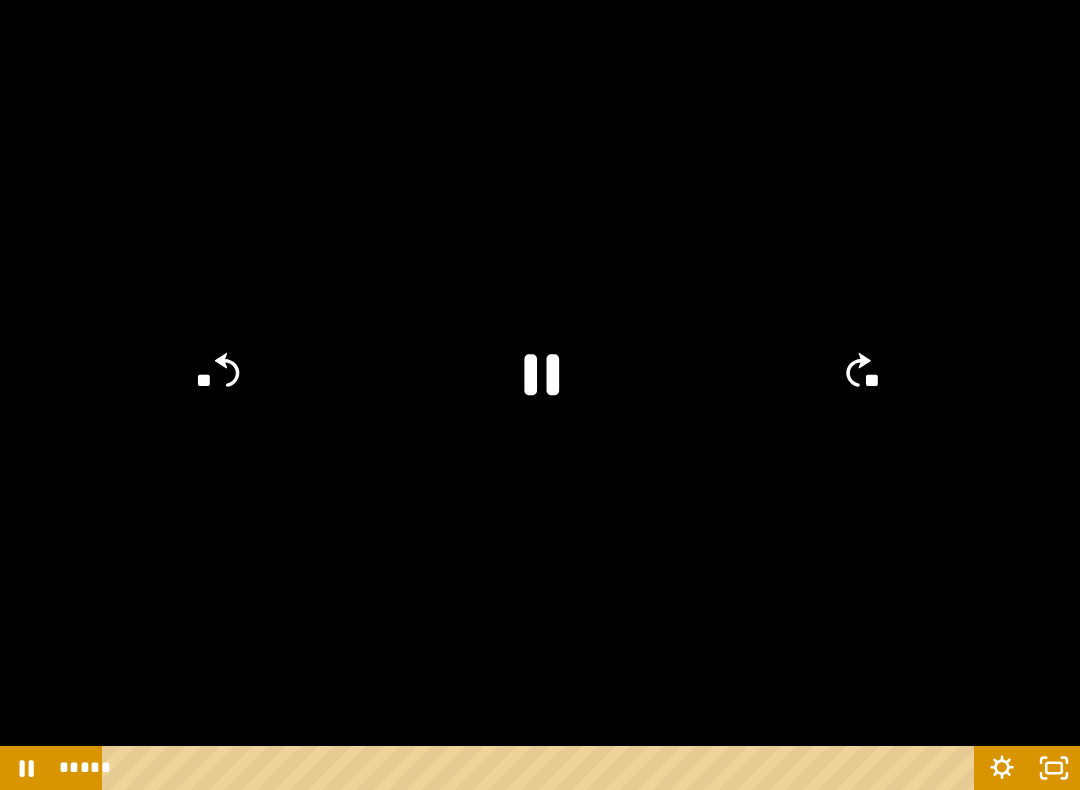 click 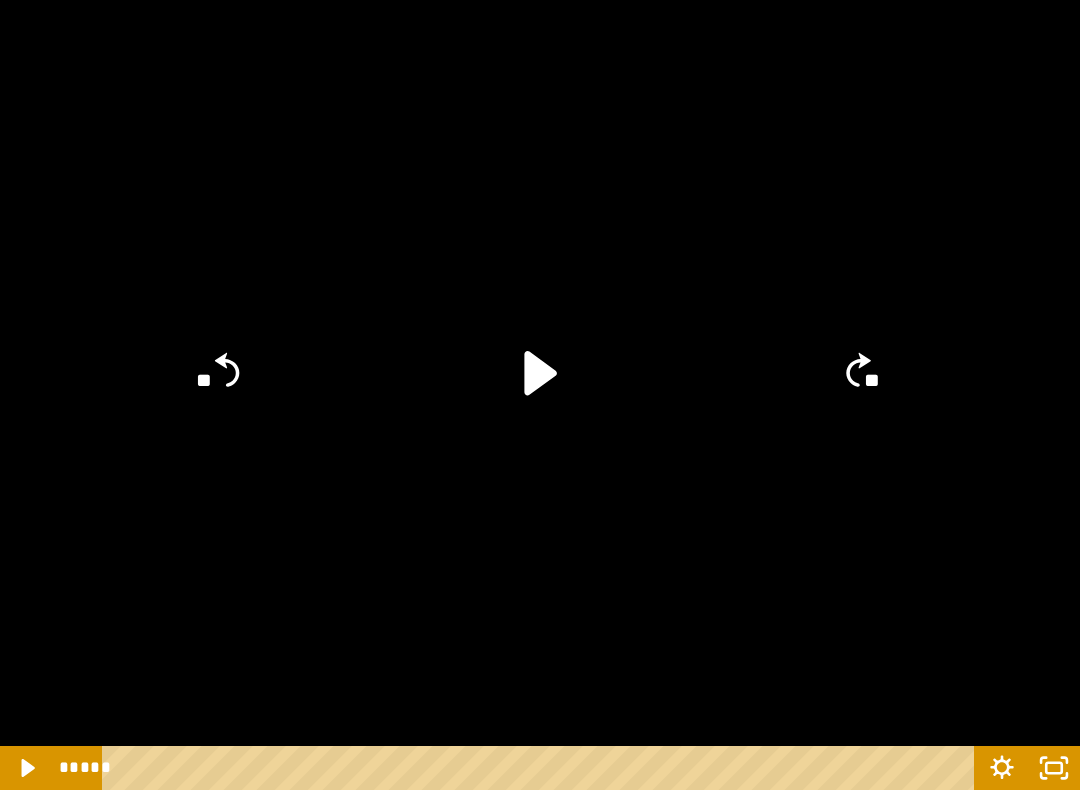 click at bounding box center (540, 395) 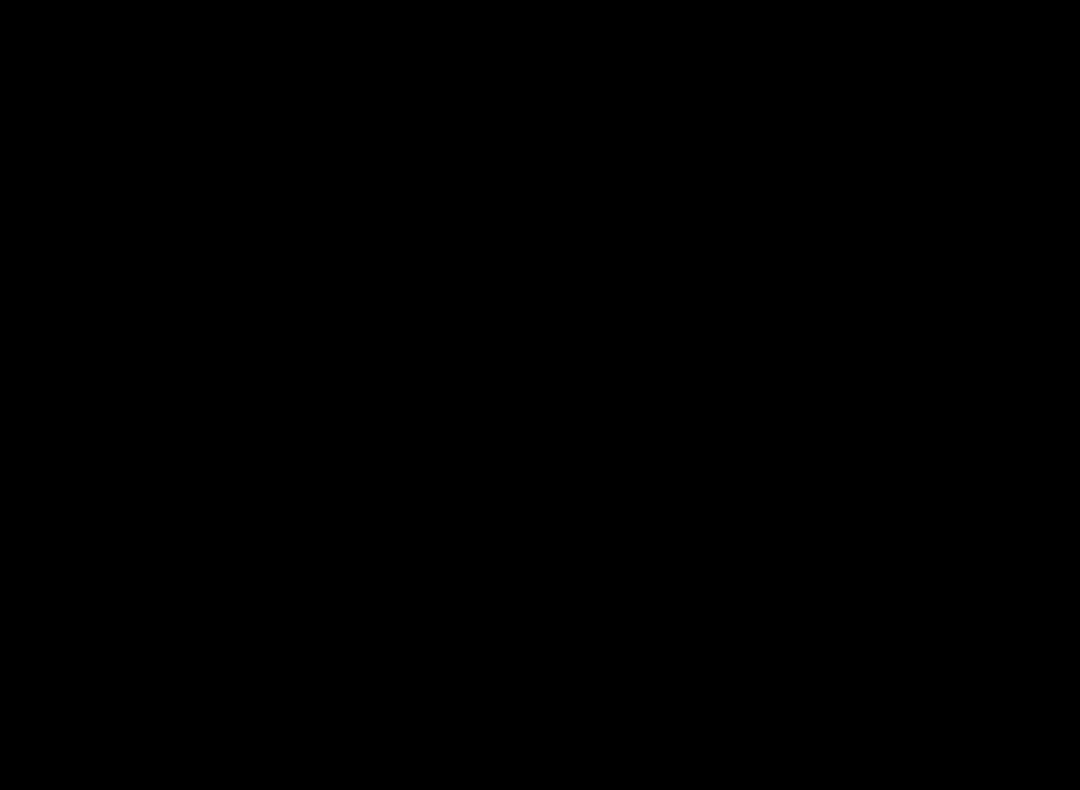 click at bounding box center [540, 395] 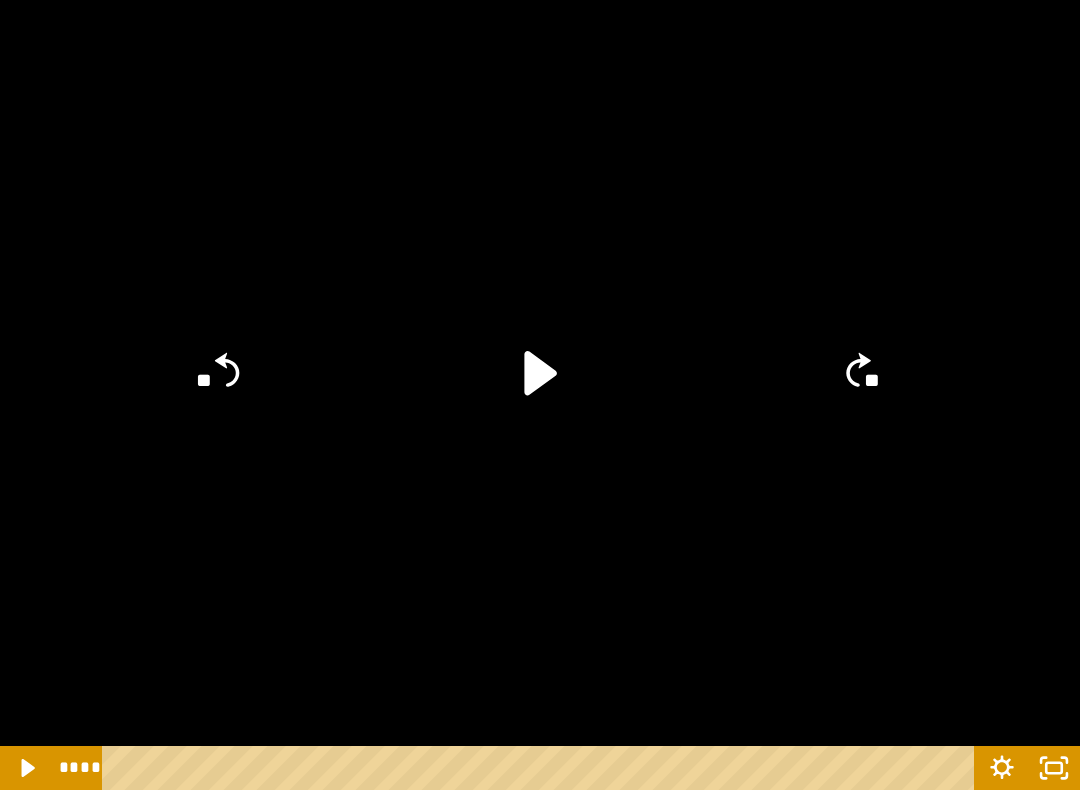 click 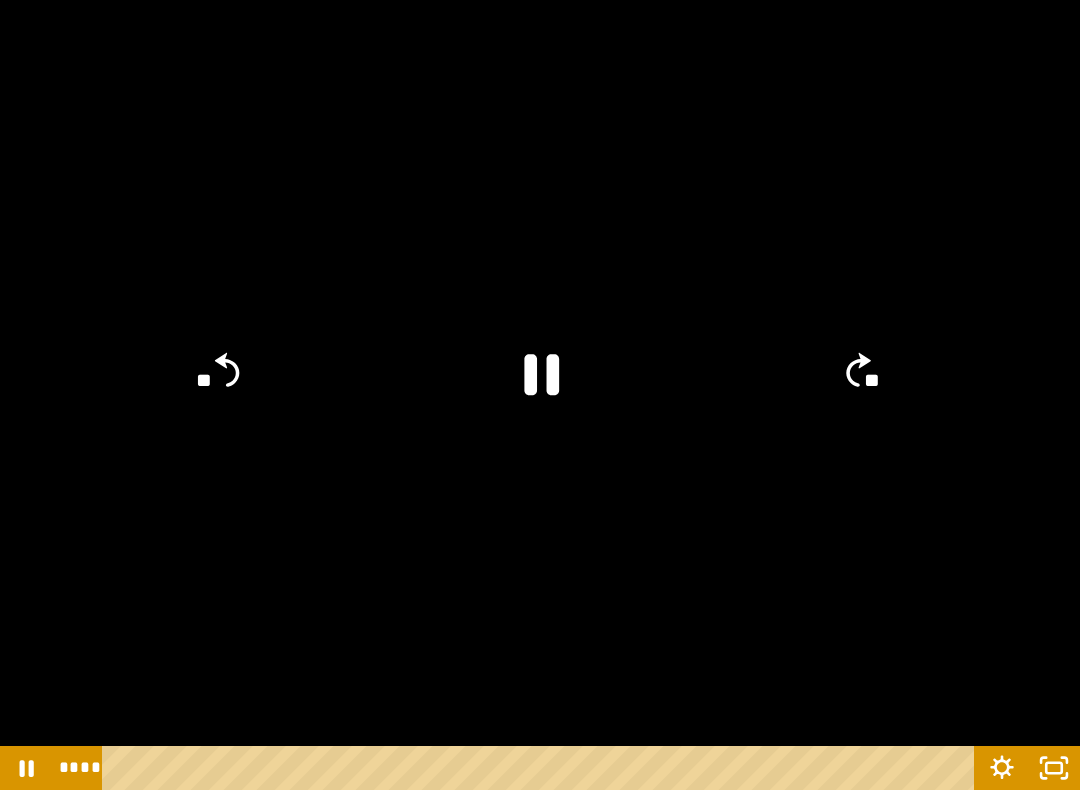click at bounding box center (540, 395) 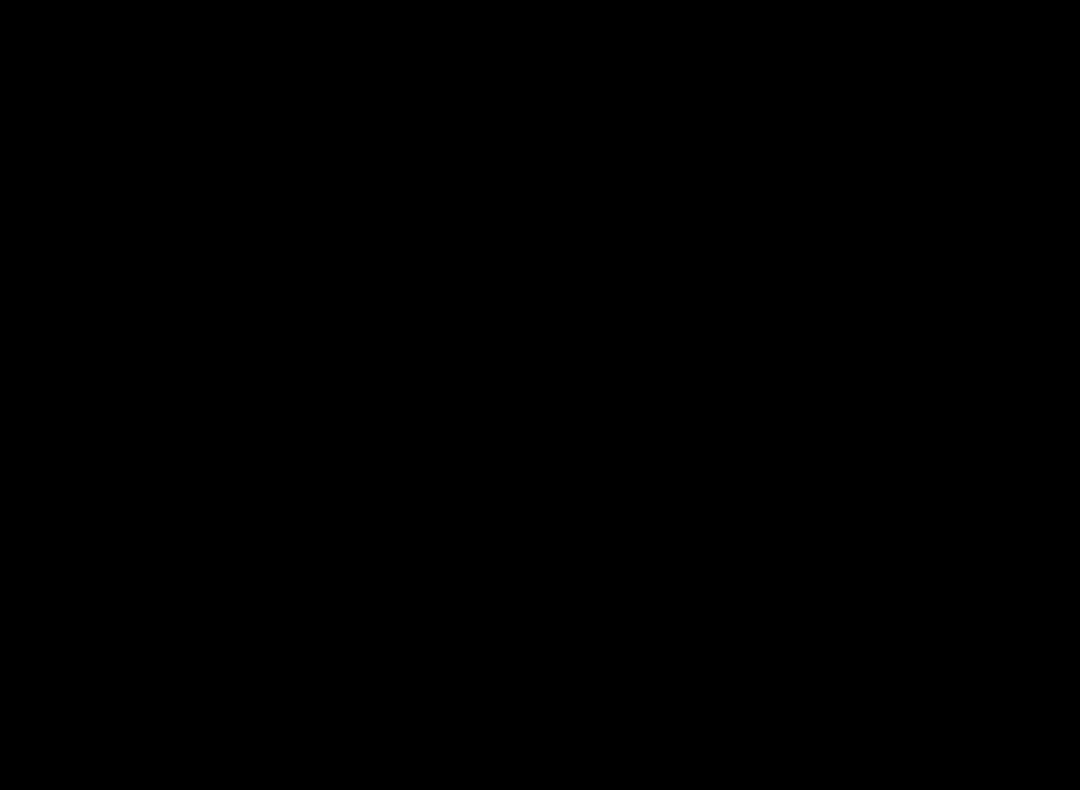 click at bounding box center (540, 395) 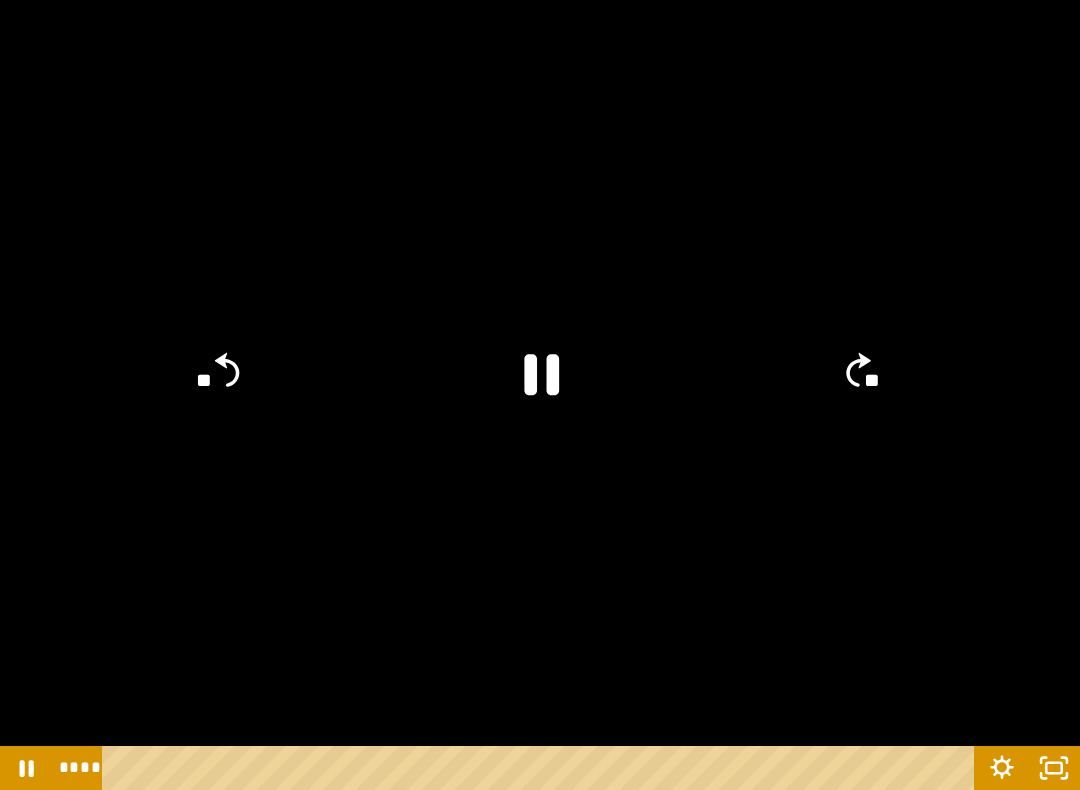 click 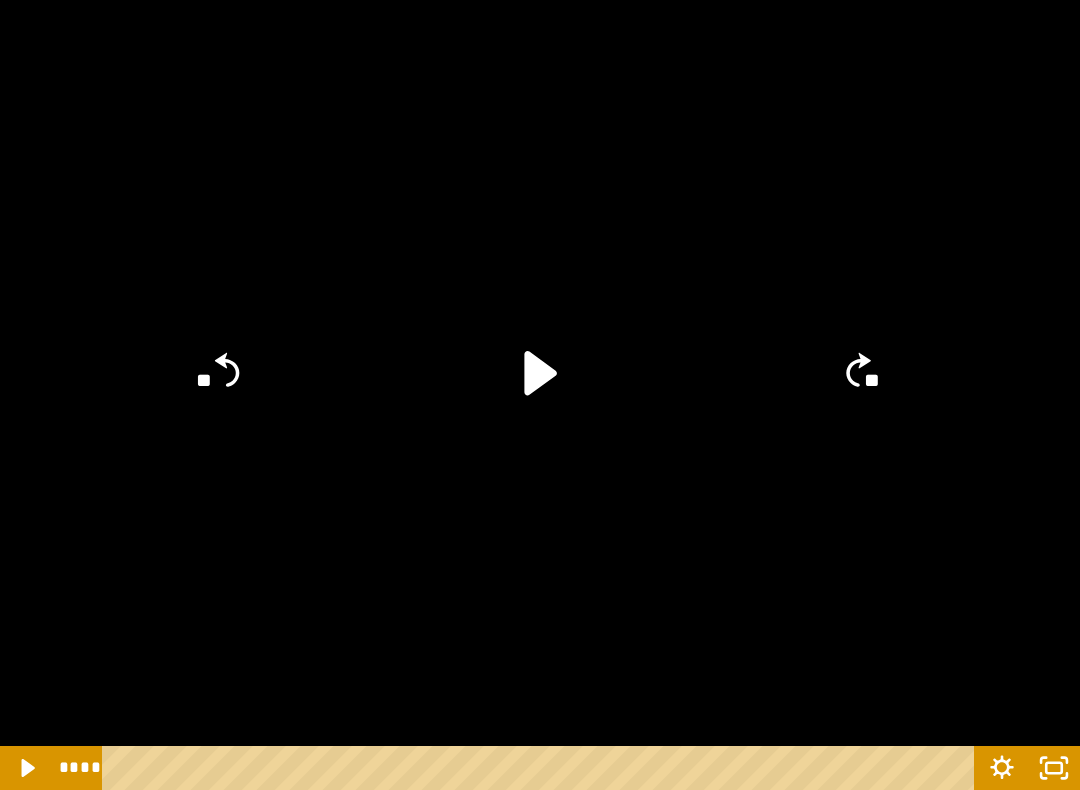 click 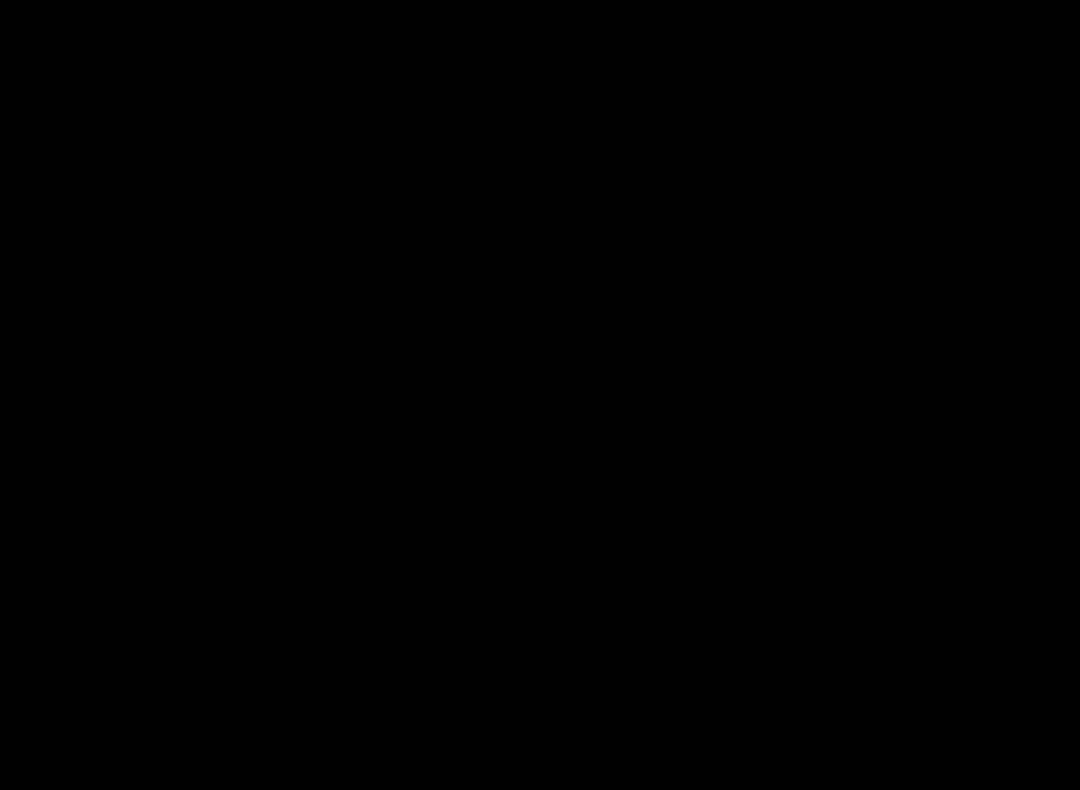 click at bounding box center (540, 395) 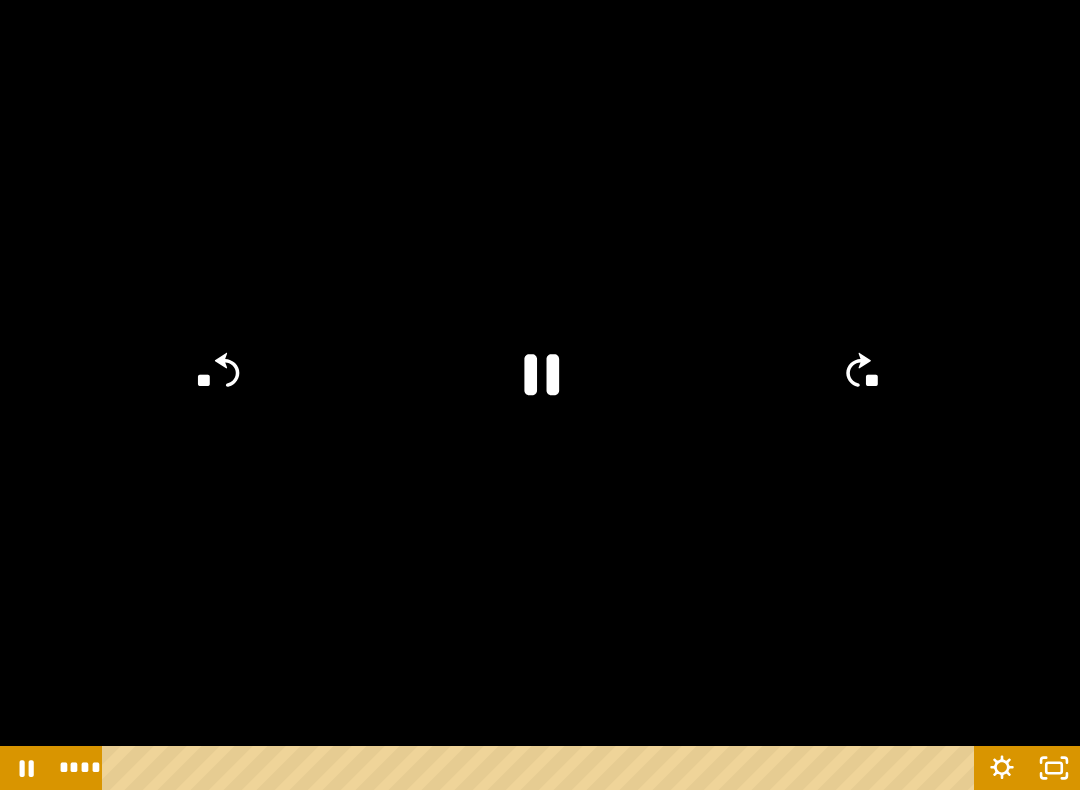 click 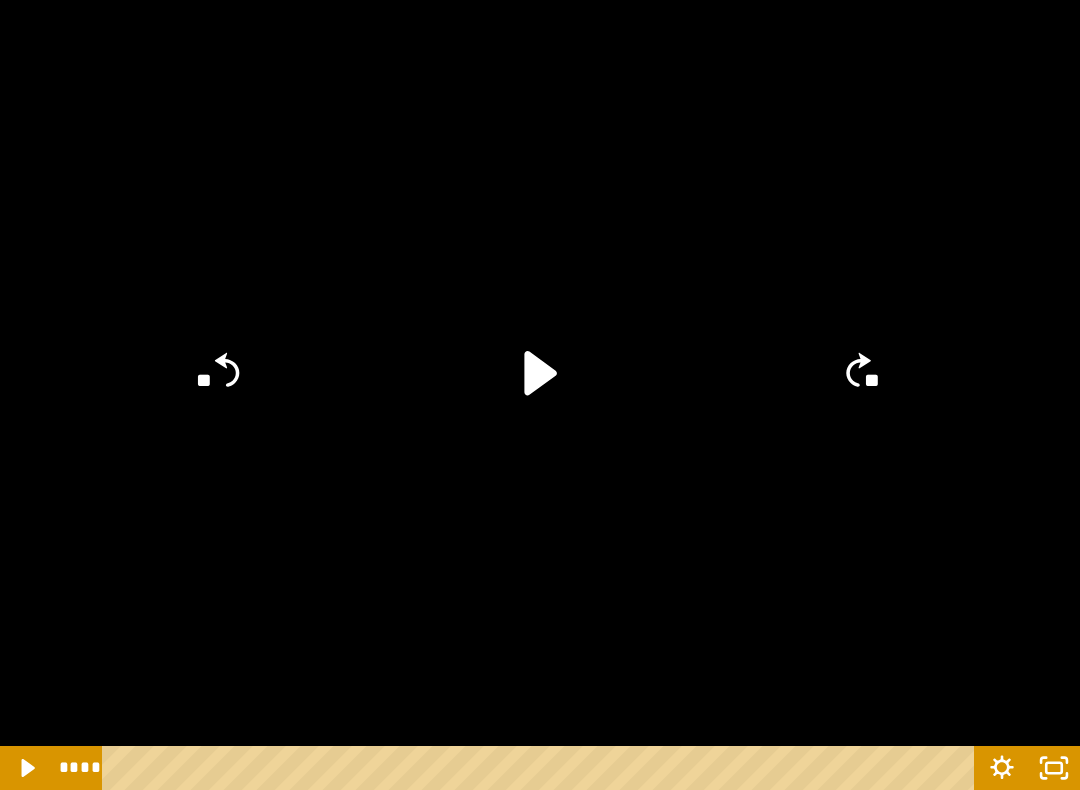 click 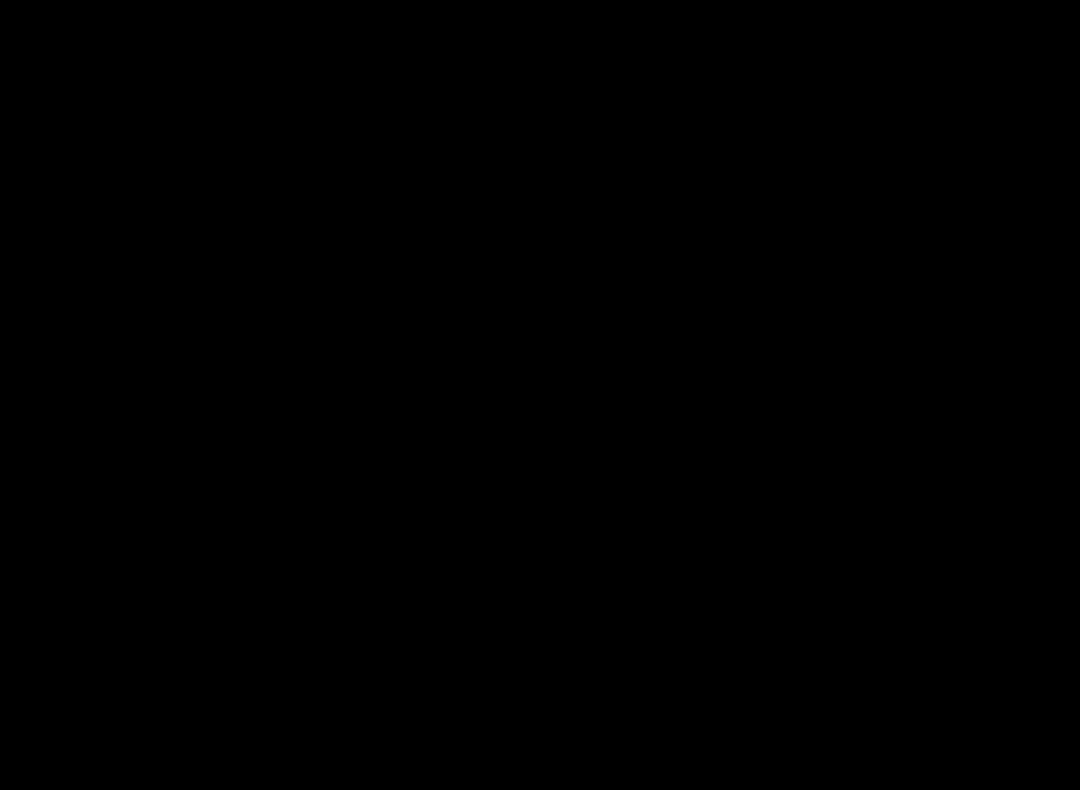 click at bounding box center [540, 395] 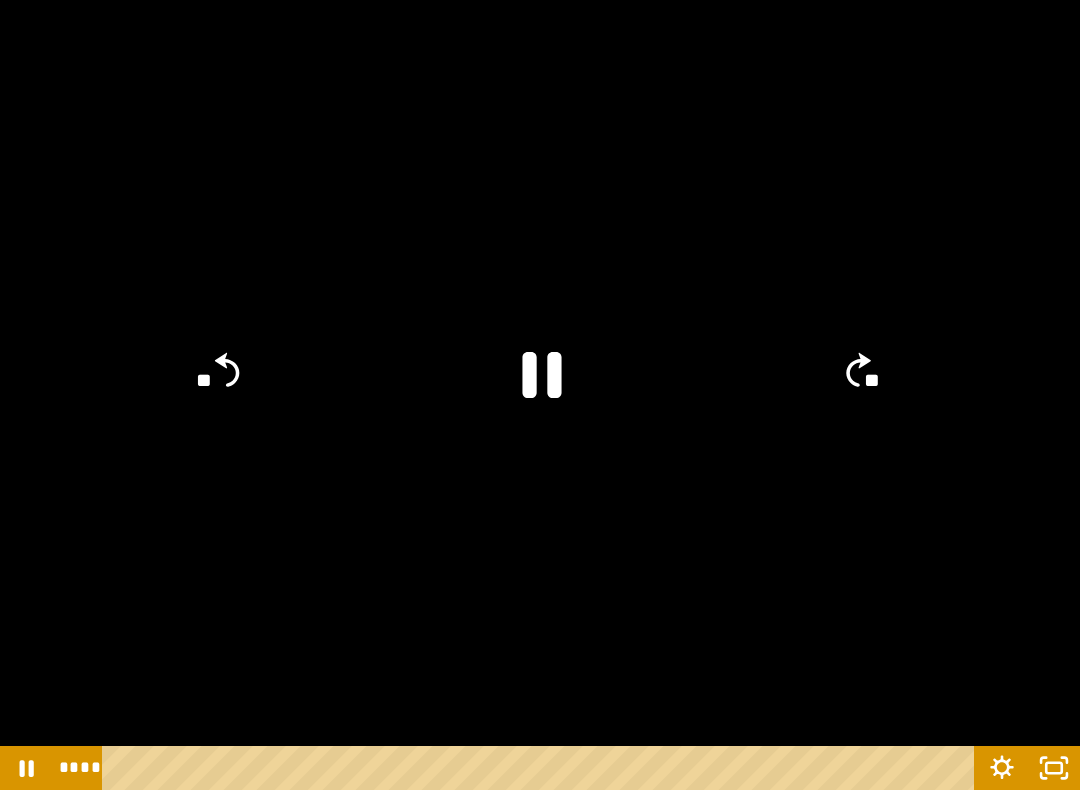 click 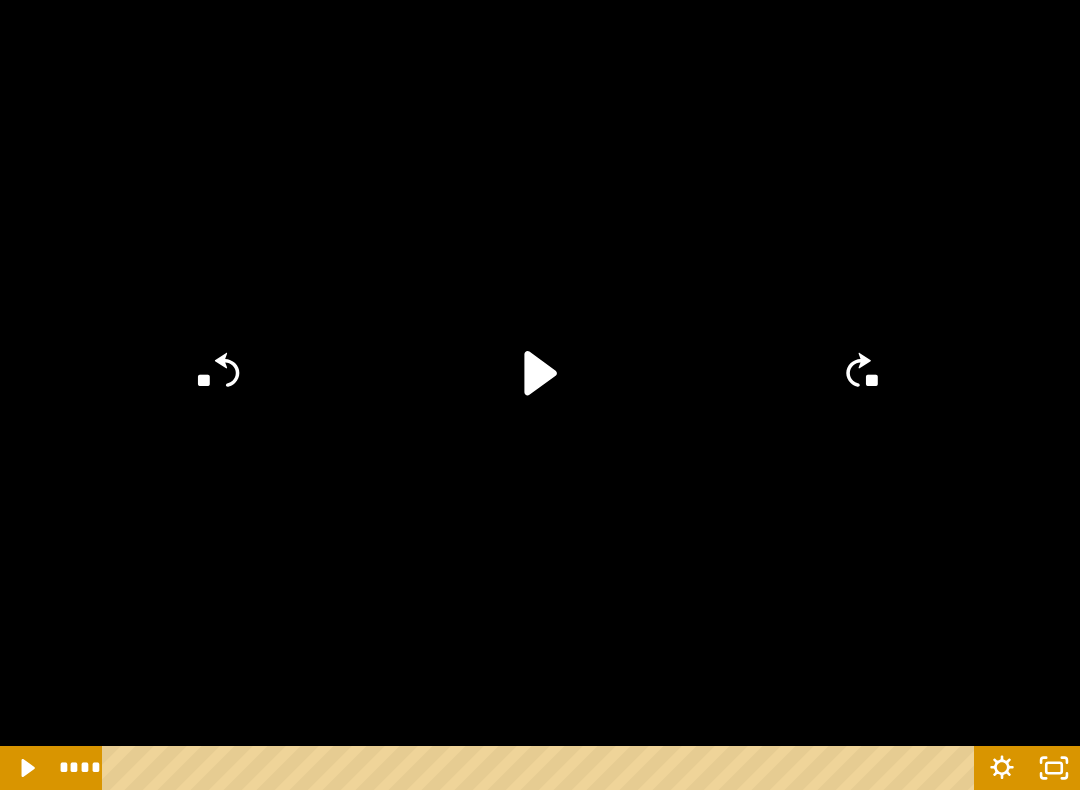 click 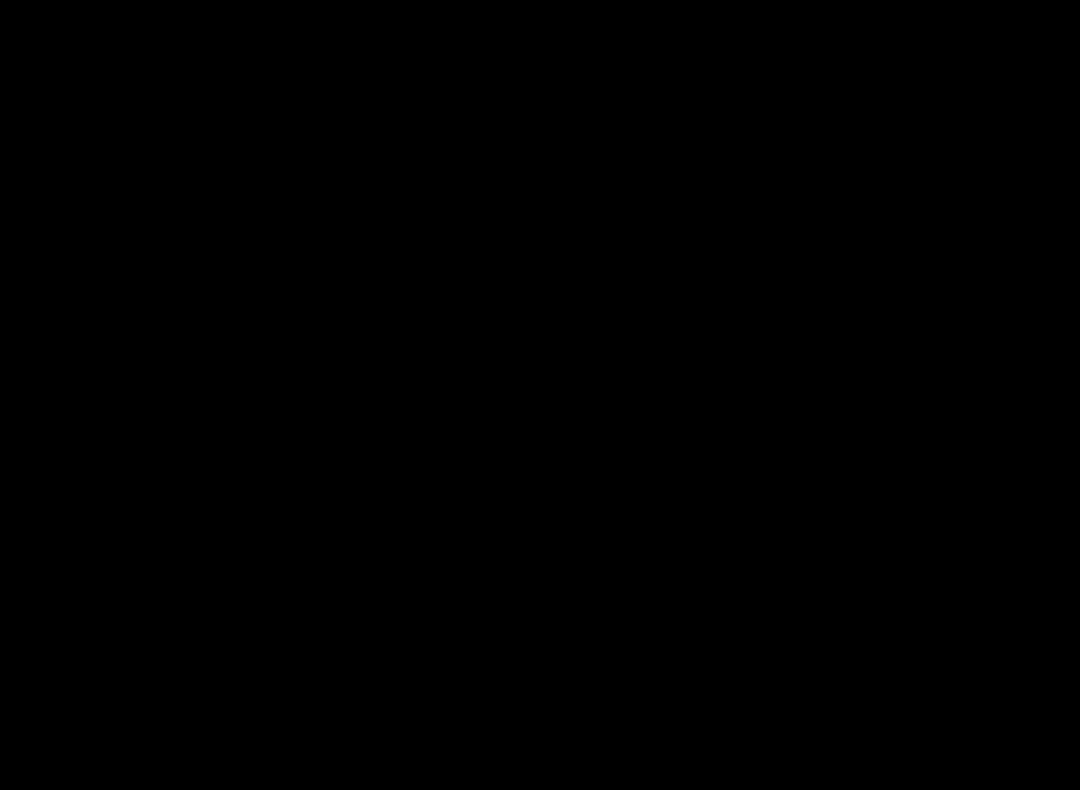 click at bounding box center (540, 395) 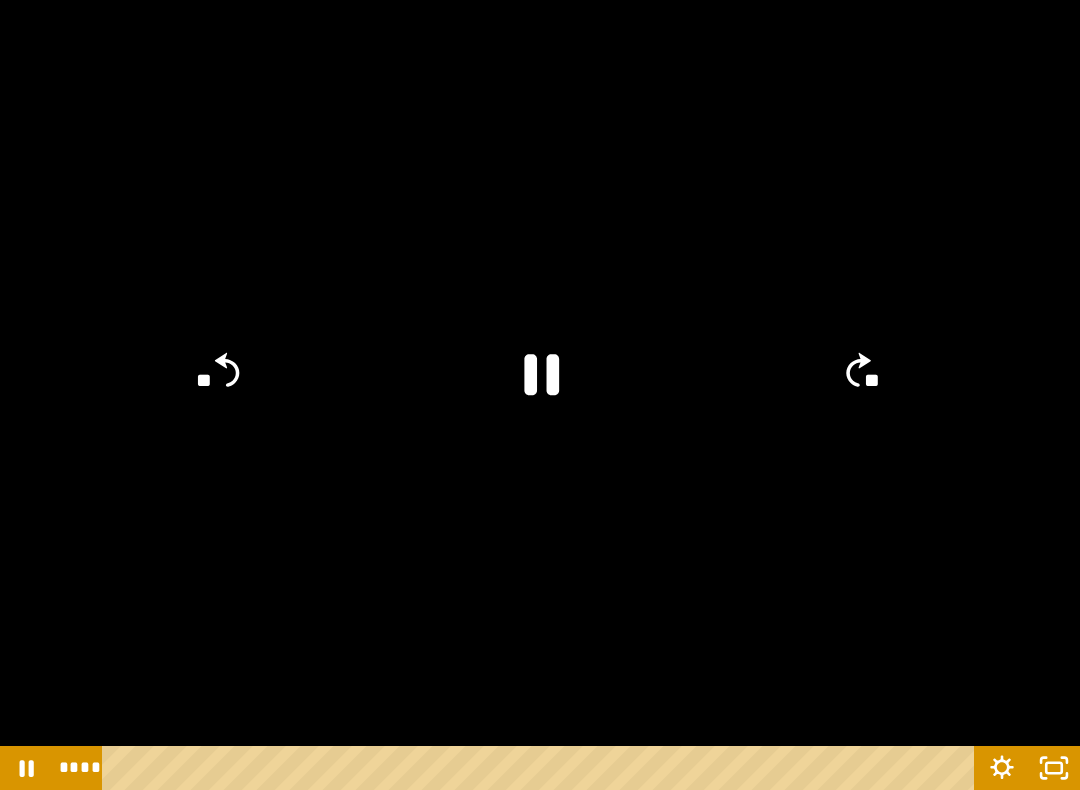 click 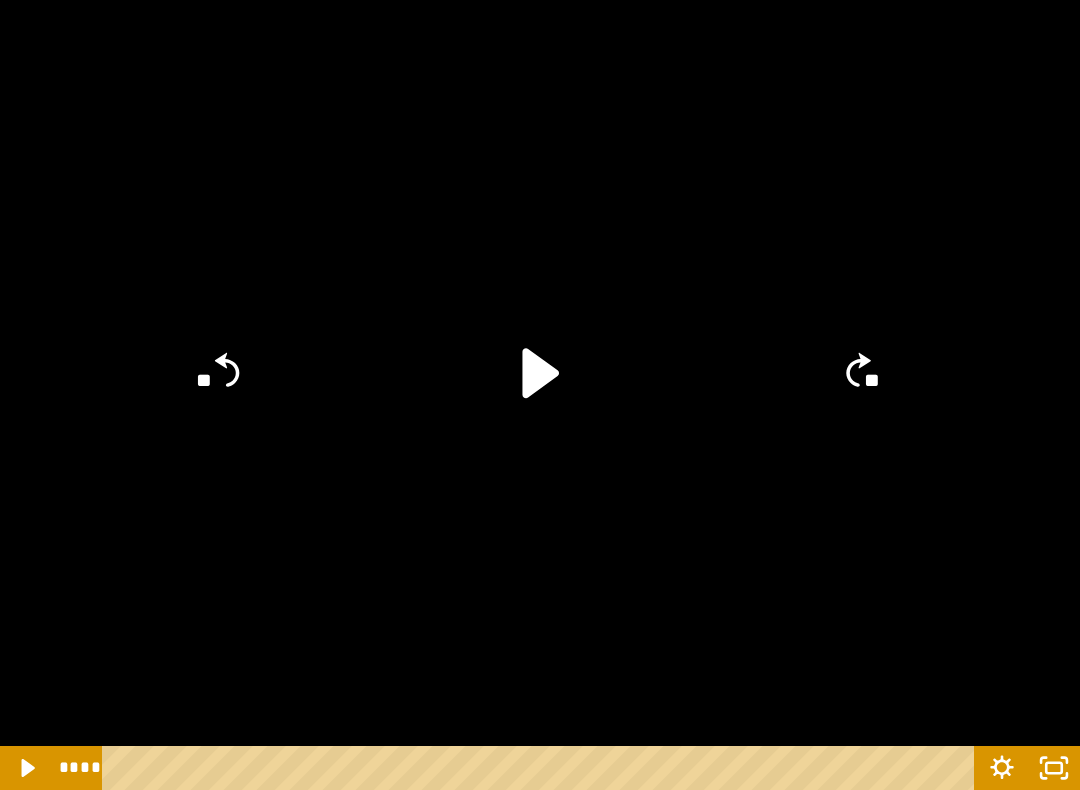 click 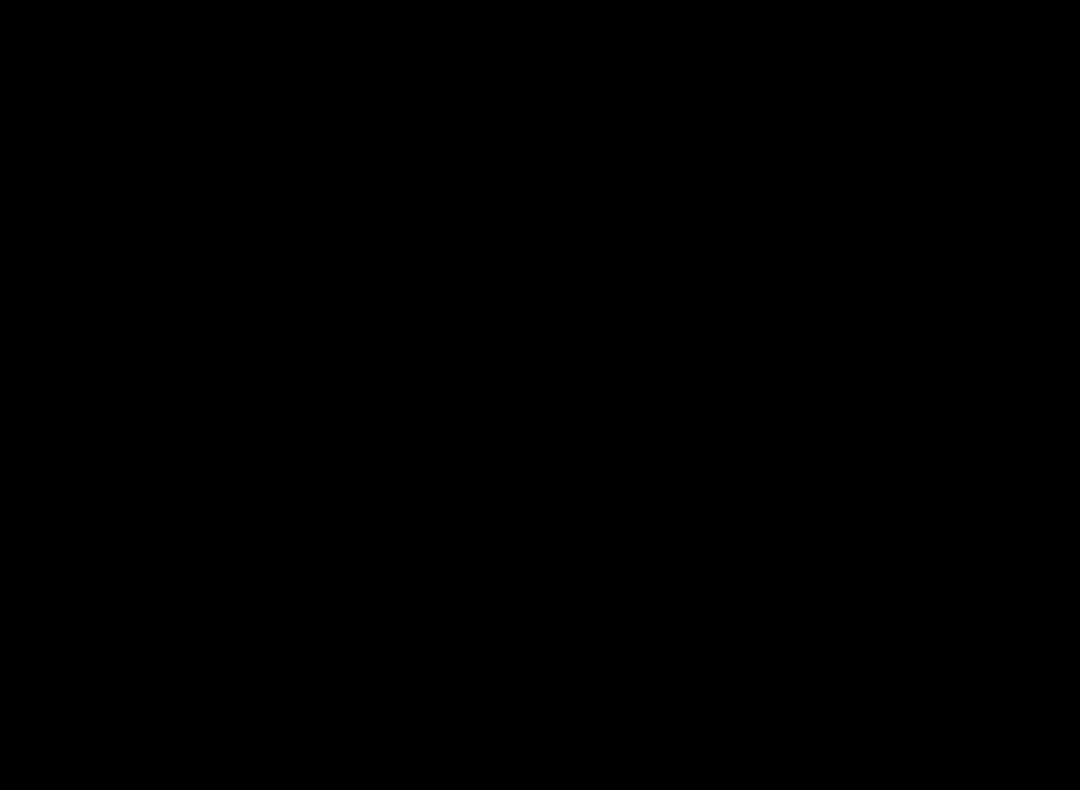 click at bounding box center [540, 395] 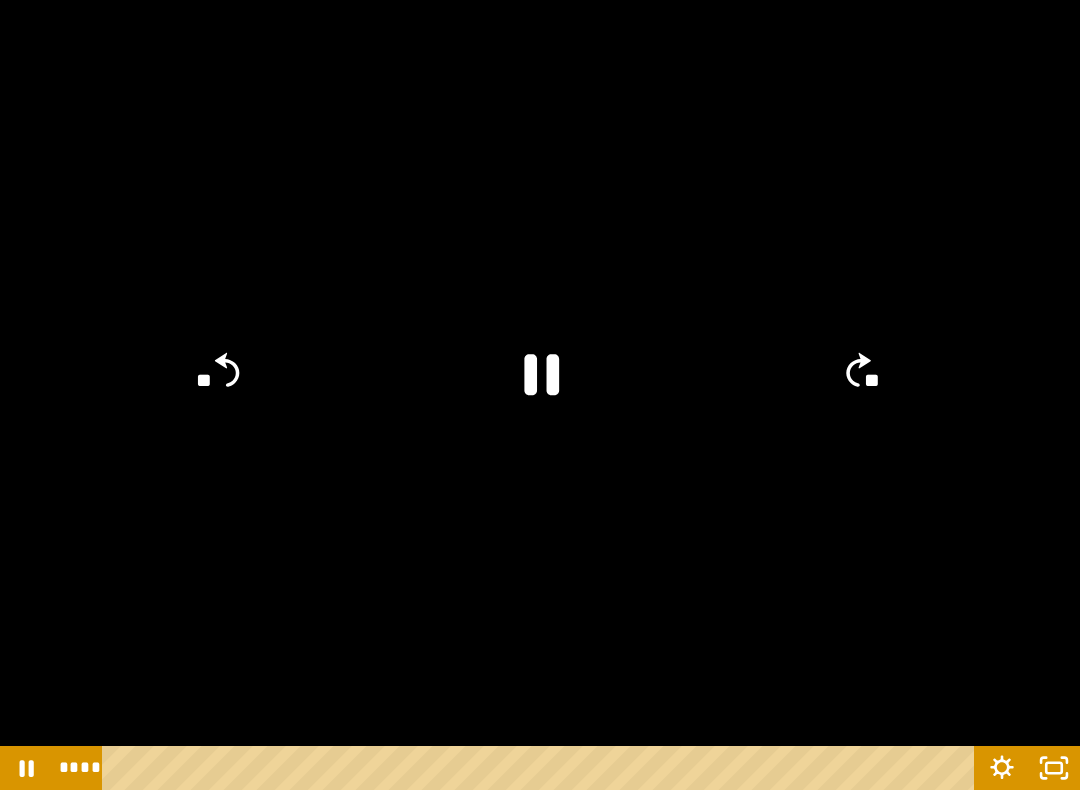 click 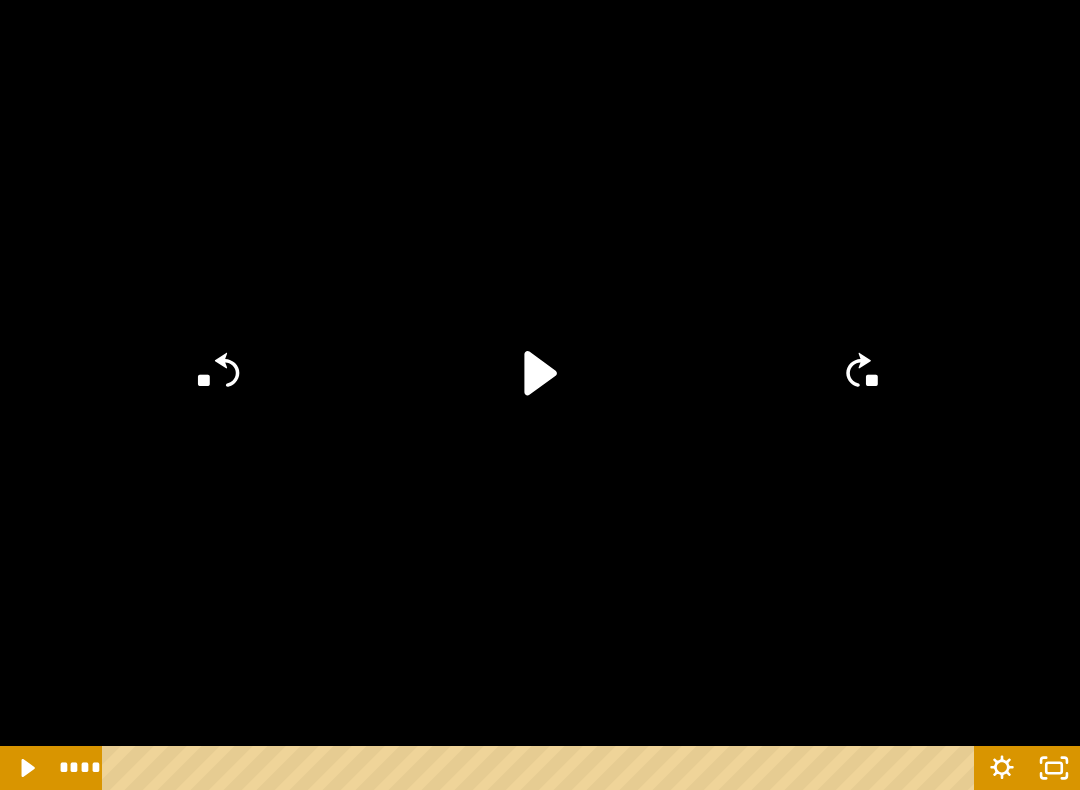 click 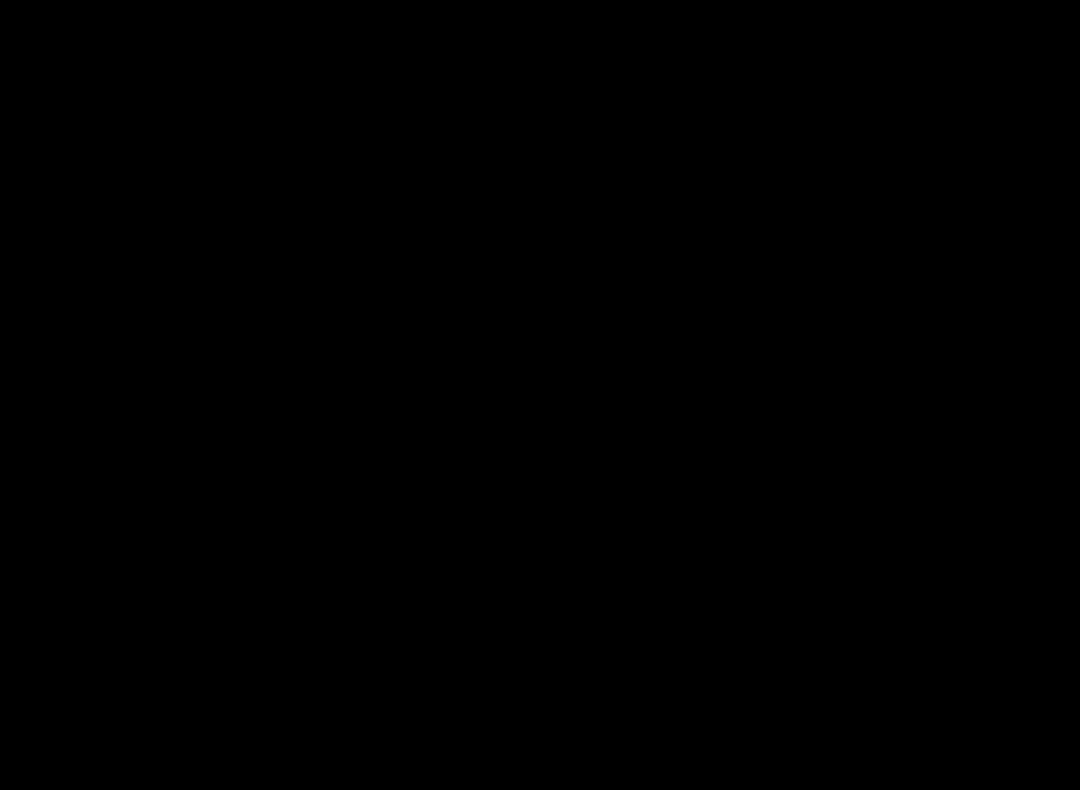 click at bounding box center [540, 395] 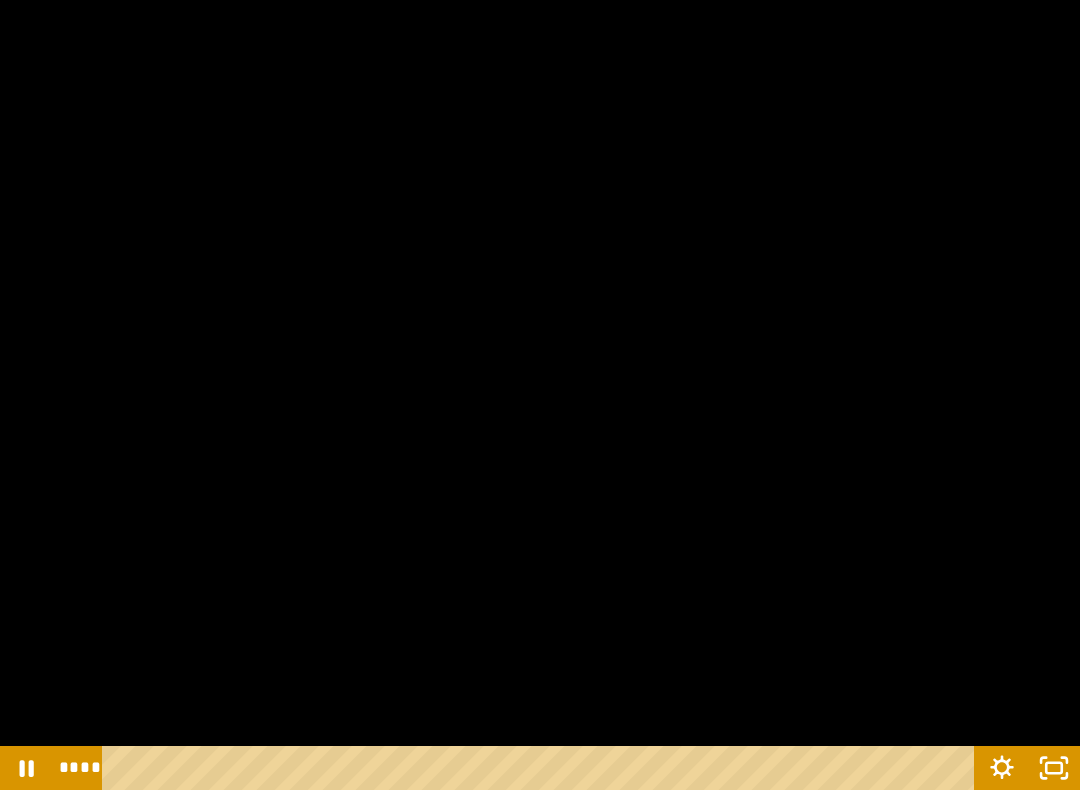 click at bounding box center (540, 395) 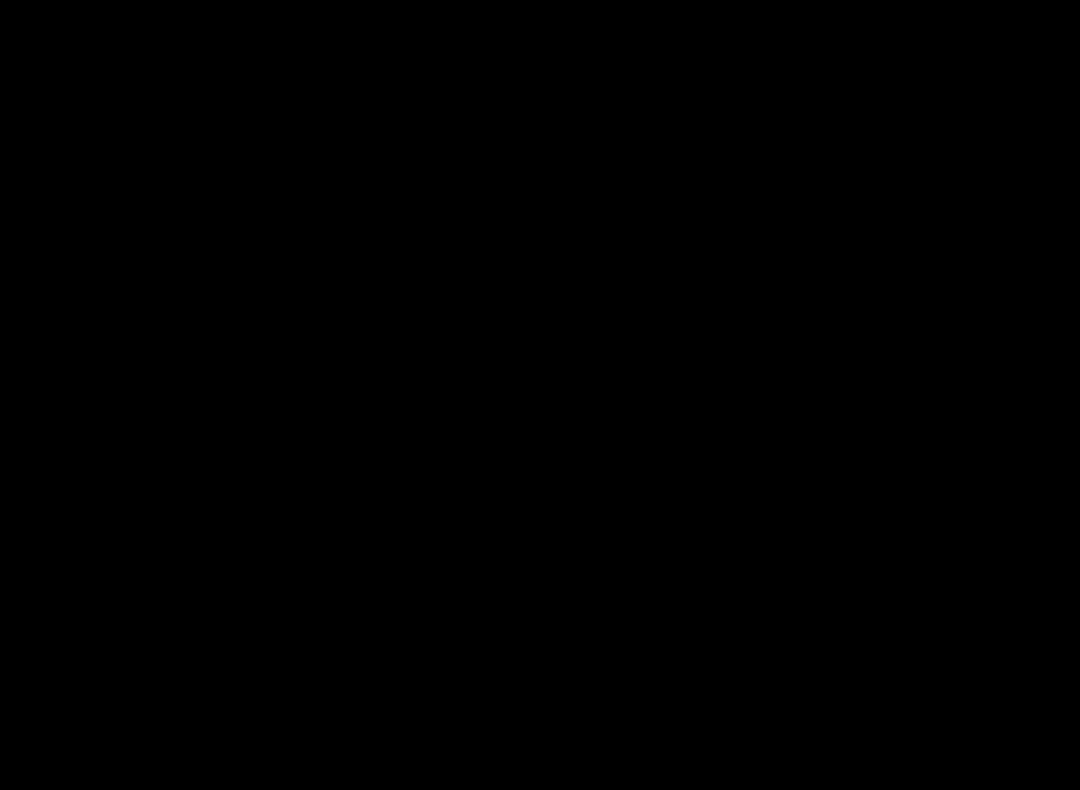 click at bounding box center (540, 395) 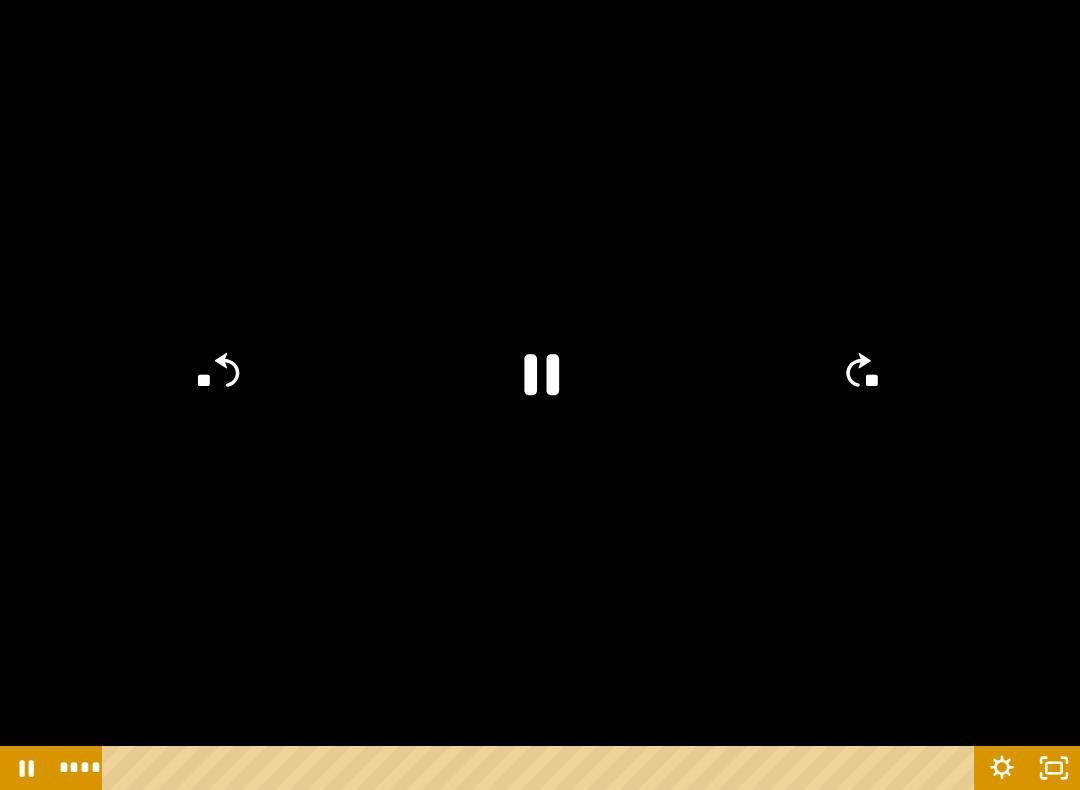 click at bounding box center (540, 395) 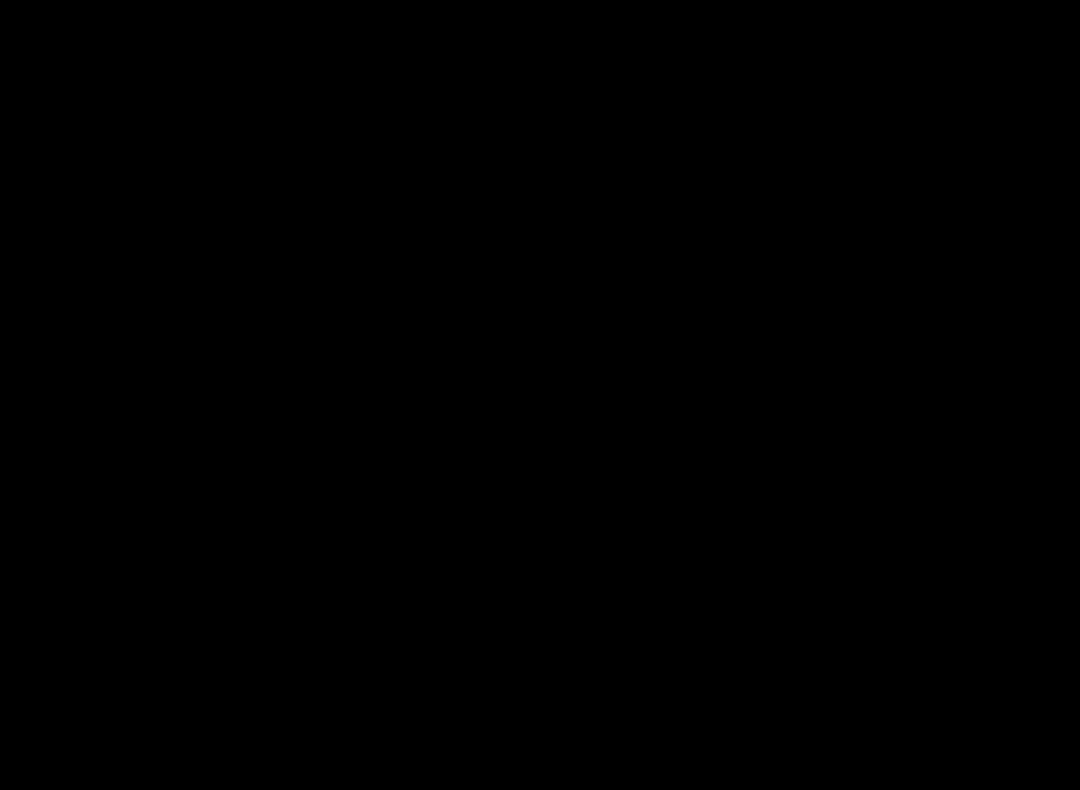 click at bounding box center (540, 395) 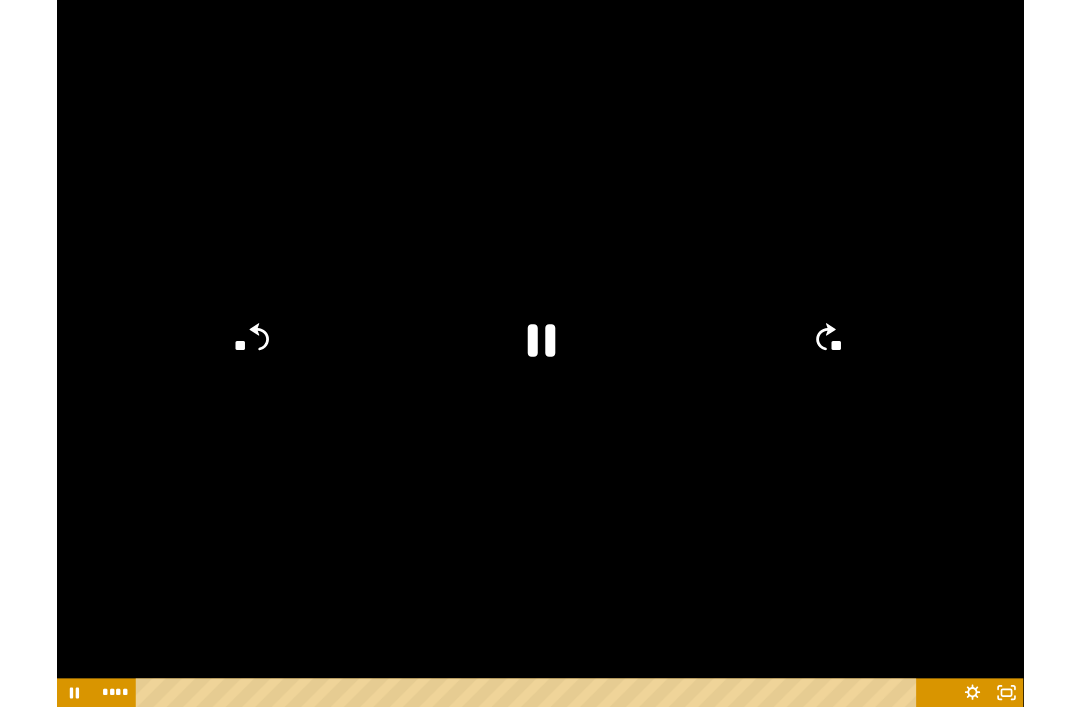 scroll, scrollTop: 322, scrollLeft: 0, axis: vertical 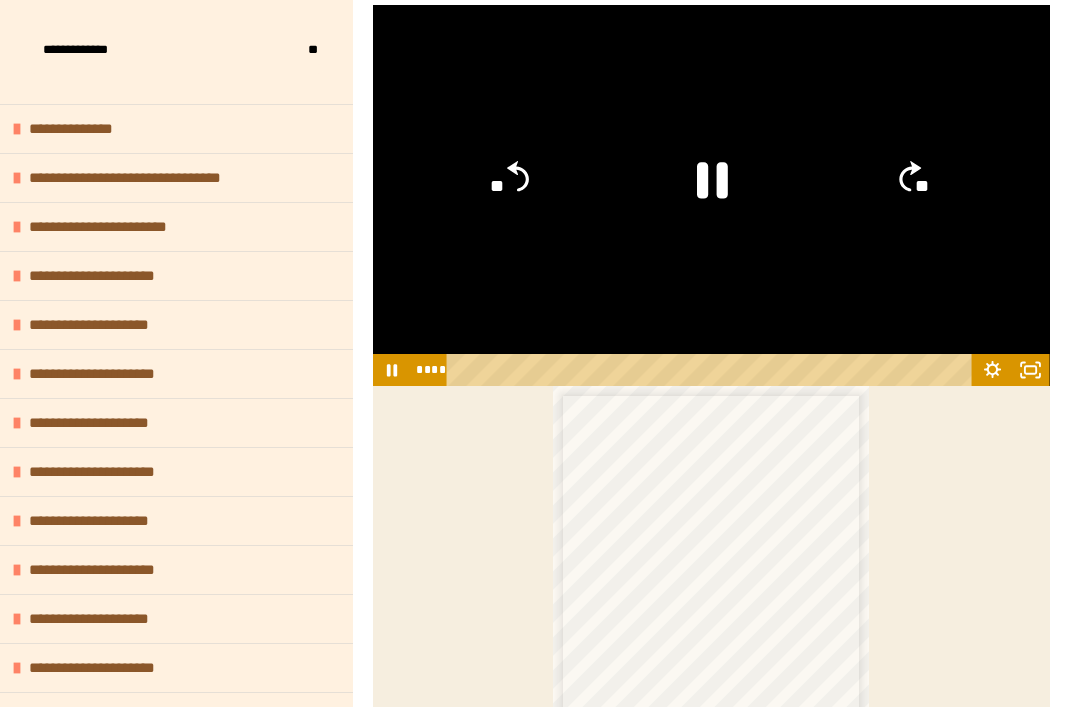 click 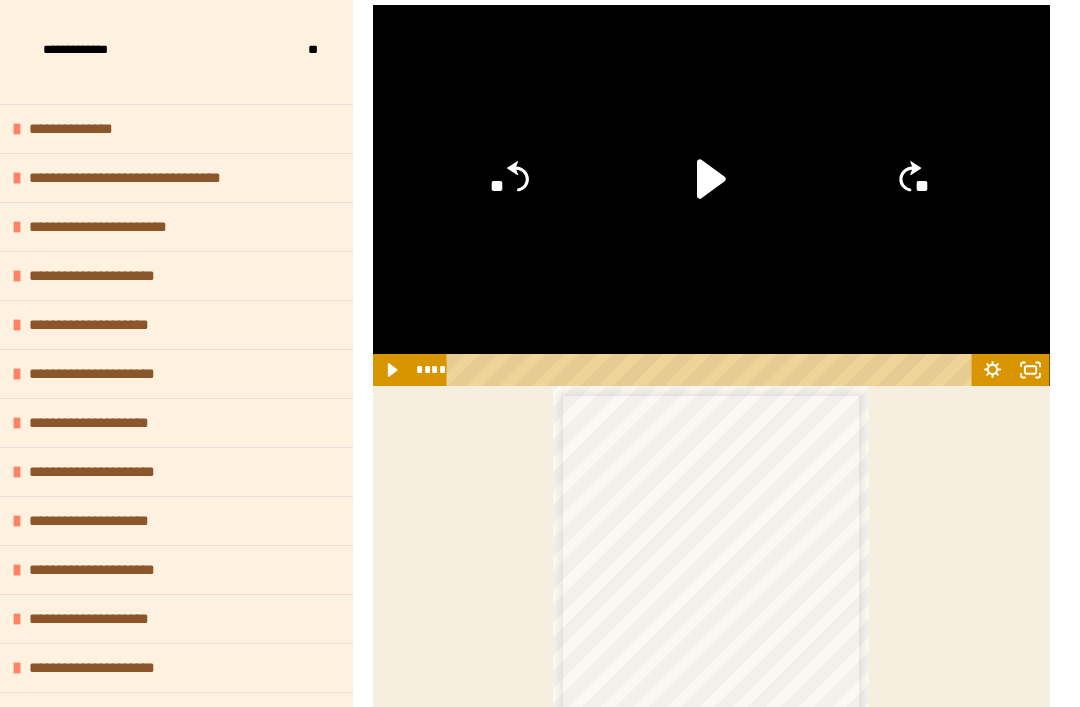 click on "**********" at bounding box center [176, 471] 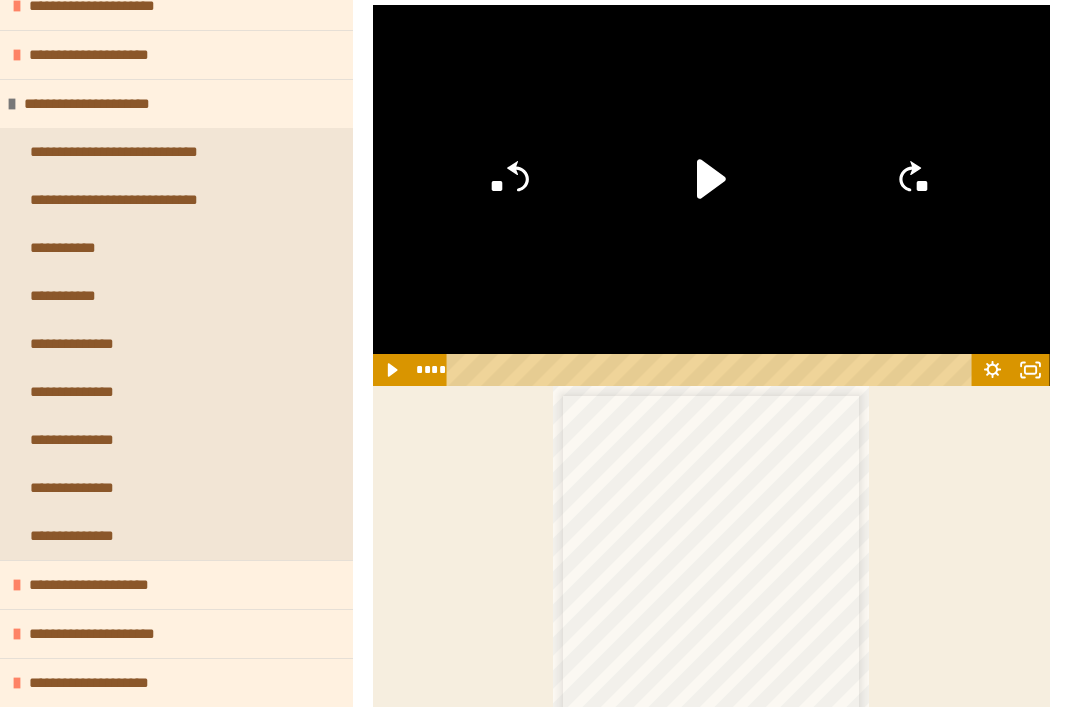 scroll, scrollTop: 201, scrollLeft: 0, axis: vertical 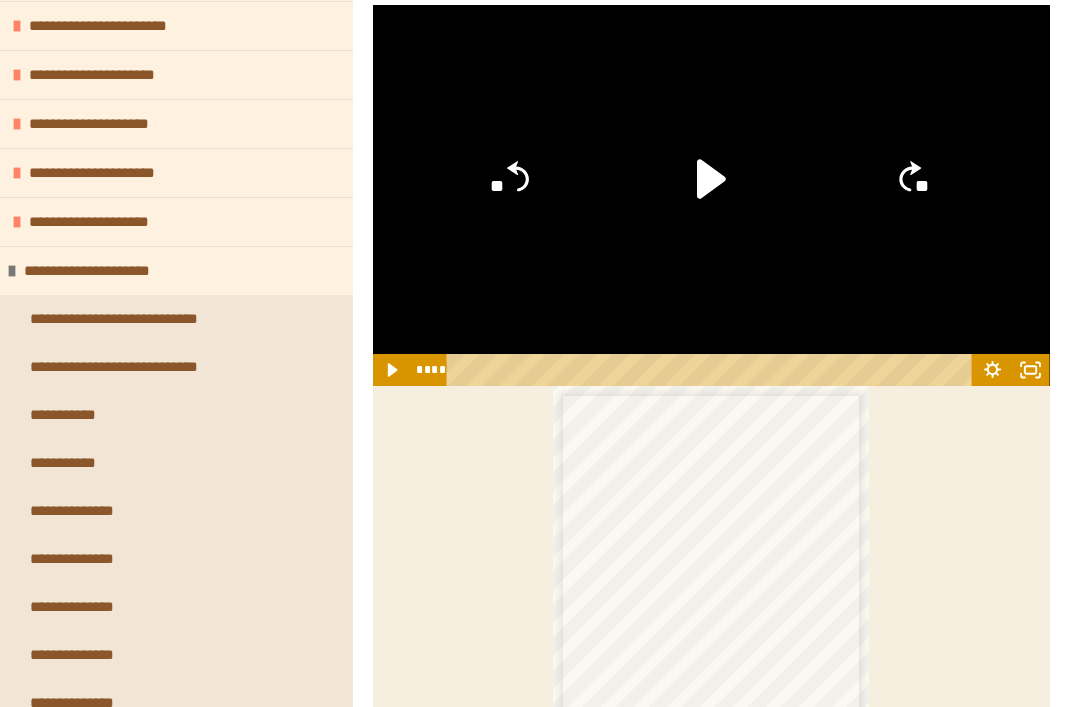 click on "**********" at bounding box center (176, 270) 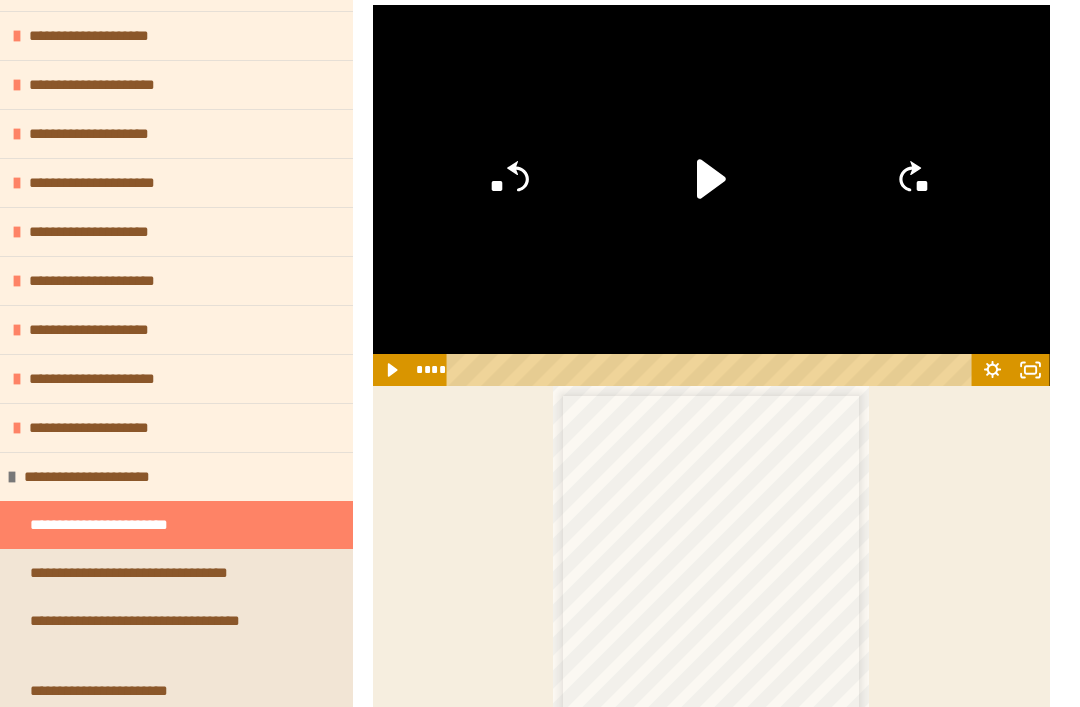 scroll, scrollTop: 562, scrollLeft: 0, axis: vertical 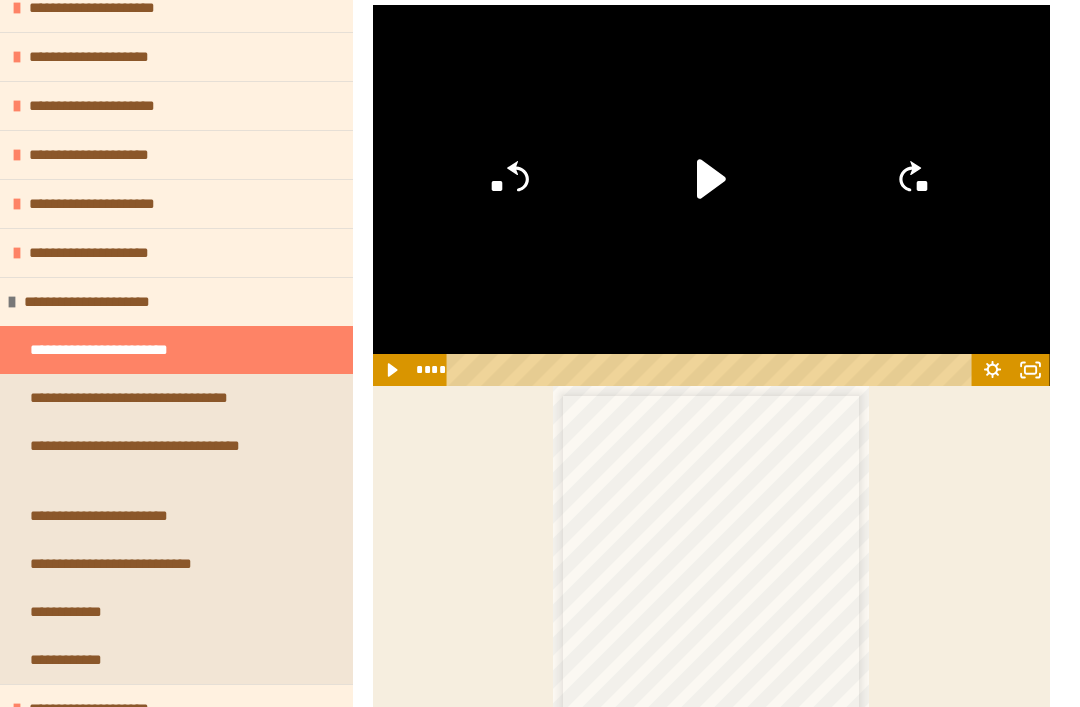 click on "**********" at bounding box center [176, 350] 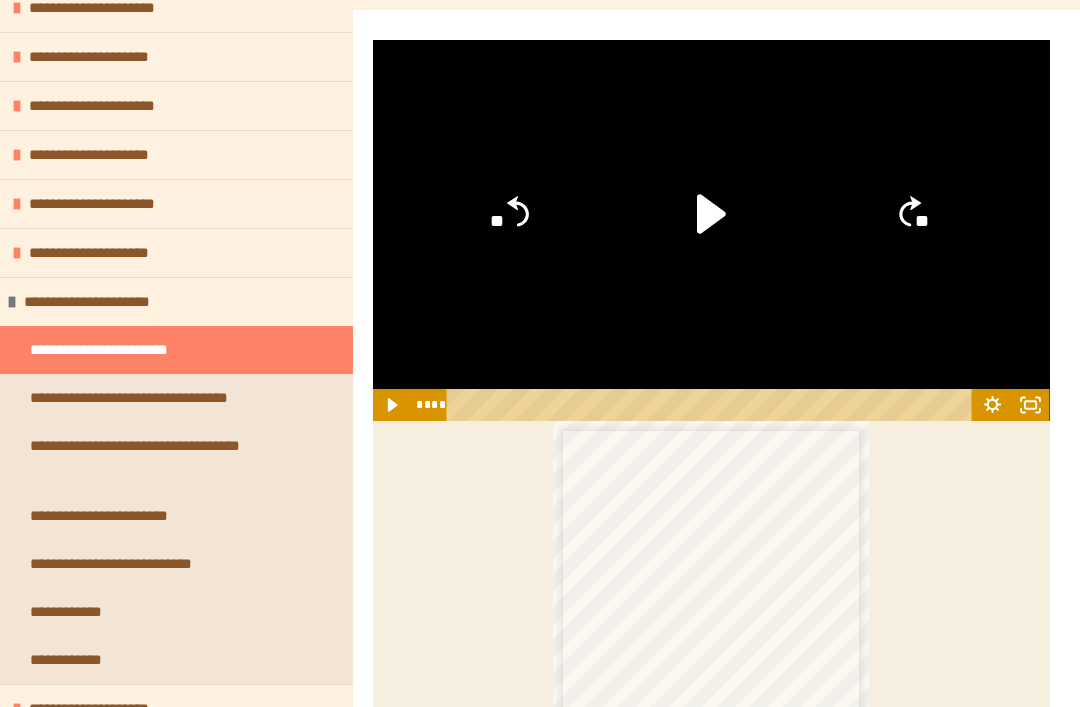 click on "**********" at bounding box center (176, 350) 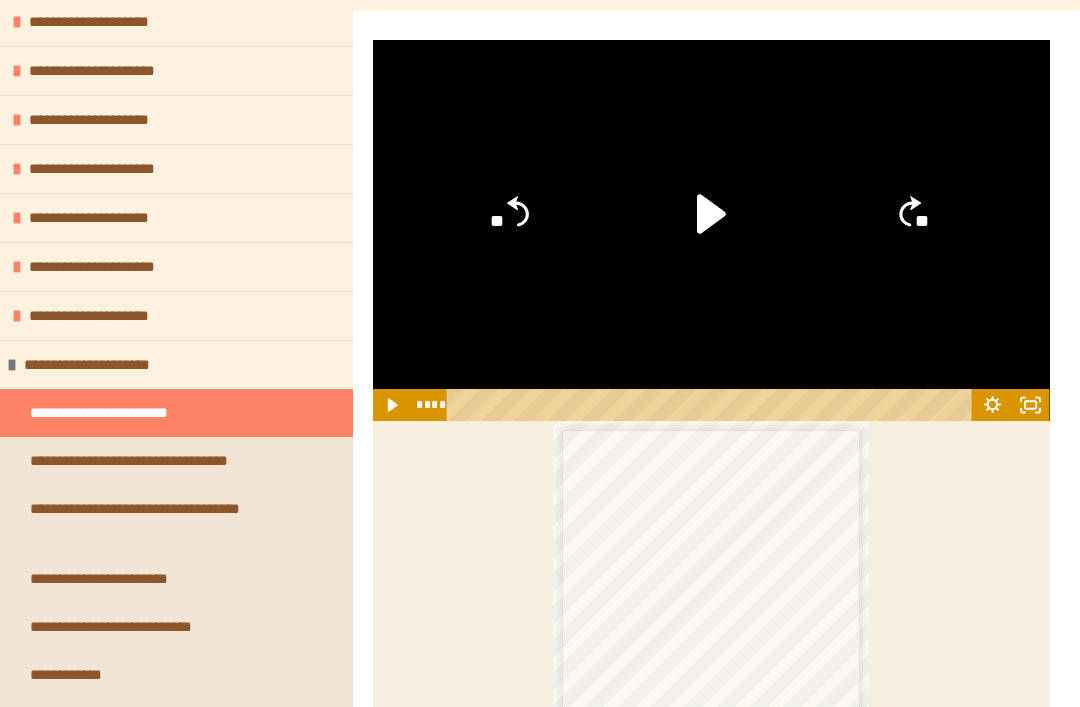 click on "**********" at bounding box center (176, 364) 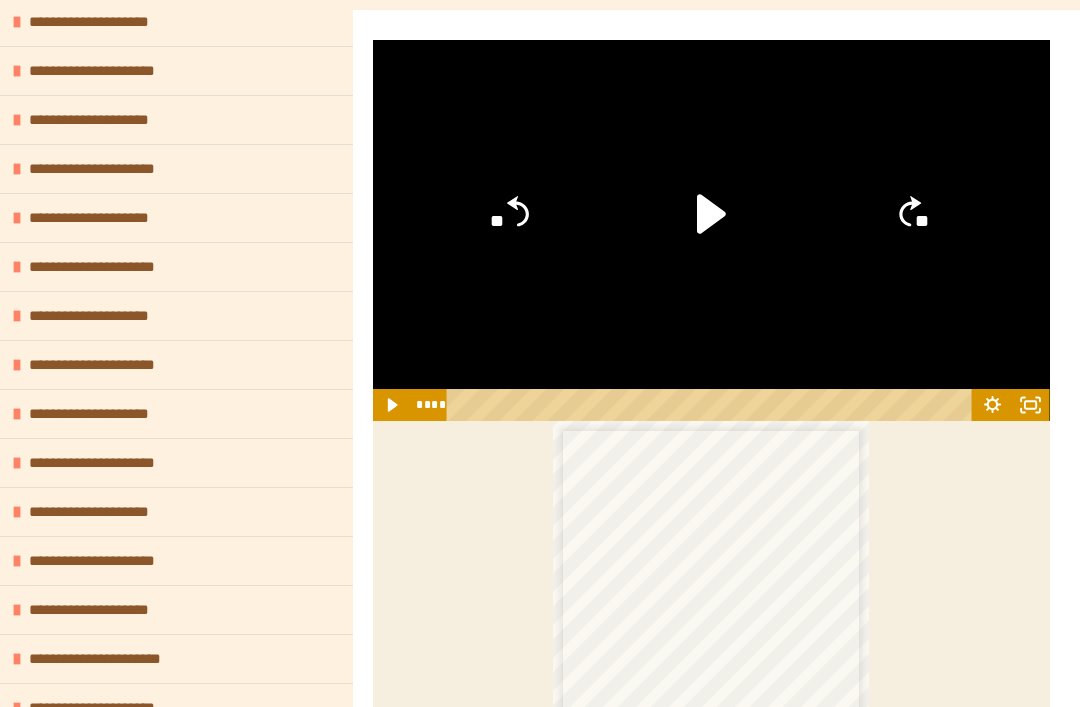 click on "**********" at bounding box center (176, 364) 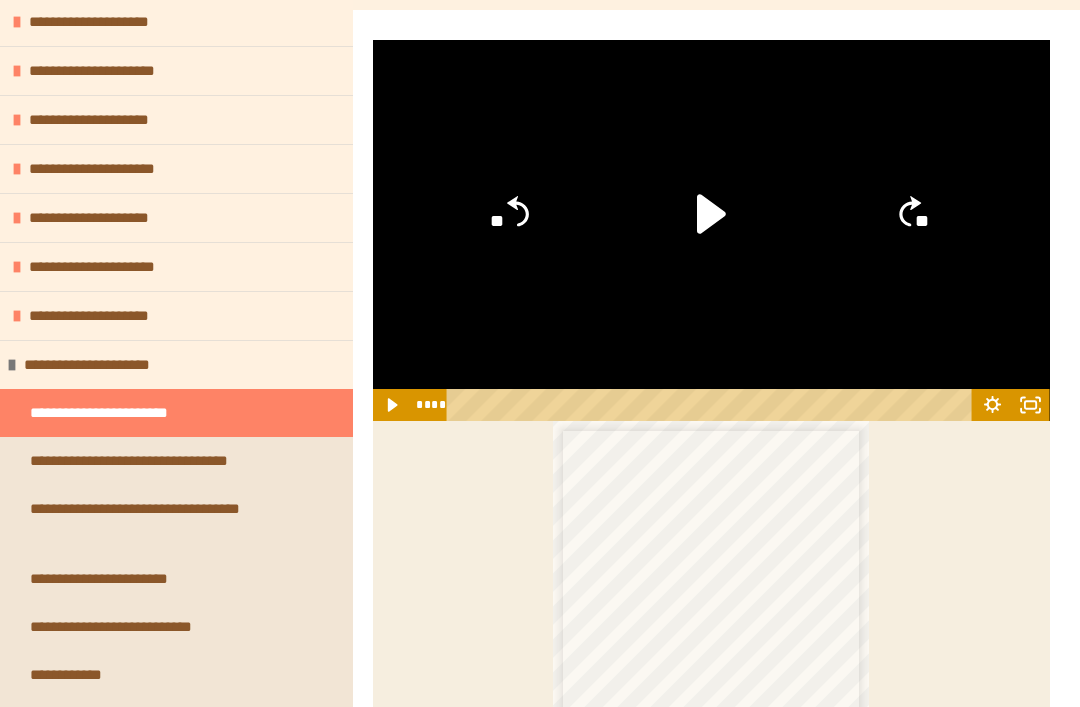 click on "**********" at bounding box center [176, 413] 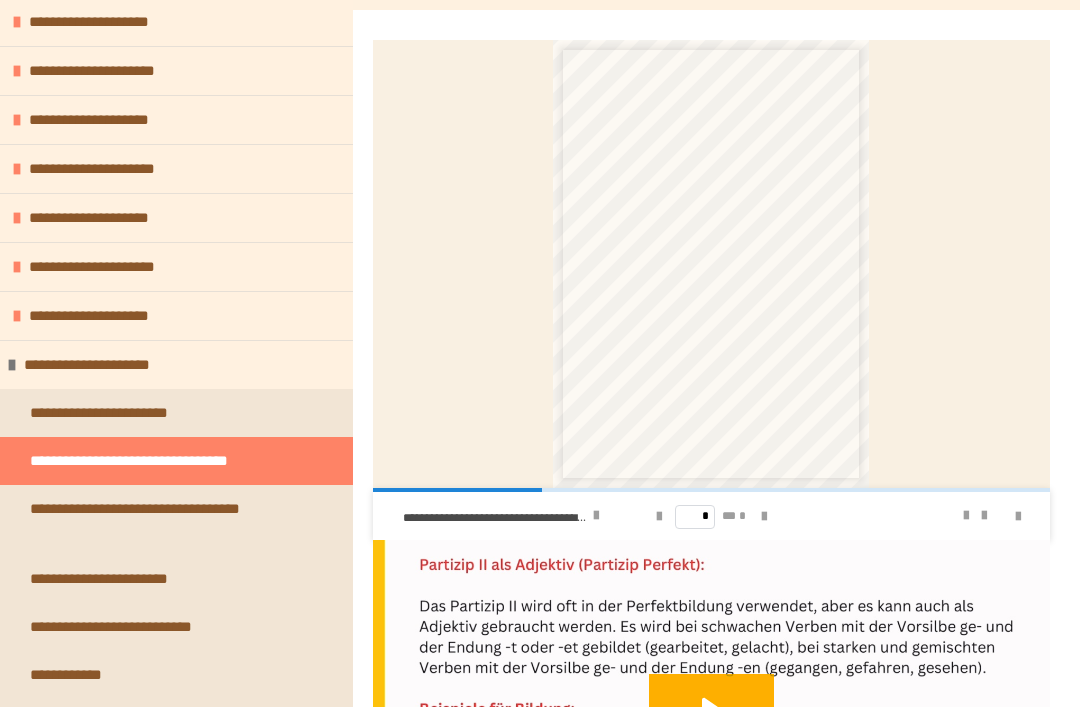 click on "**********" at bounding box center (176, 413) 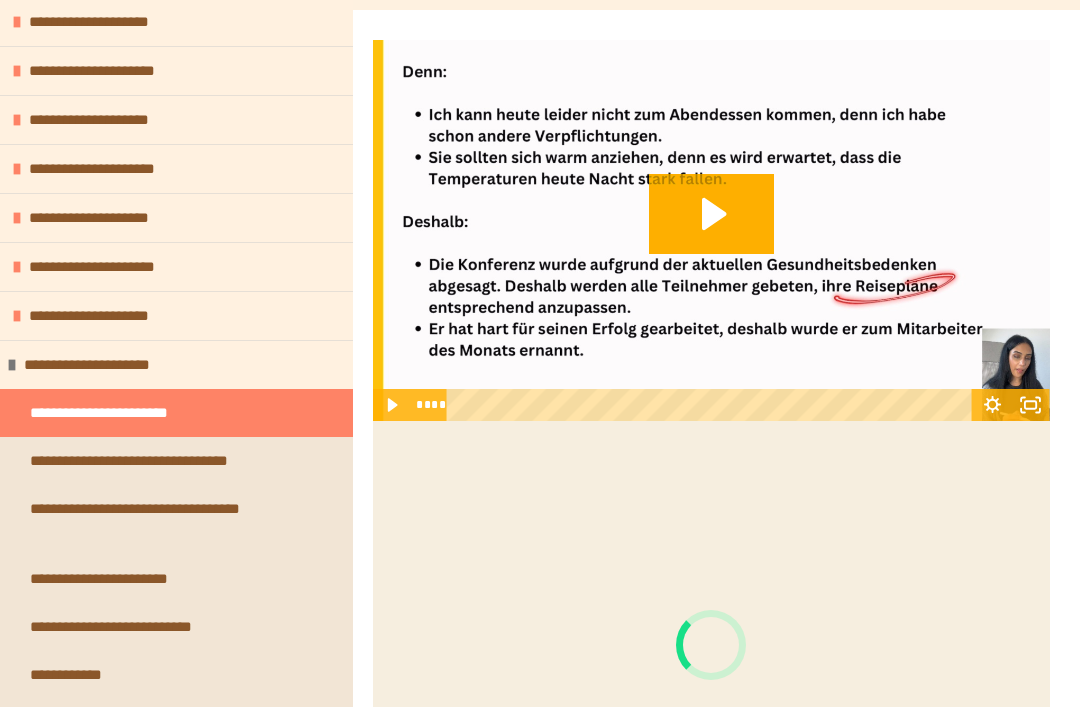 click 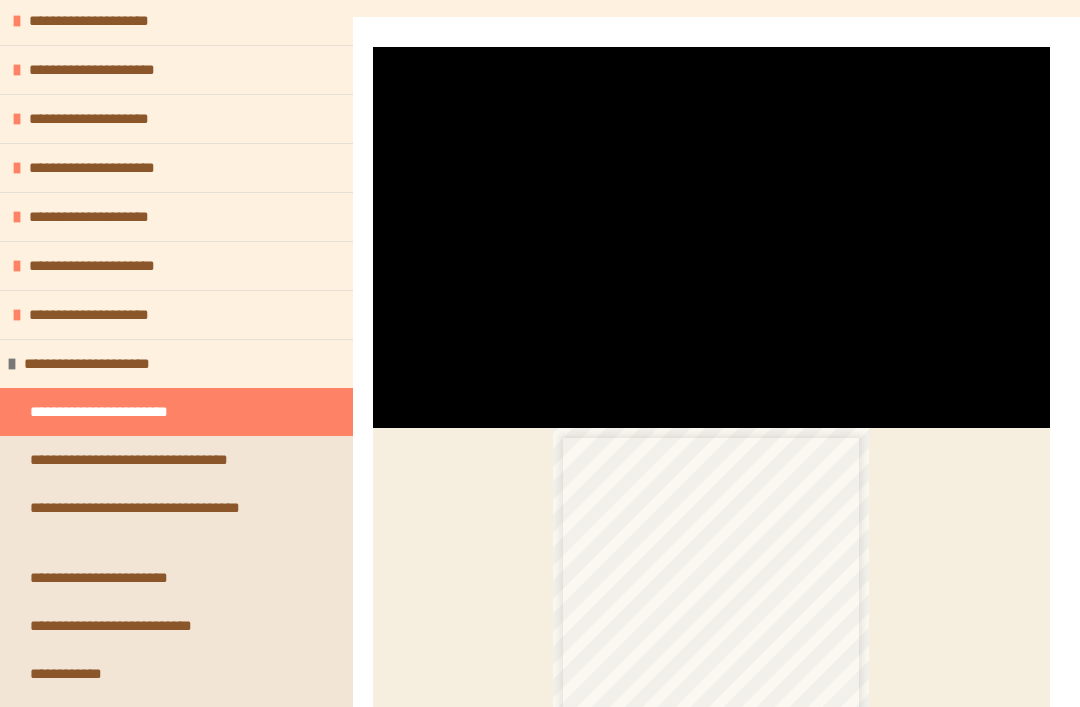 scroll, scrollTop: 276, scrollLeft: 0, axis: vertical 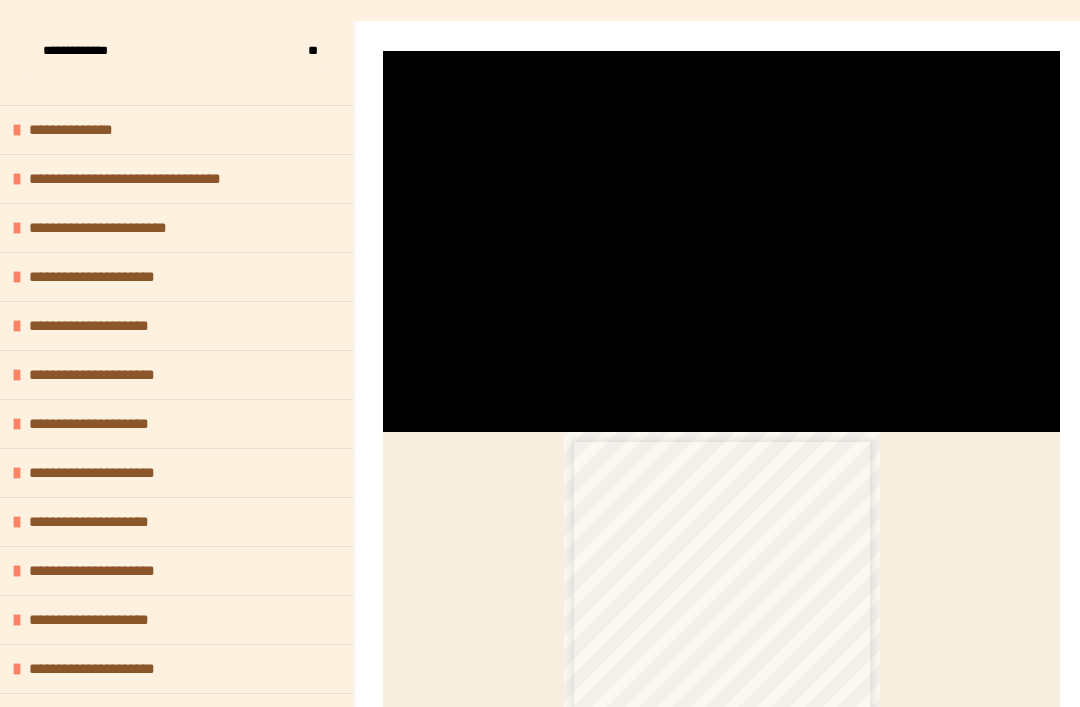 click at bounding box center (721, 241) 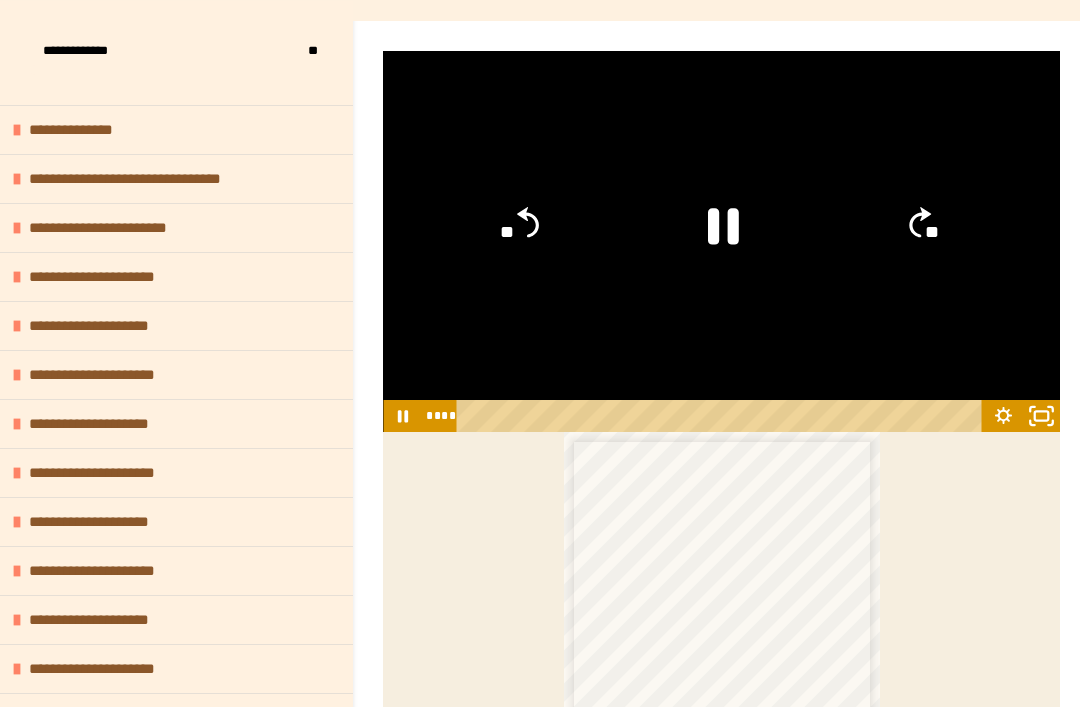 click 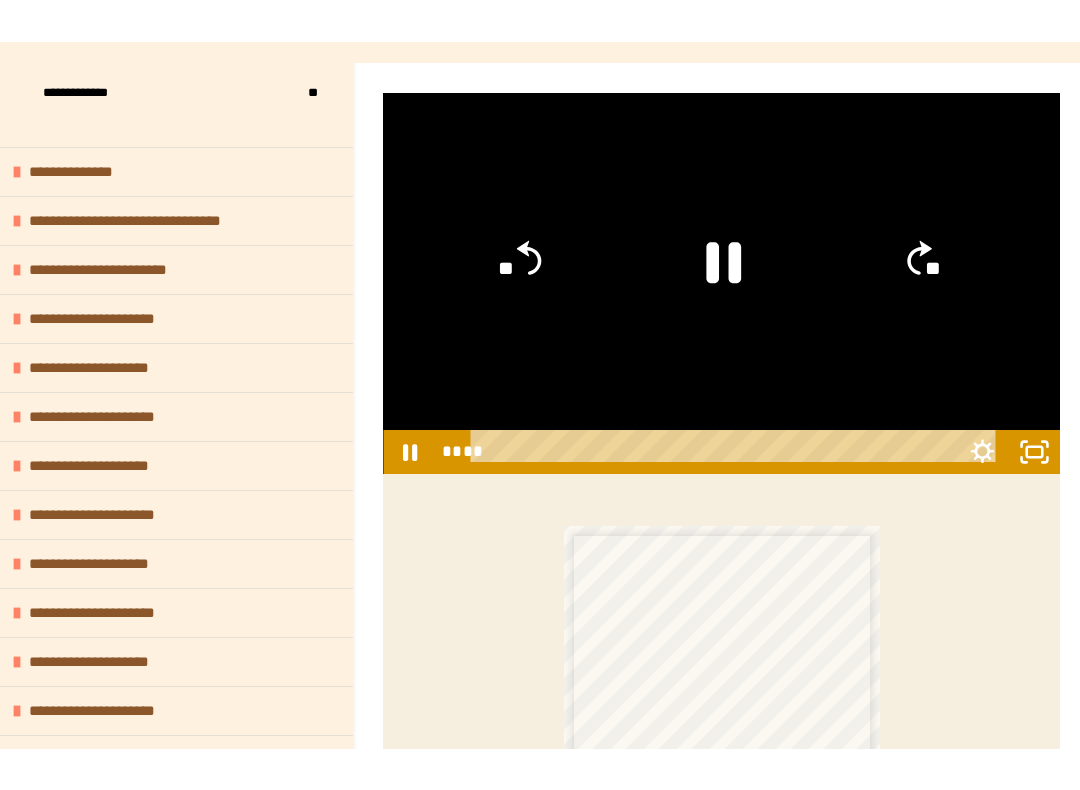 scroll, scrollTop: 20, scrollLeft: 0, axis: vertical 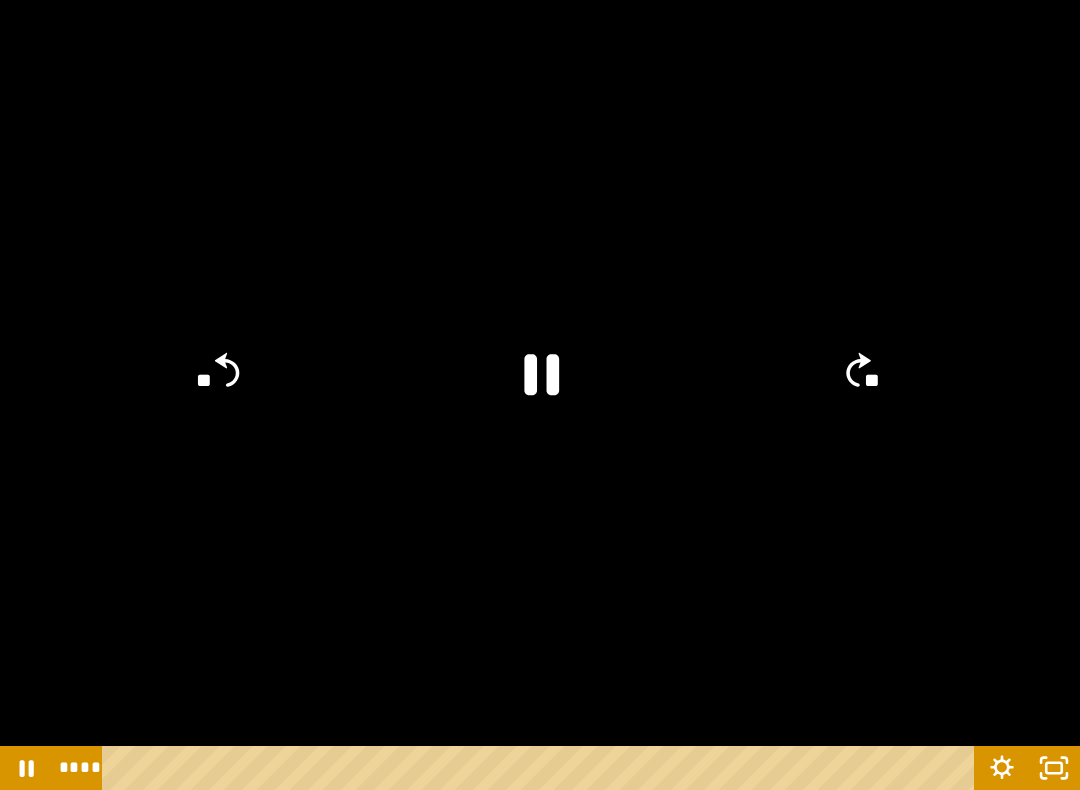 click at bounding box center [540, 395] 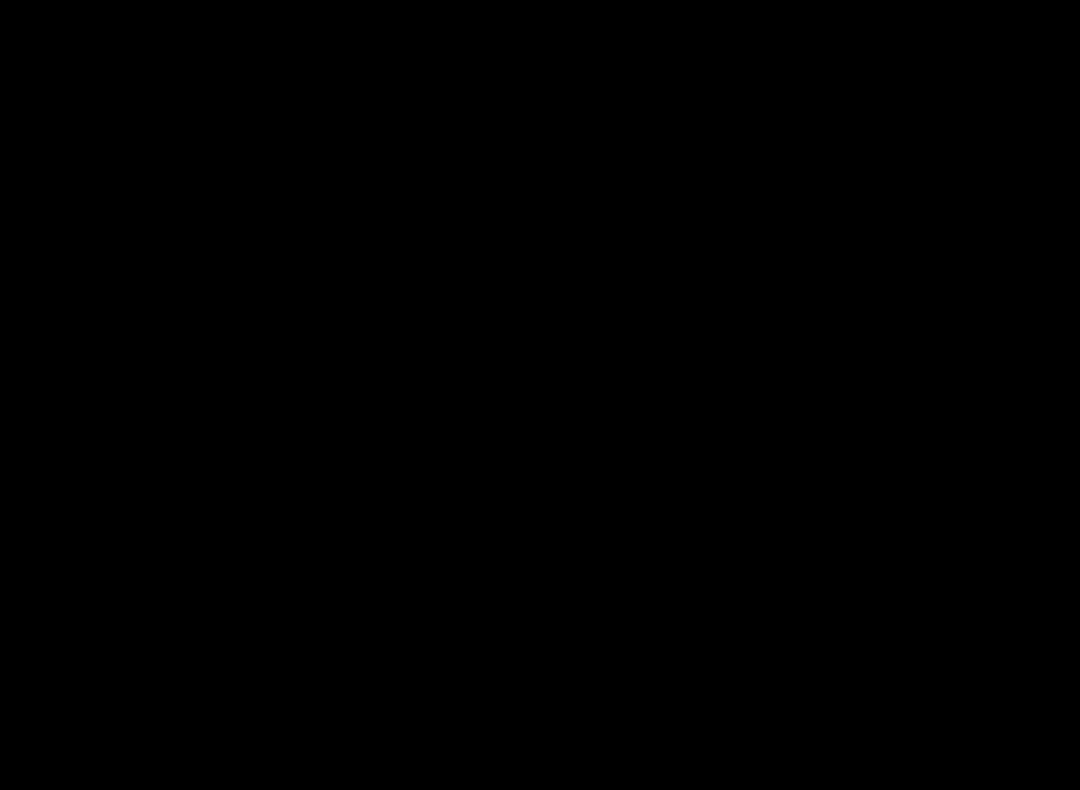 click at bounding box center (540, 395) 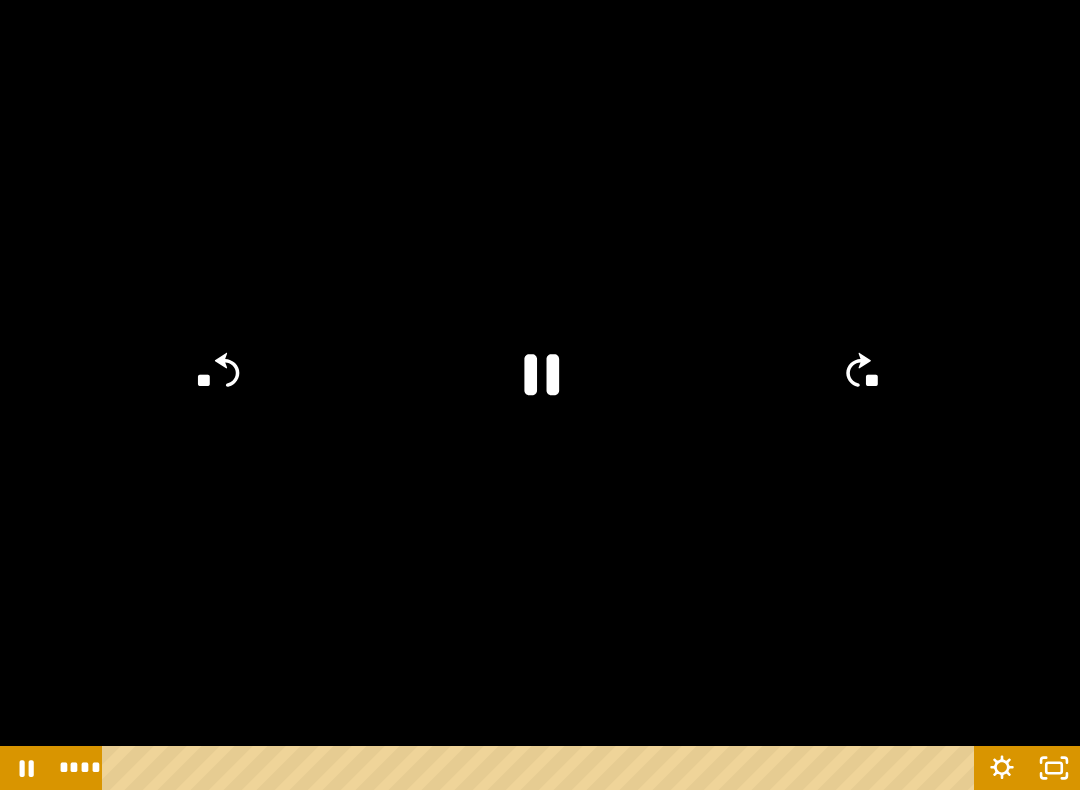 click at bounding box center (540, 395) 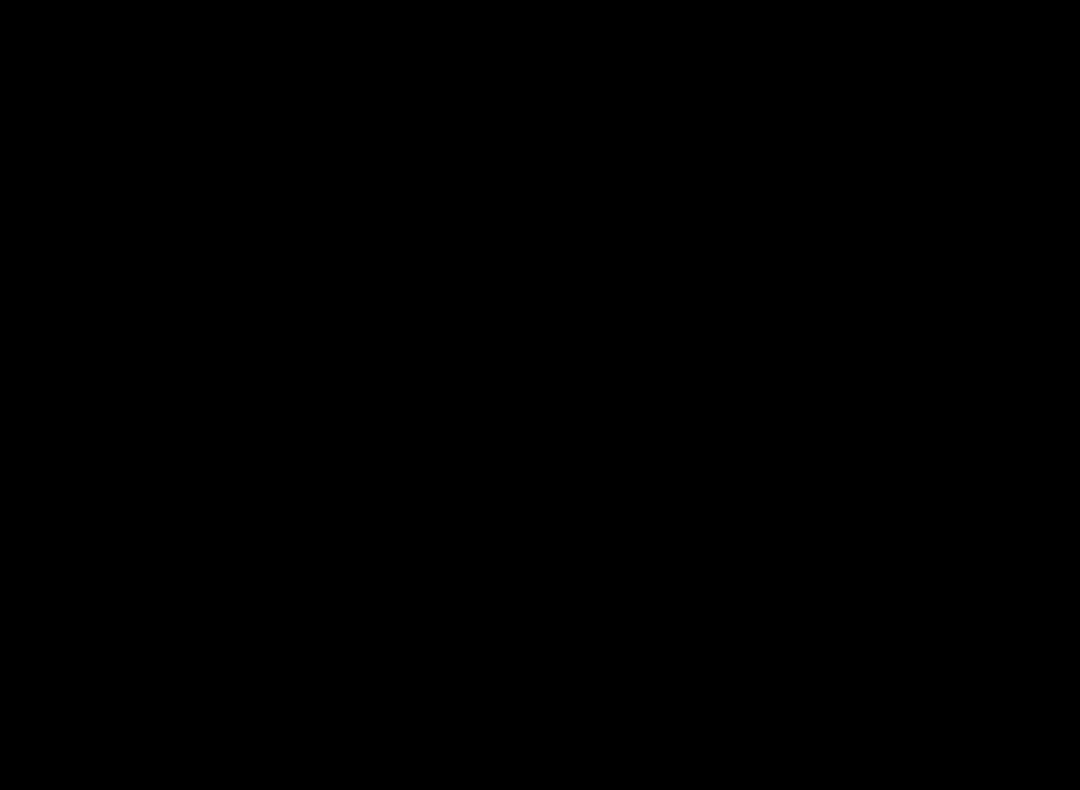 click at bounding box center (540, 395) 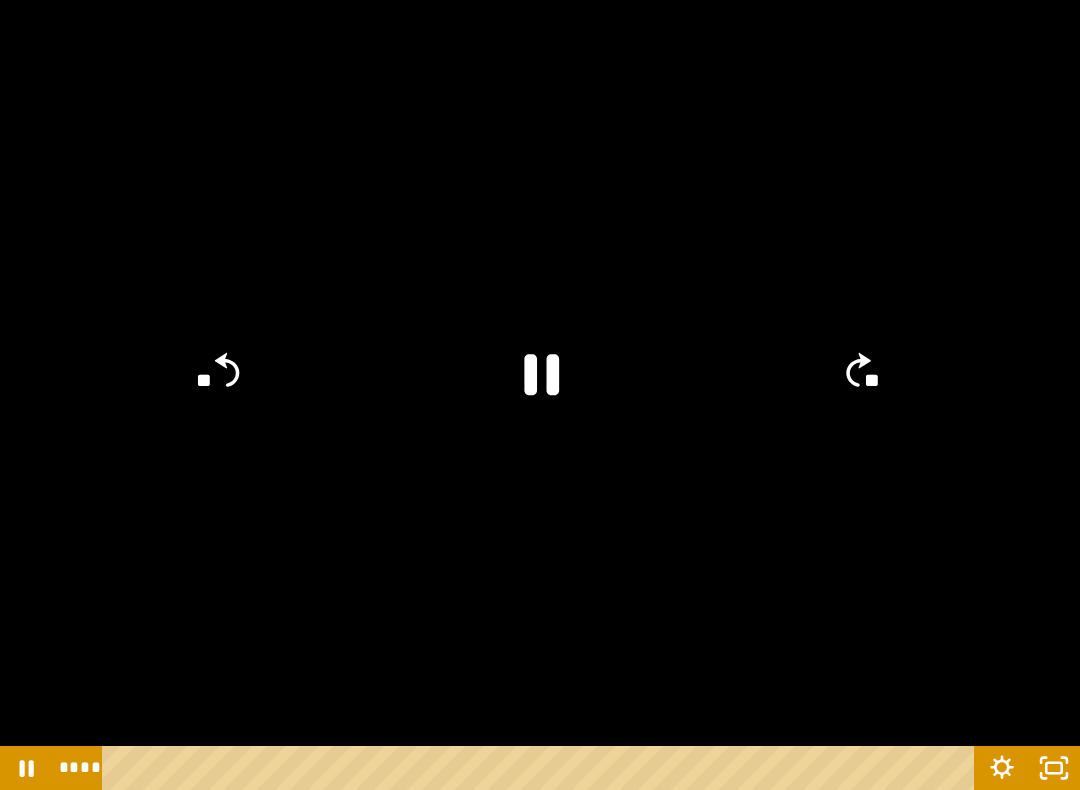 click 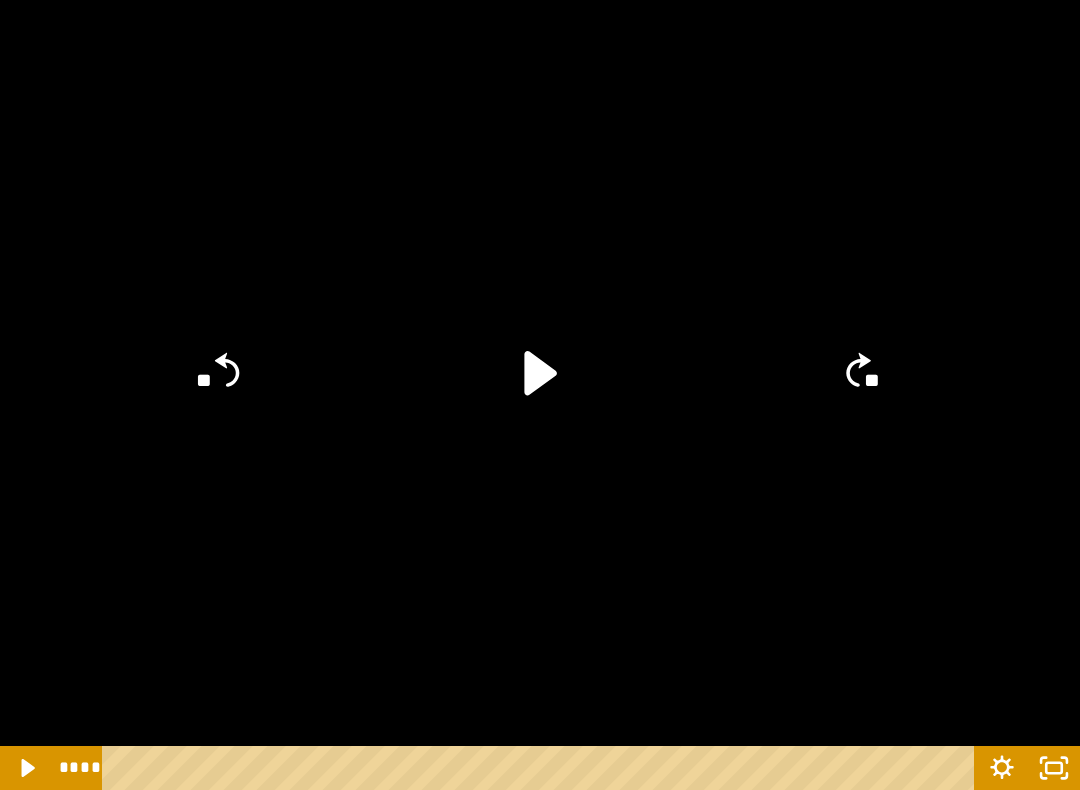 click 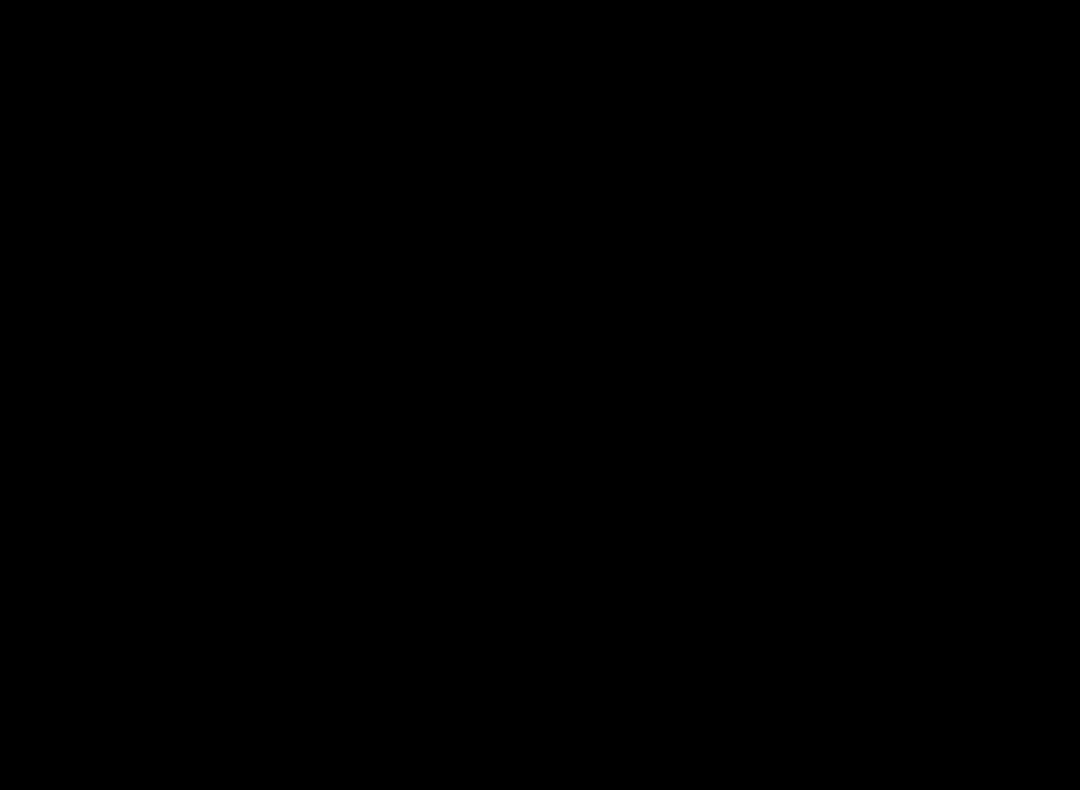click at bounding box center (540, 395) 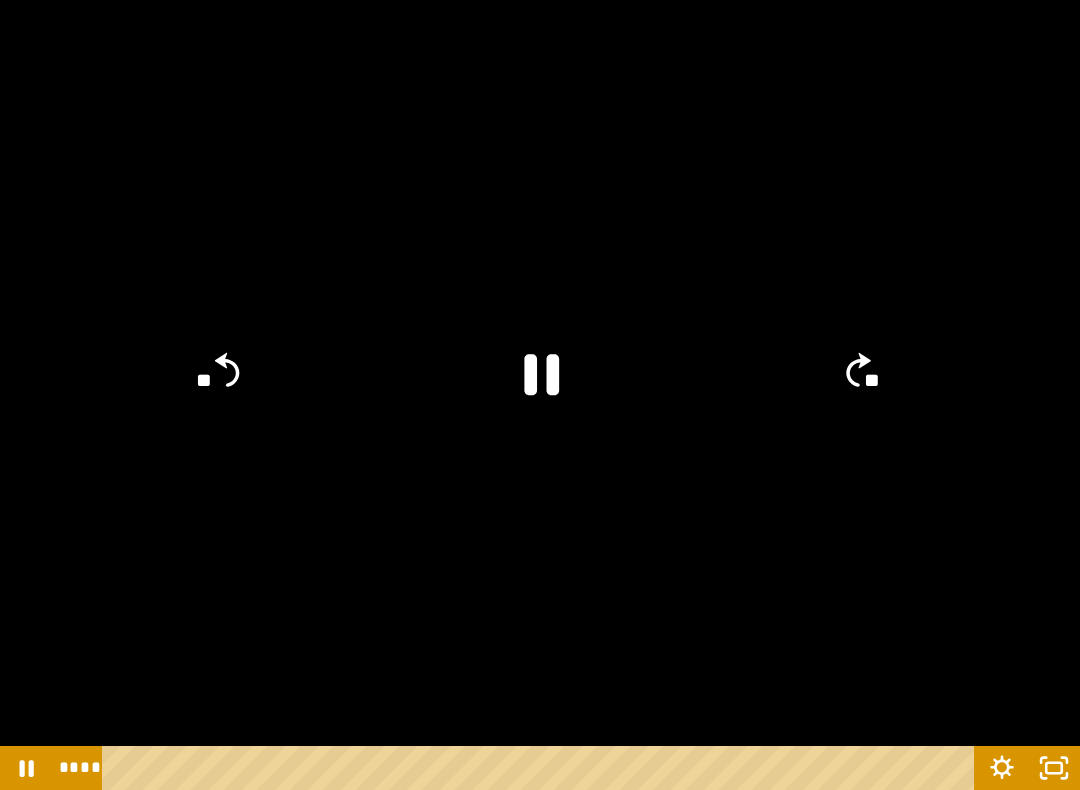 click 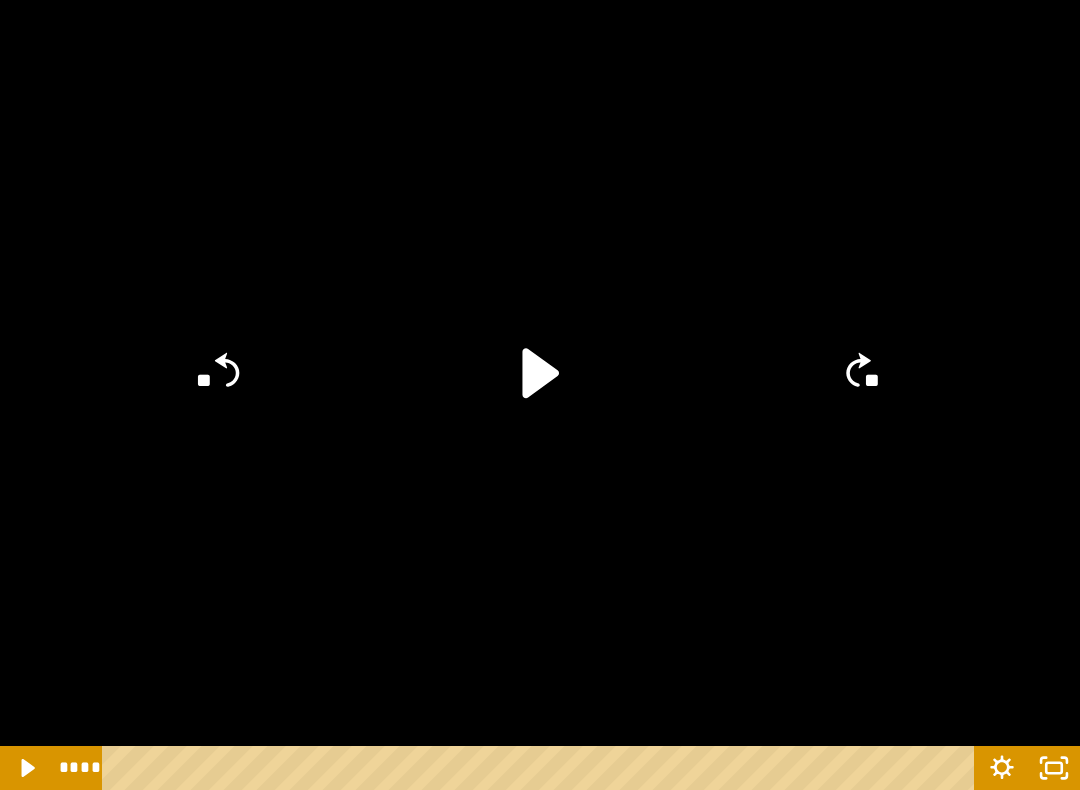 click 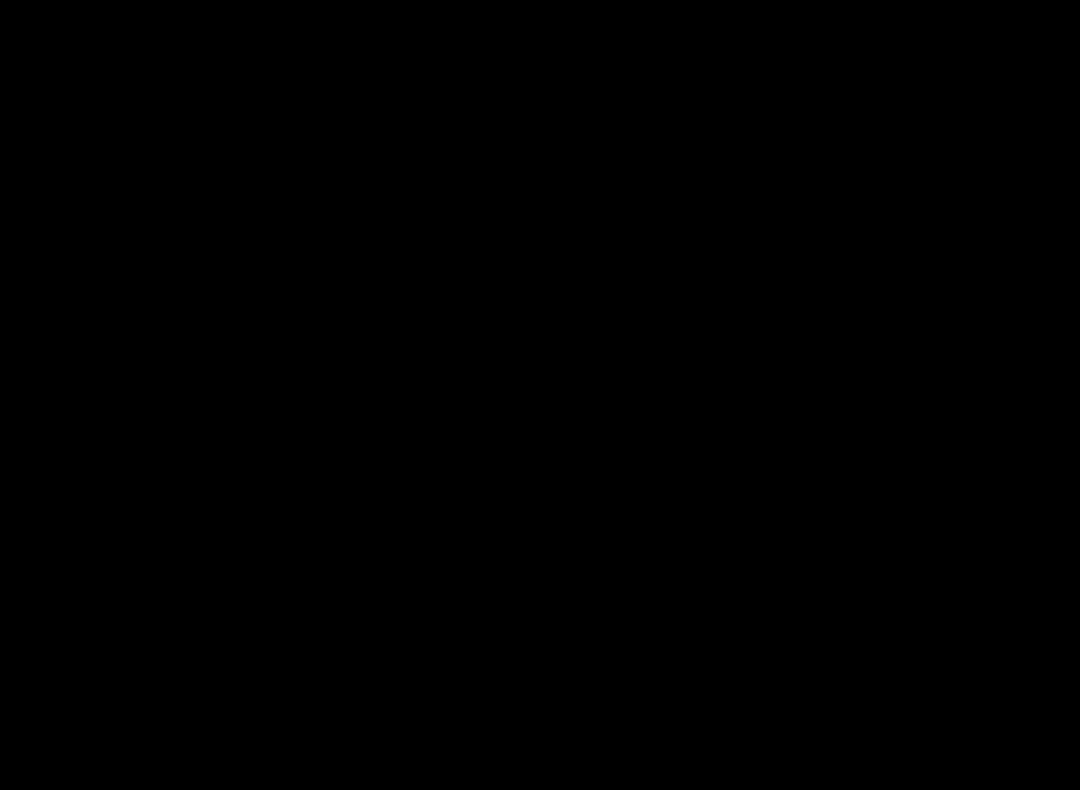 click at bounding box center (540, 395) 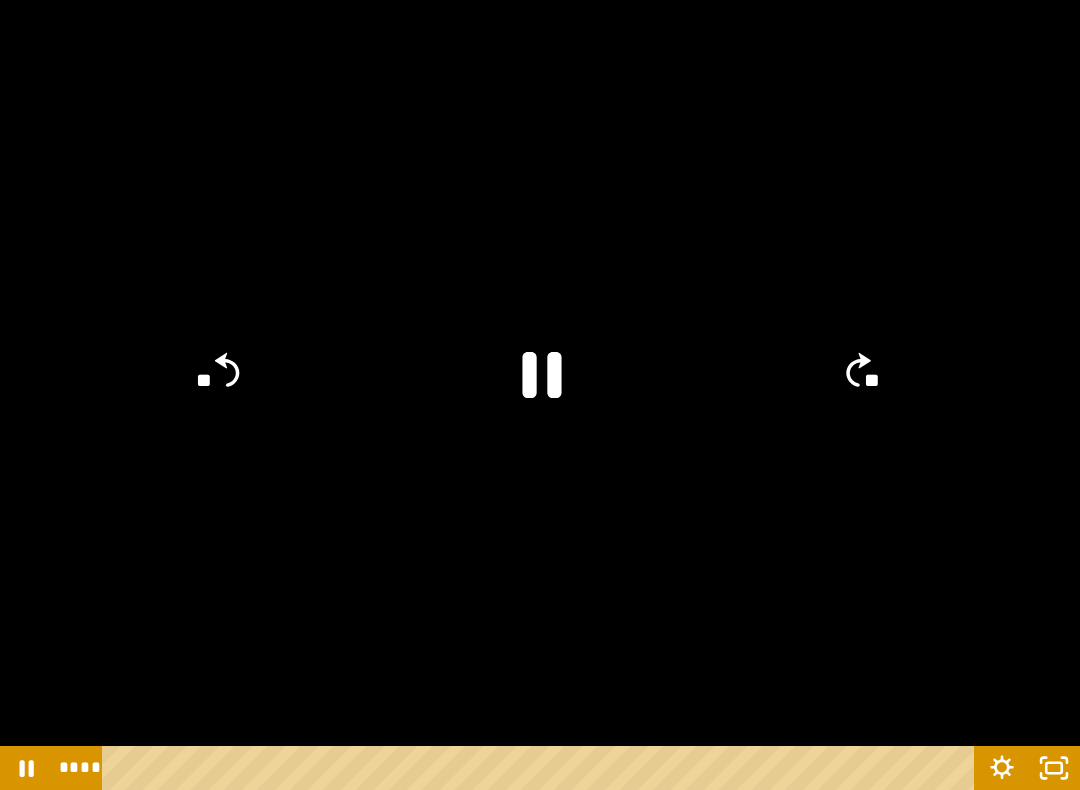 click 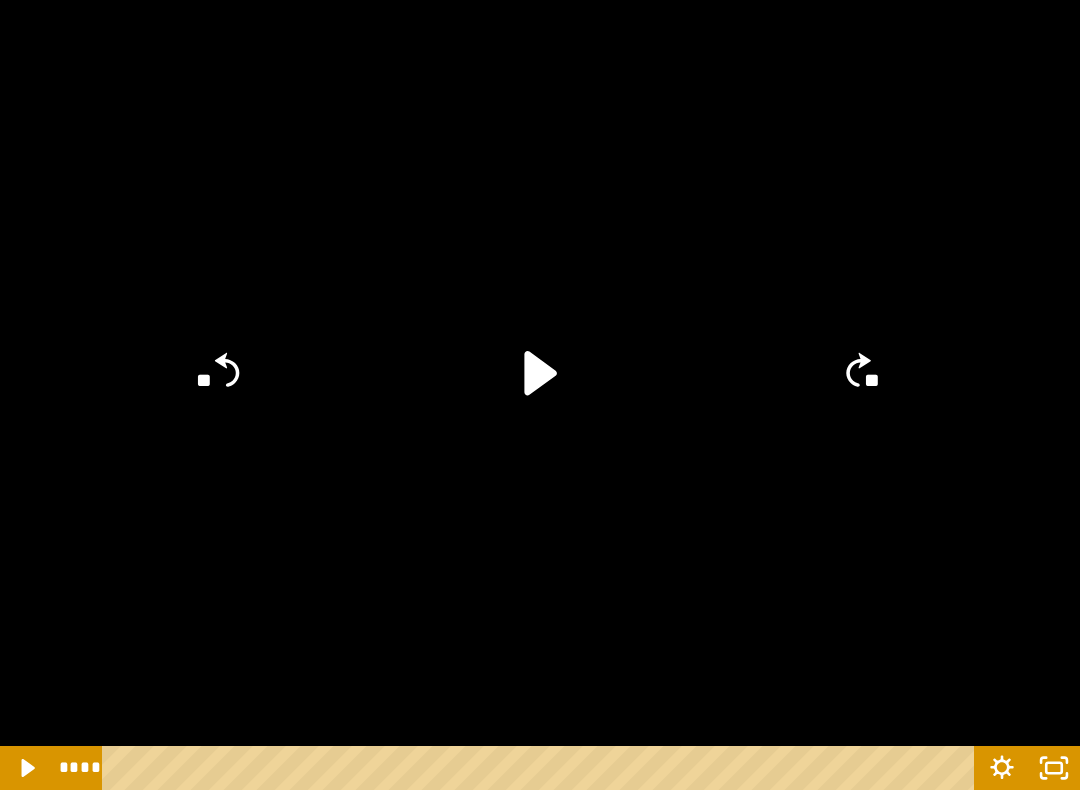 click 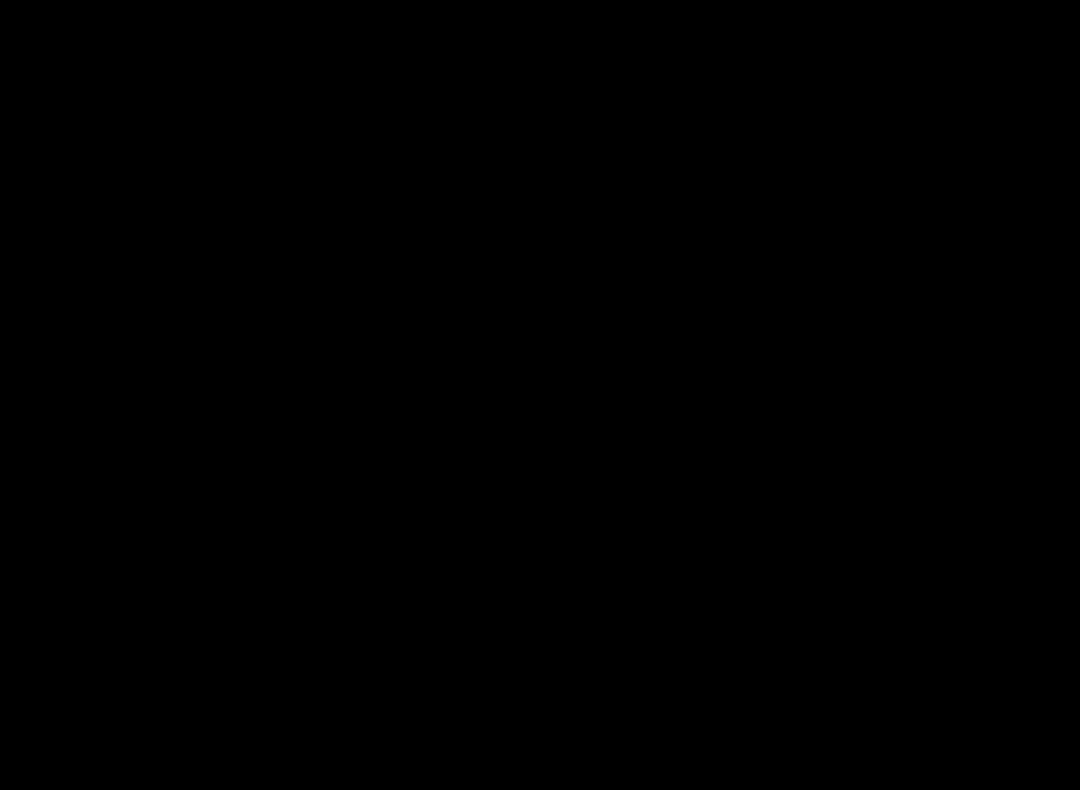 click at bounding box center (540, 395) 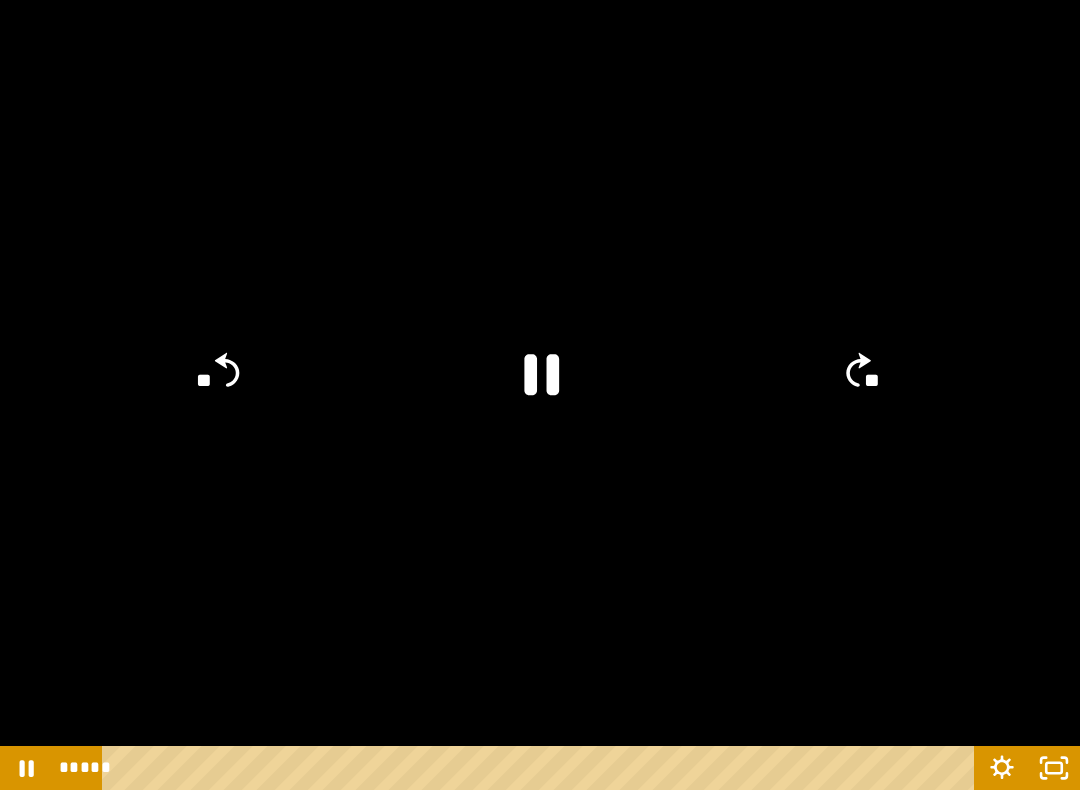 click 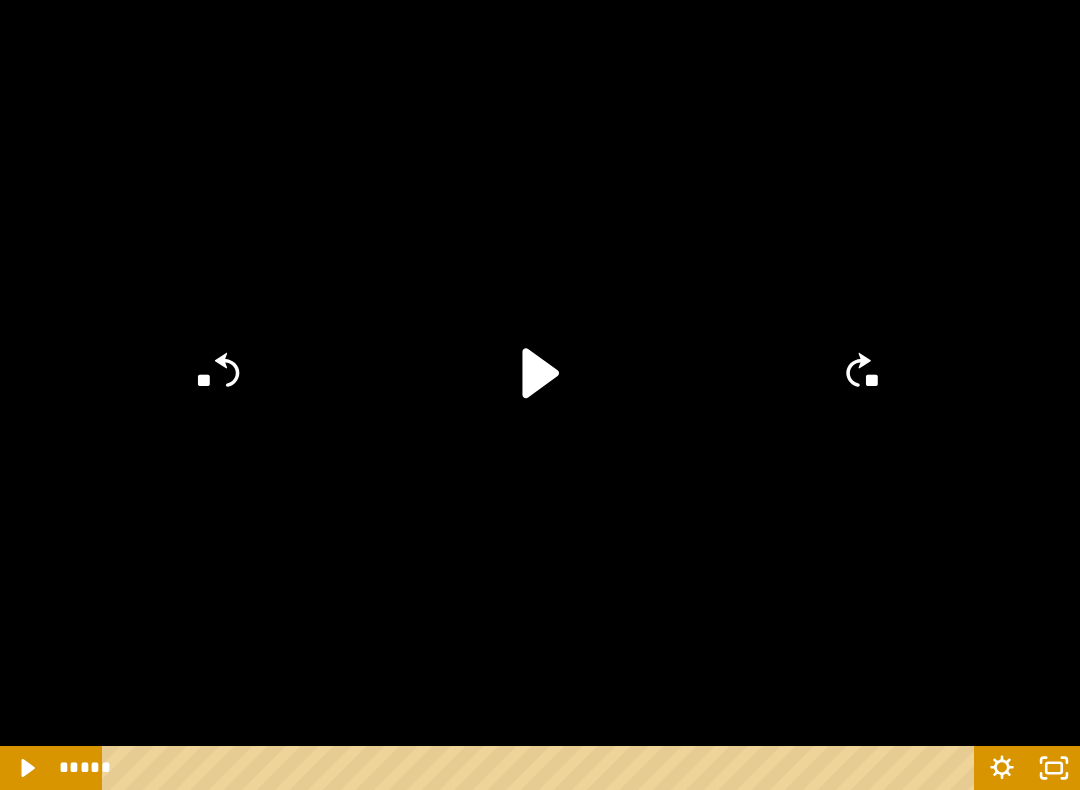 click 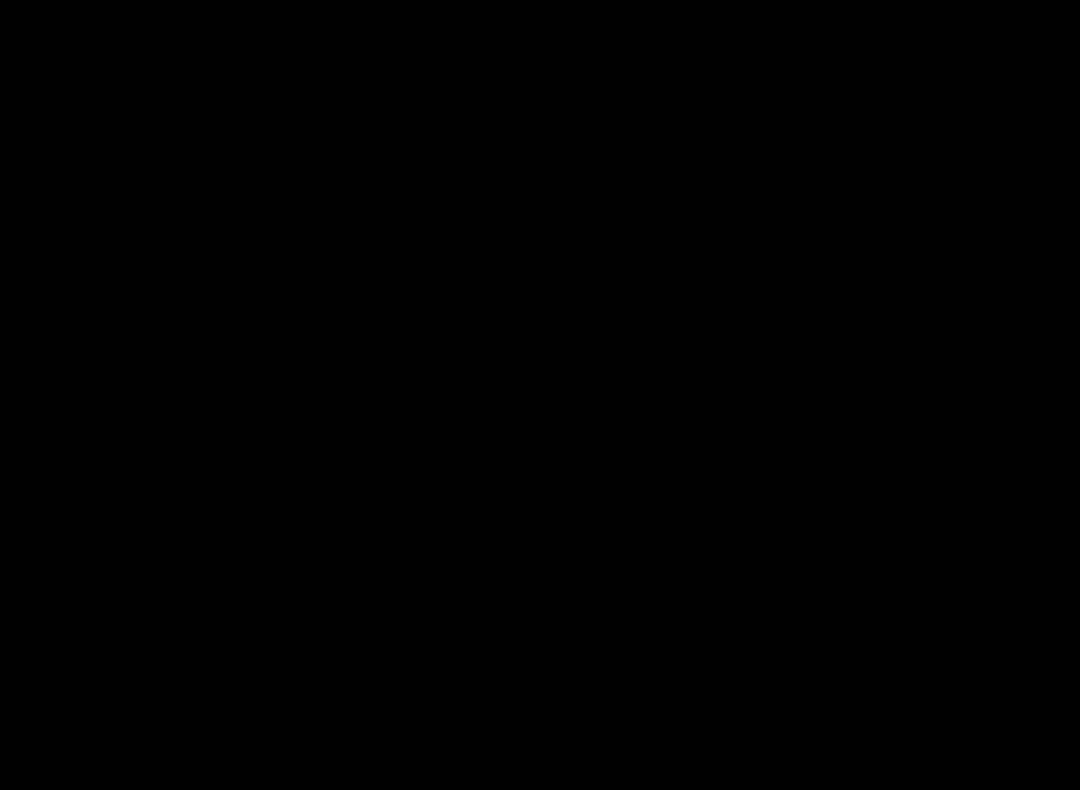 click at bounding box center (540, 395) 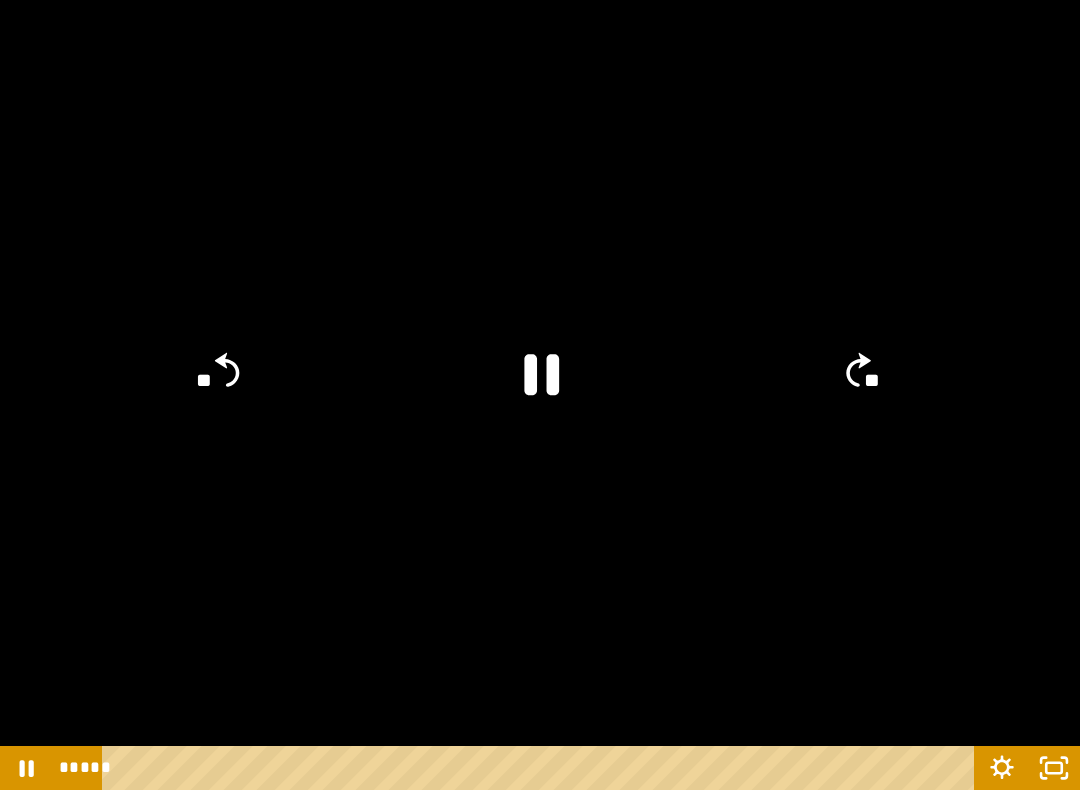 click 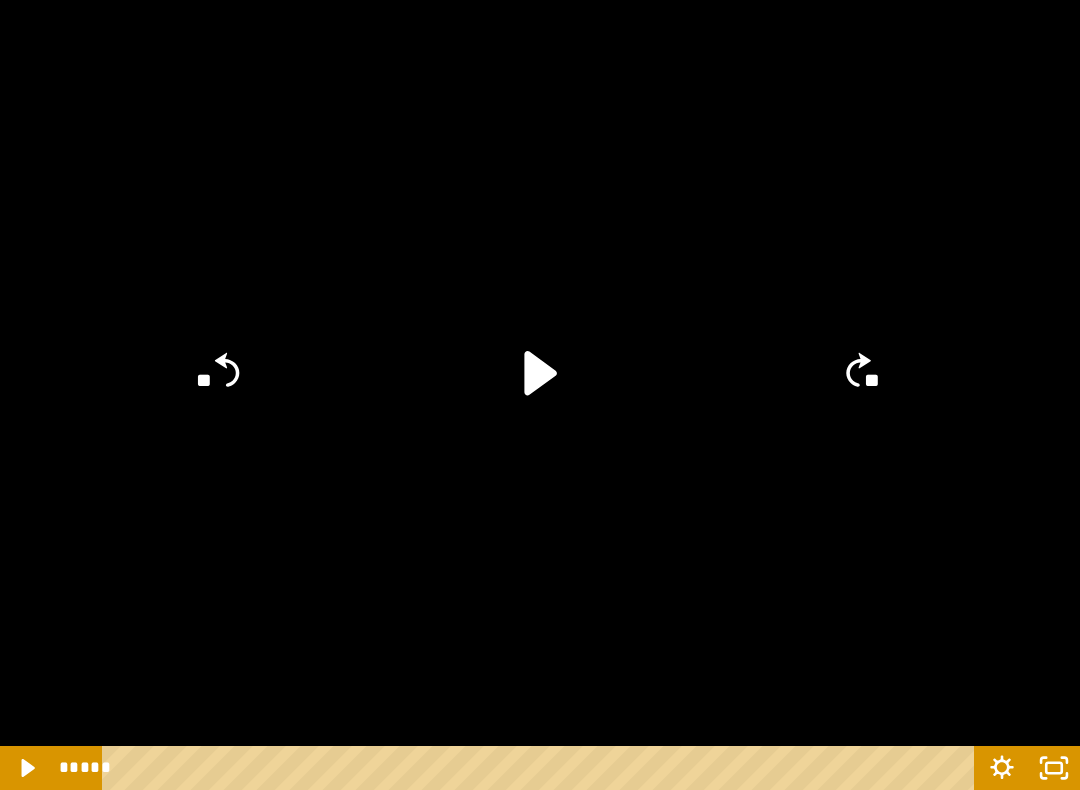 click 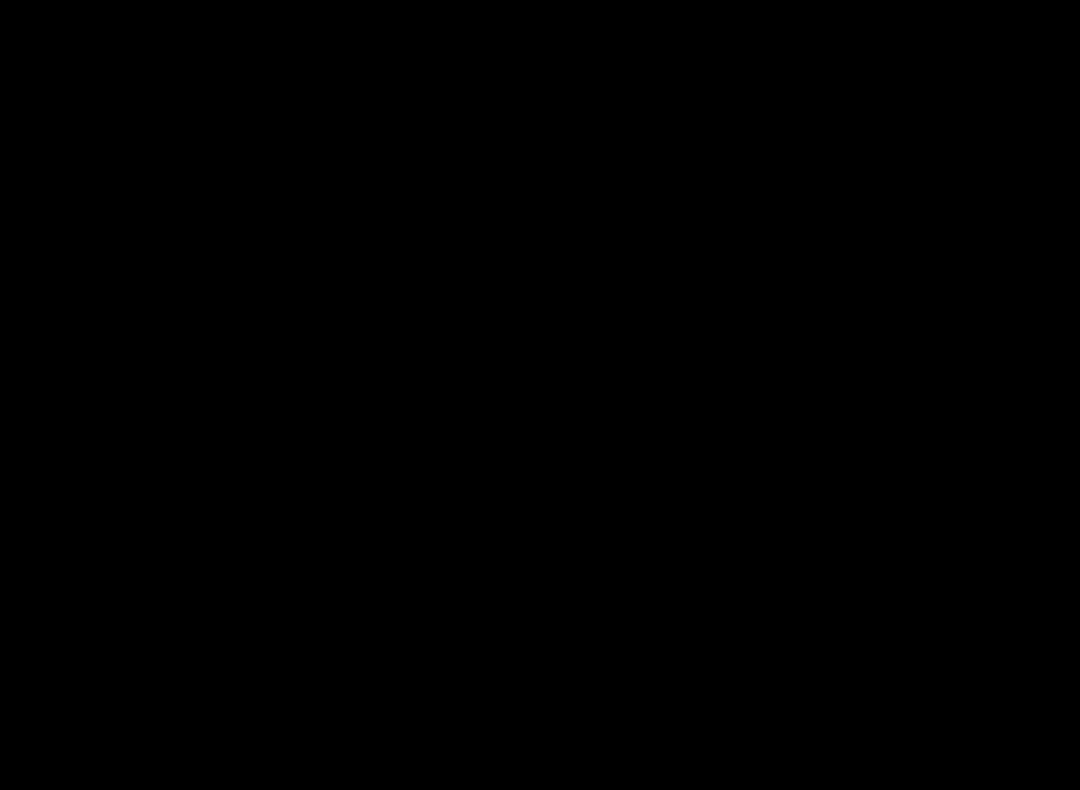 click at bounding box center (540, 395) 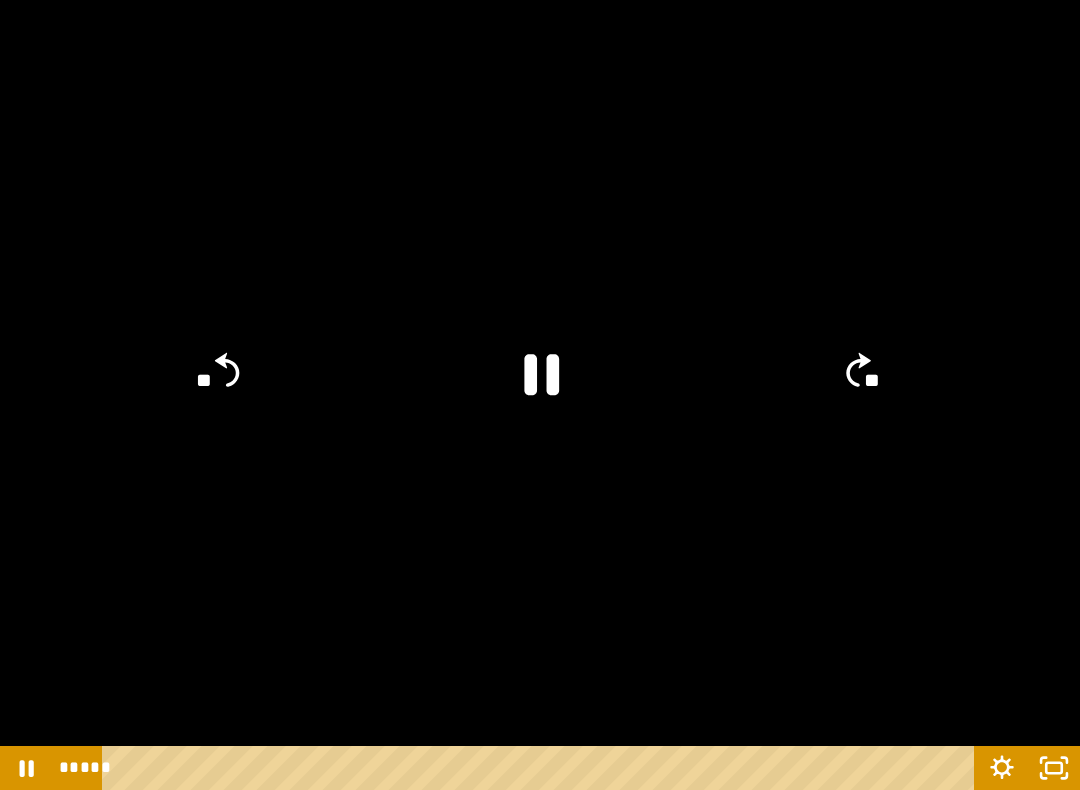 click 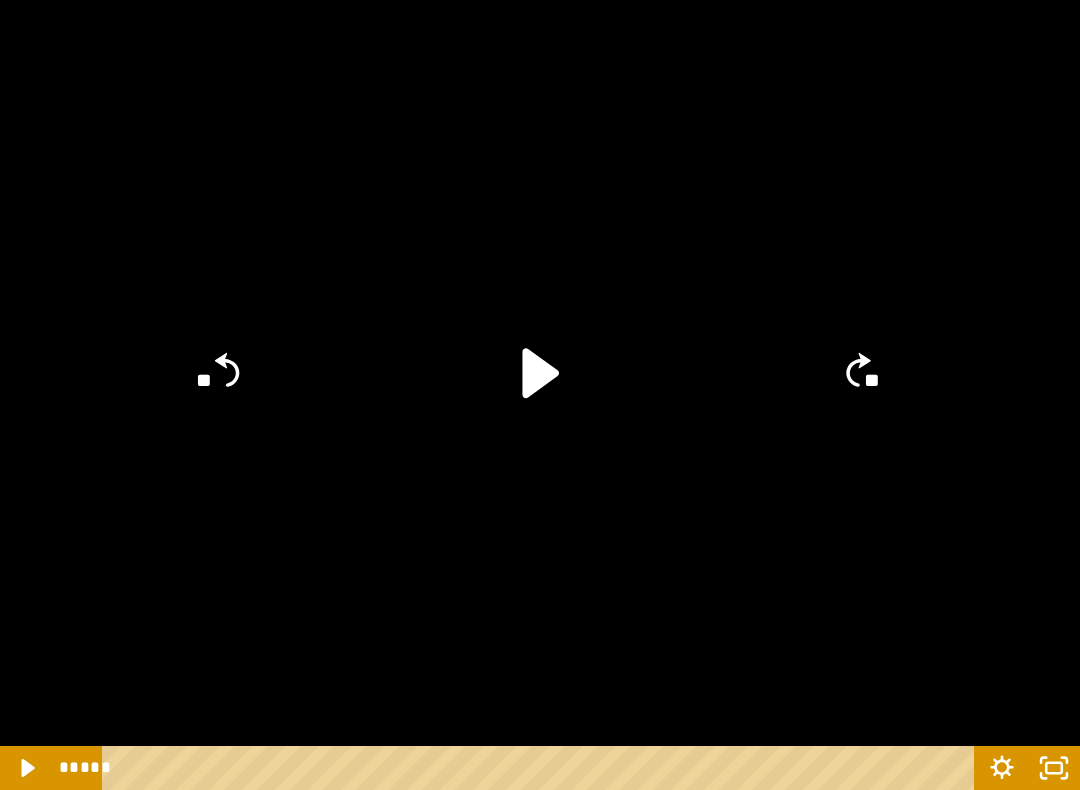 click 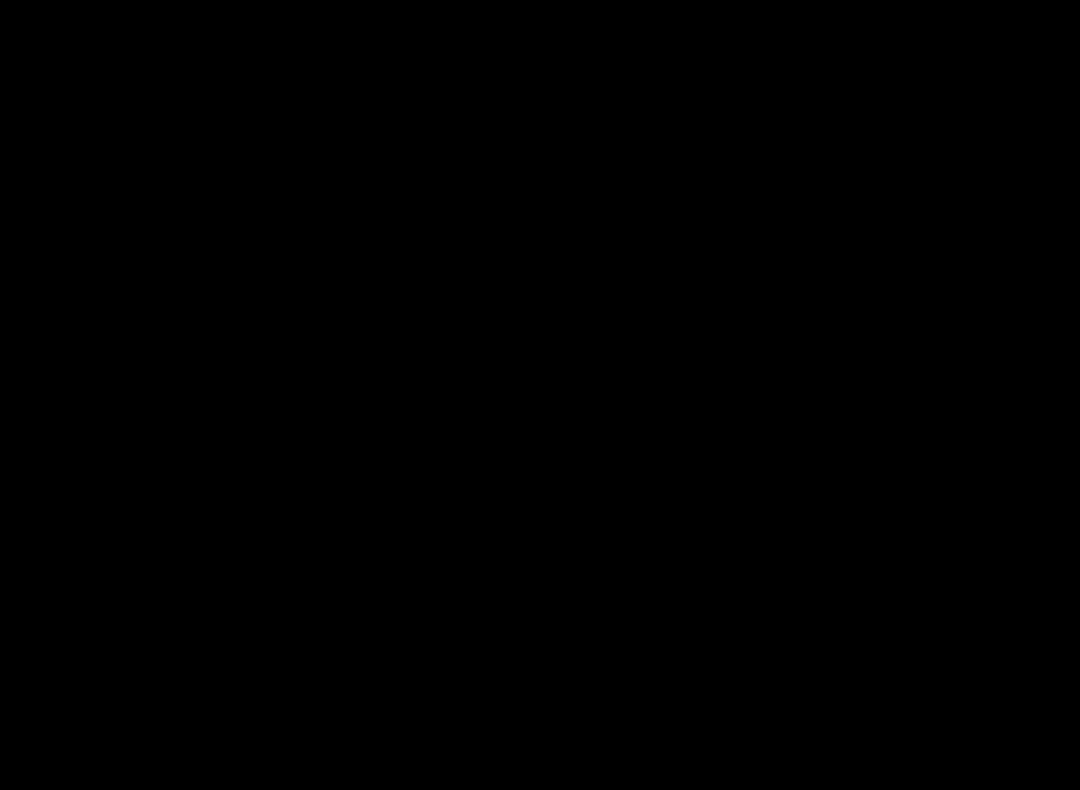 click at bounding box center (540, 395) 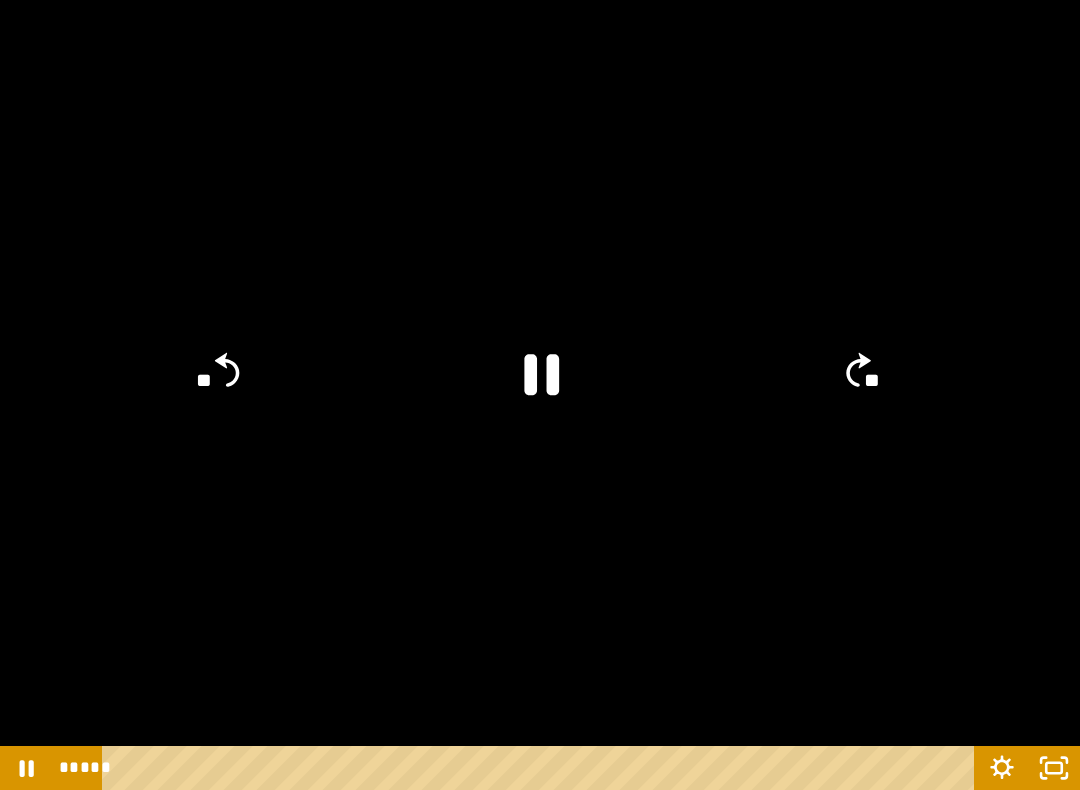 click 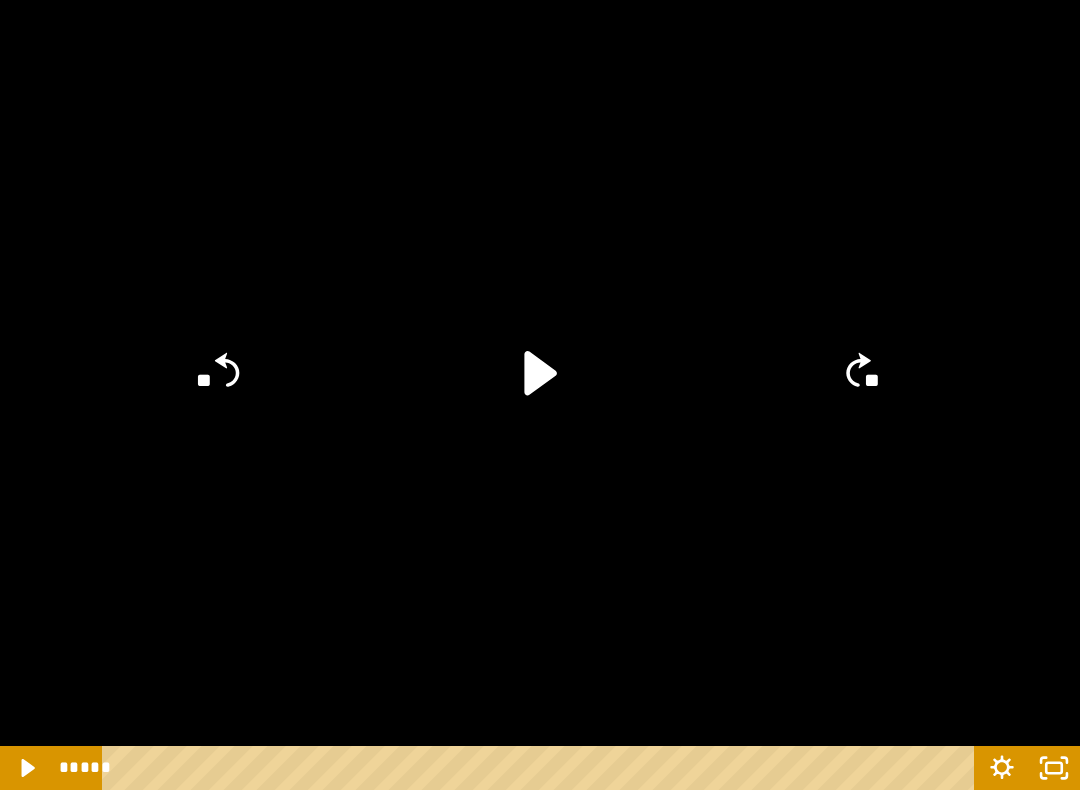 click 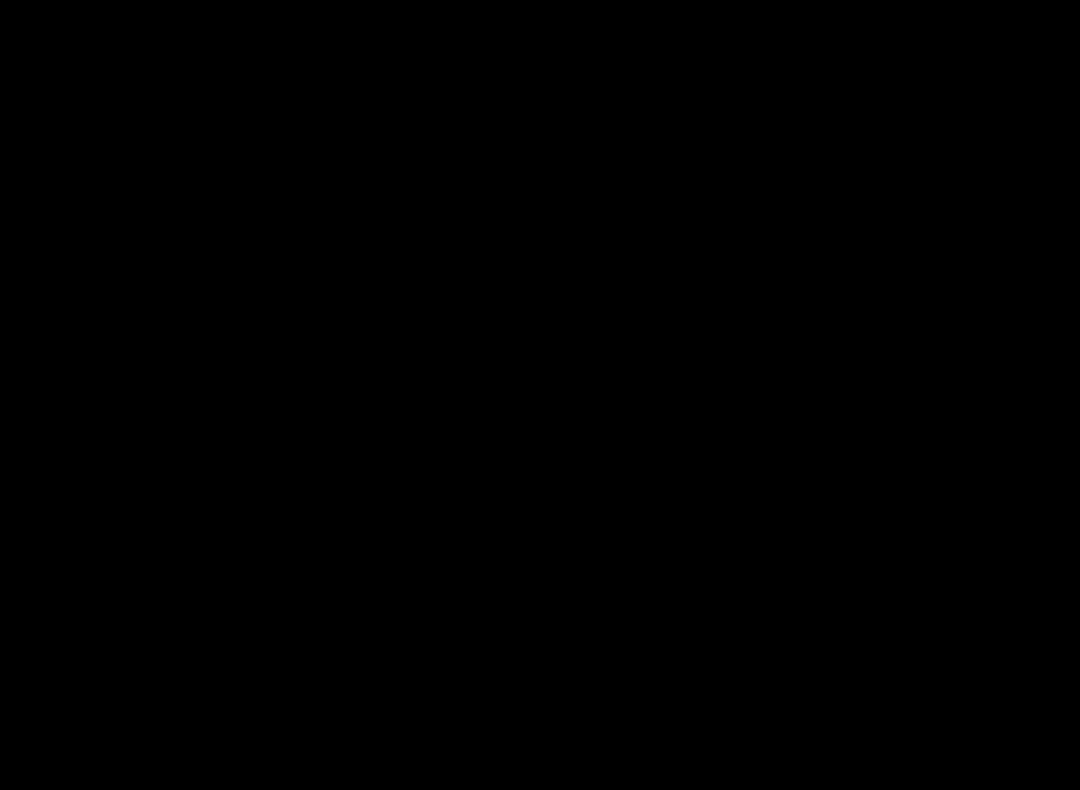 click at bounding box center (540, 395) 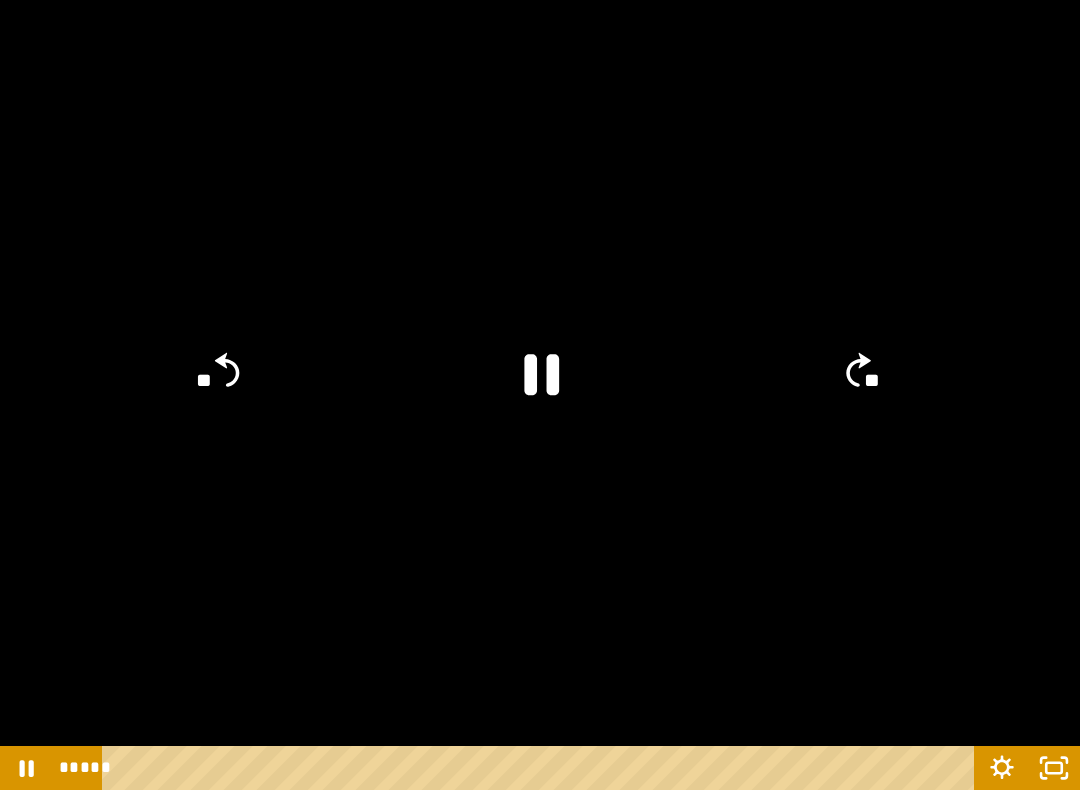 click 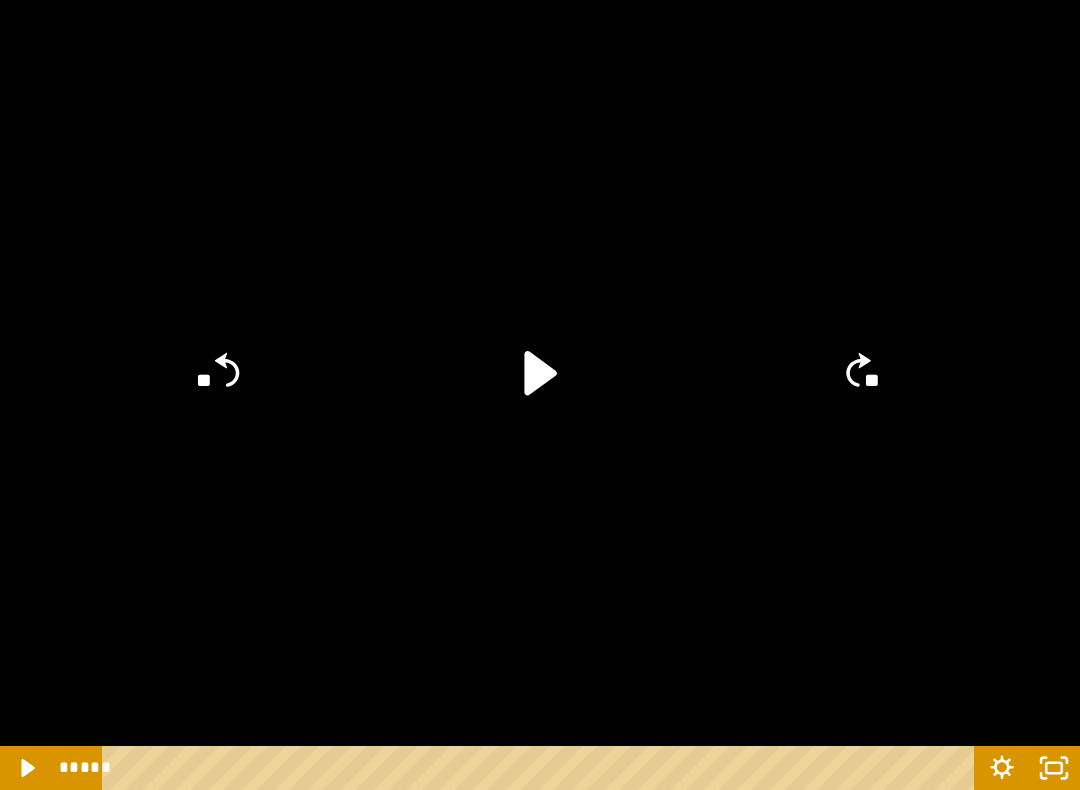 click 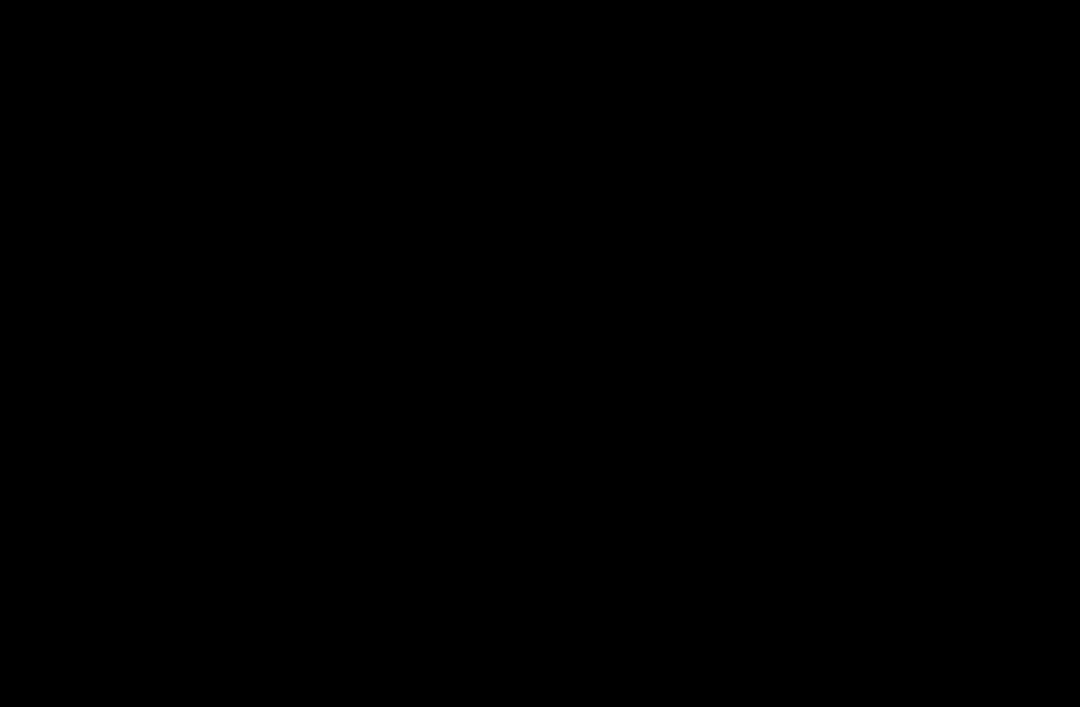 scroll, scrollTop: 0, scrollLeft: 0, axis: both 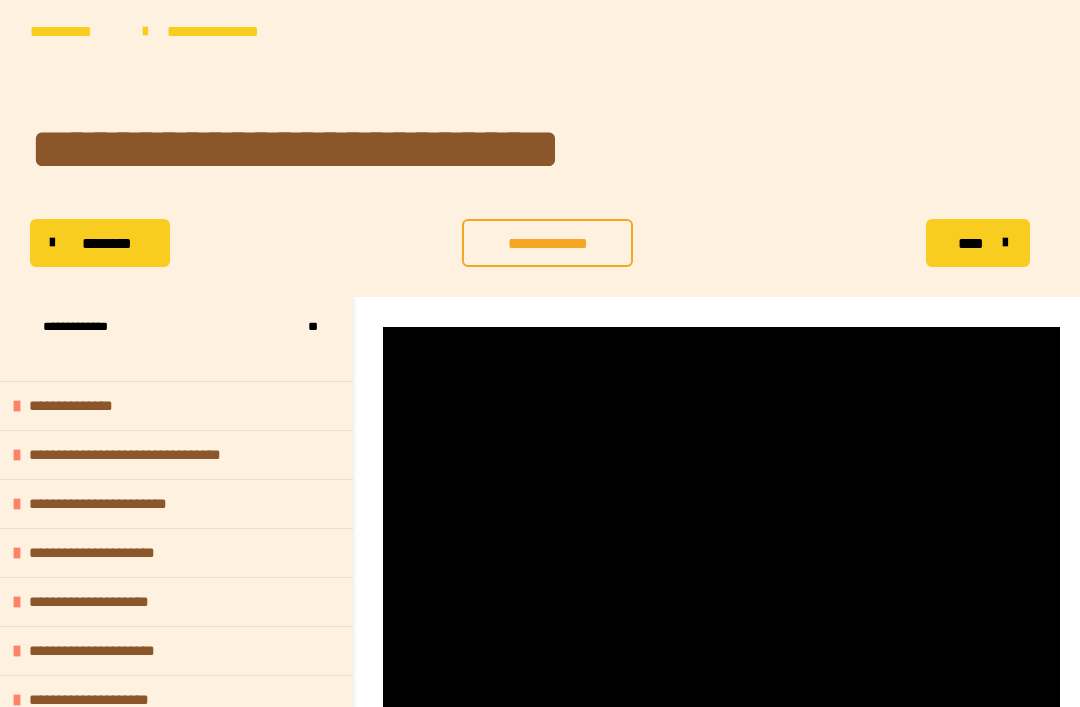 click on "**********" at bounding box center [166, 455] 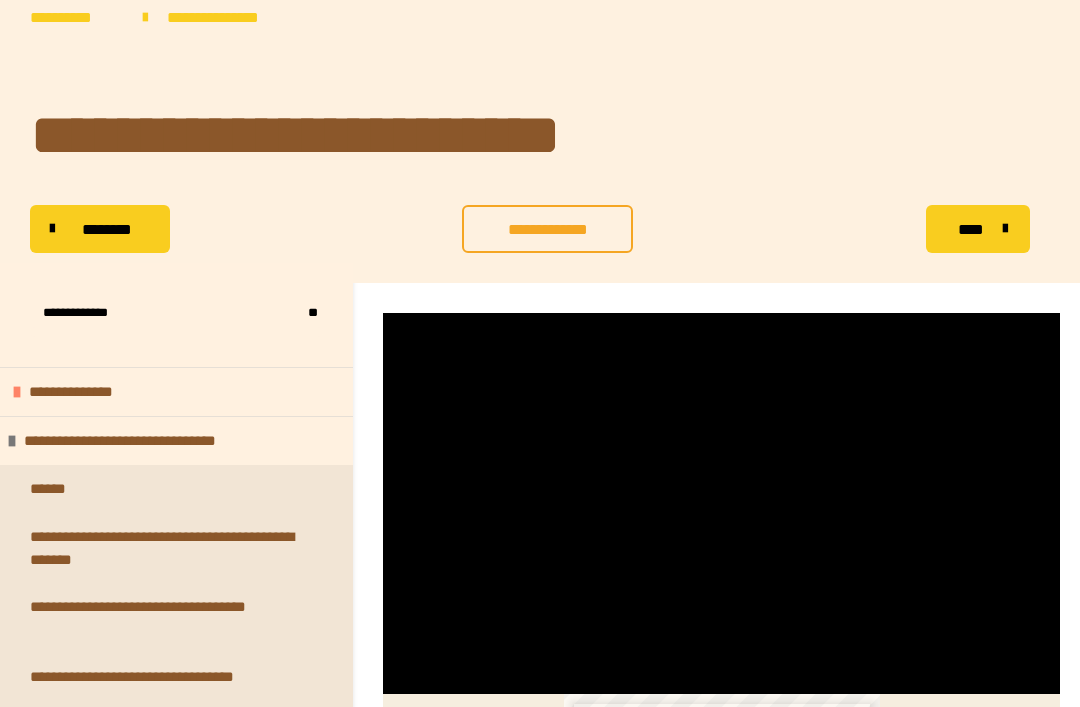 scroll, scrollTop: 123, scrollLeft: 0, axis: vertical 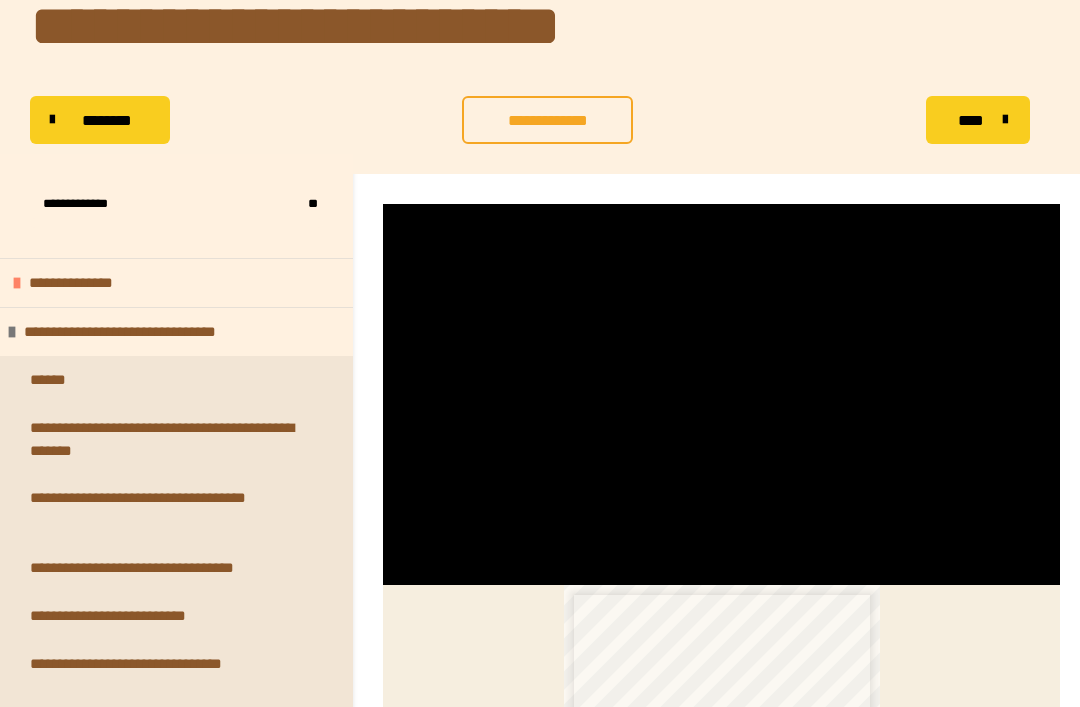 click on "**********" at bounding box center (176, 331) 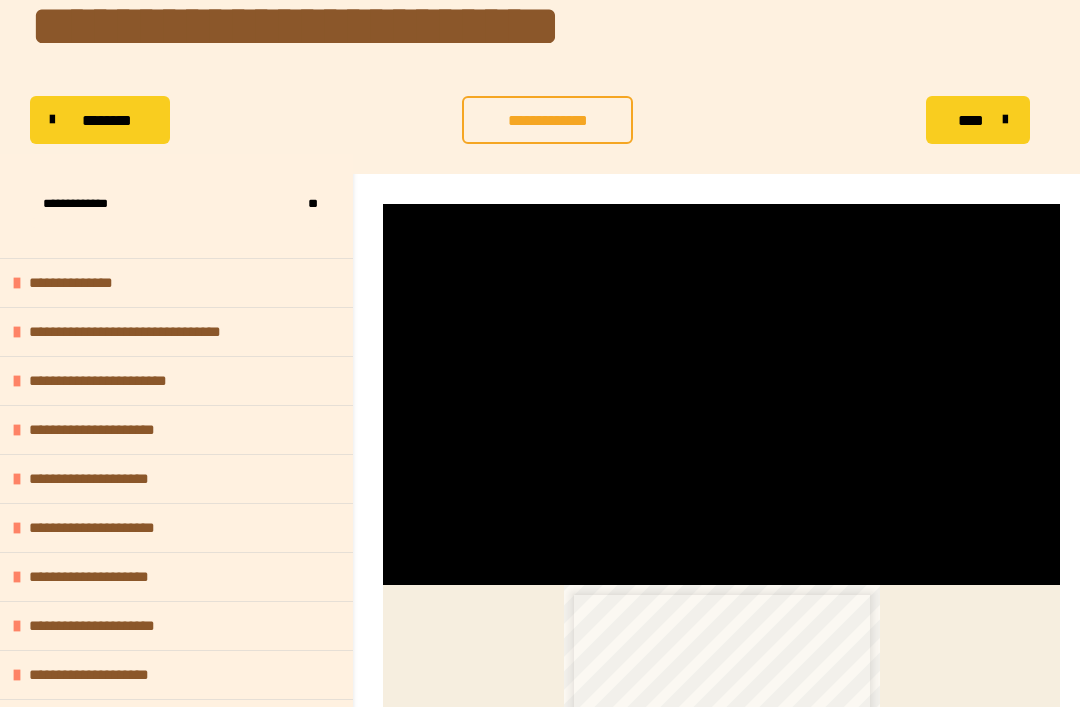 click on "**********" at bounding box center (176, 429) 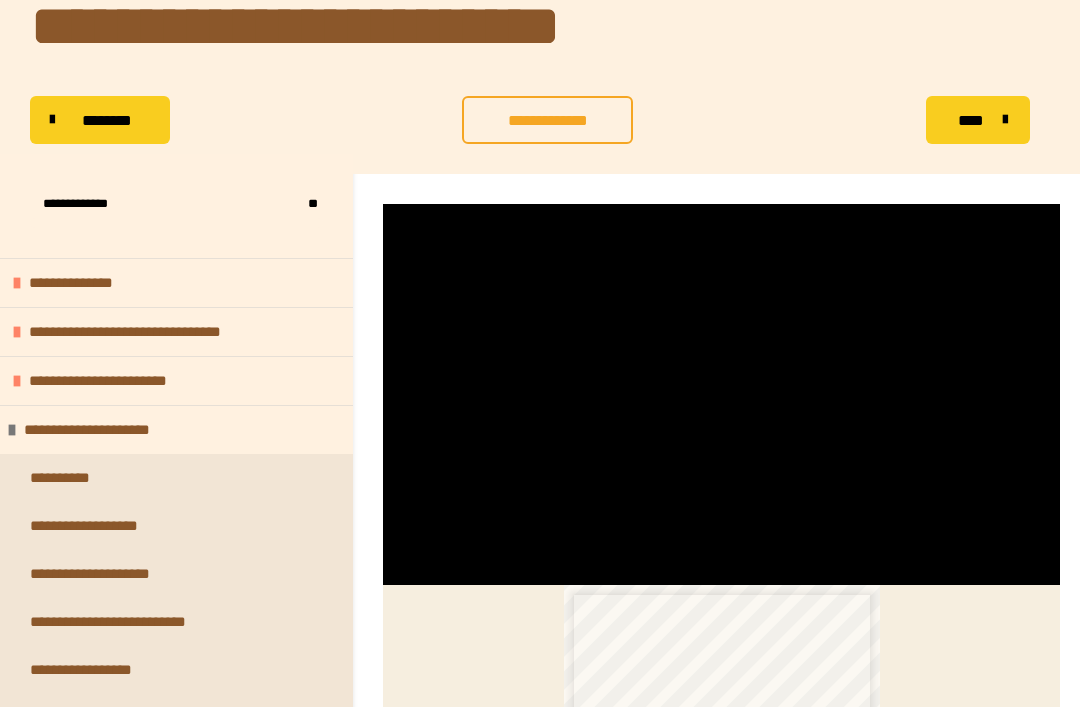 click on "**********" at bounding box center (176, 478) 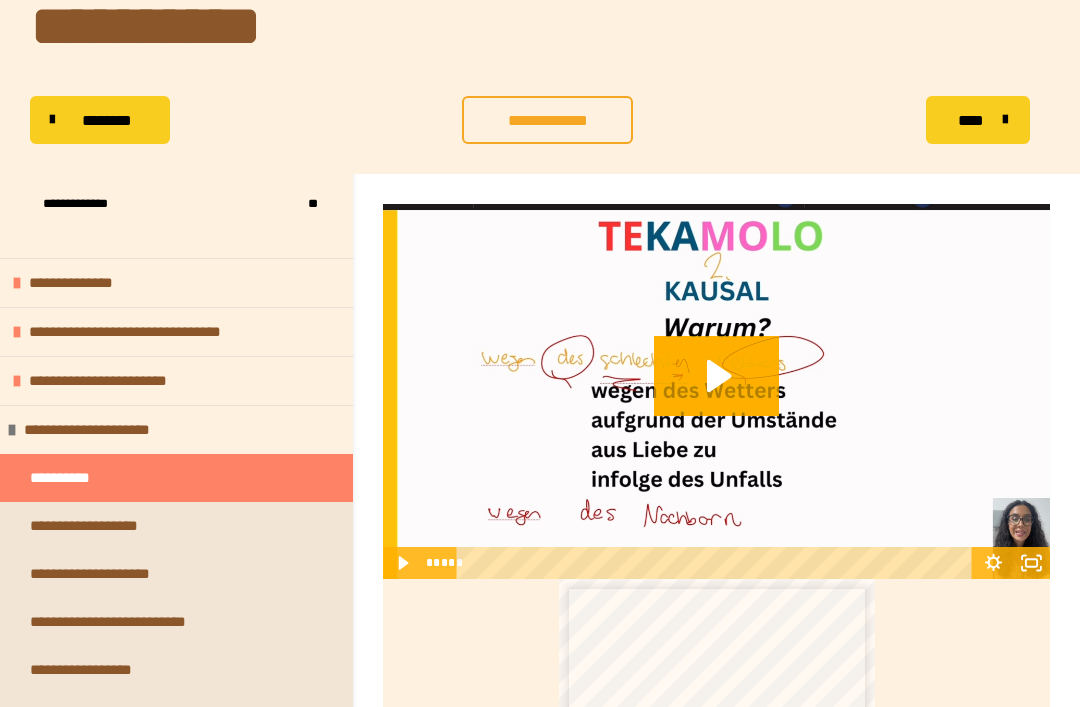 click 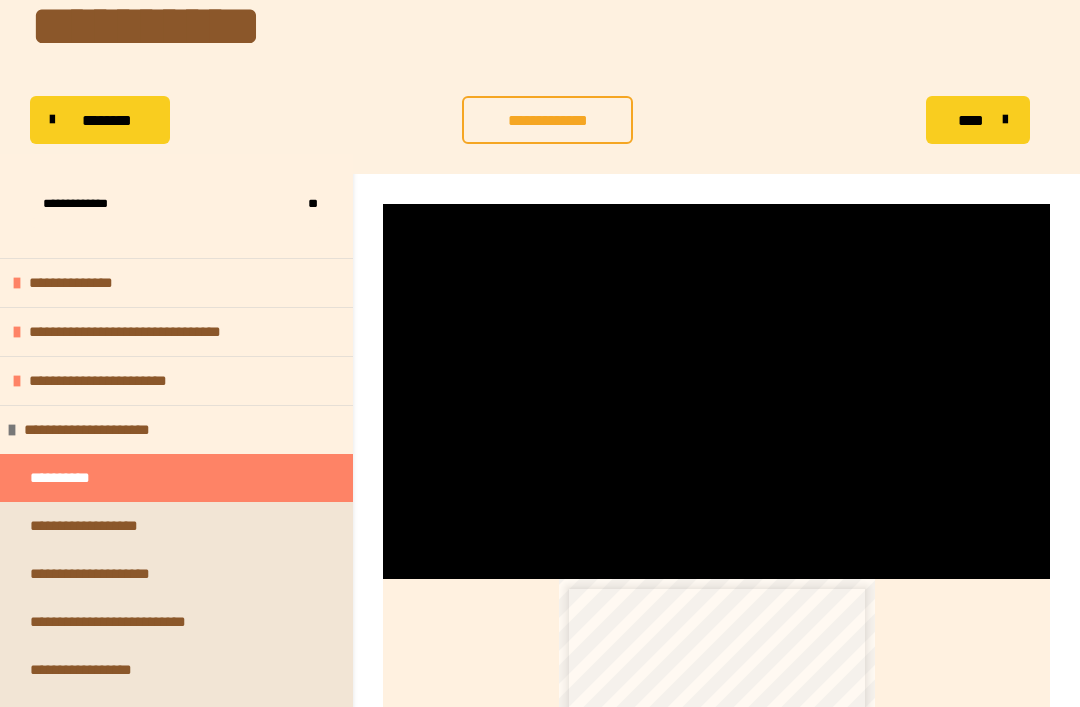 click at bounding box center (716, 391) 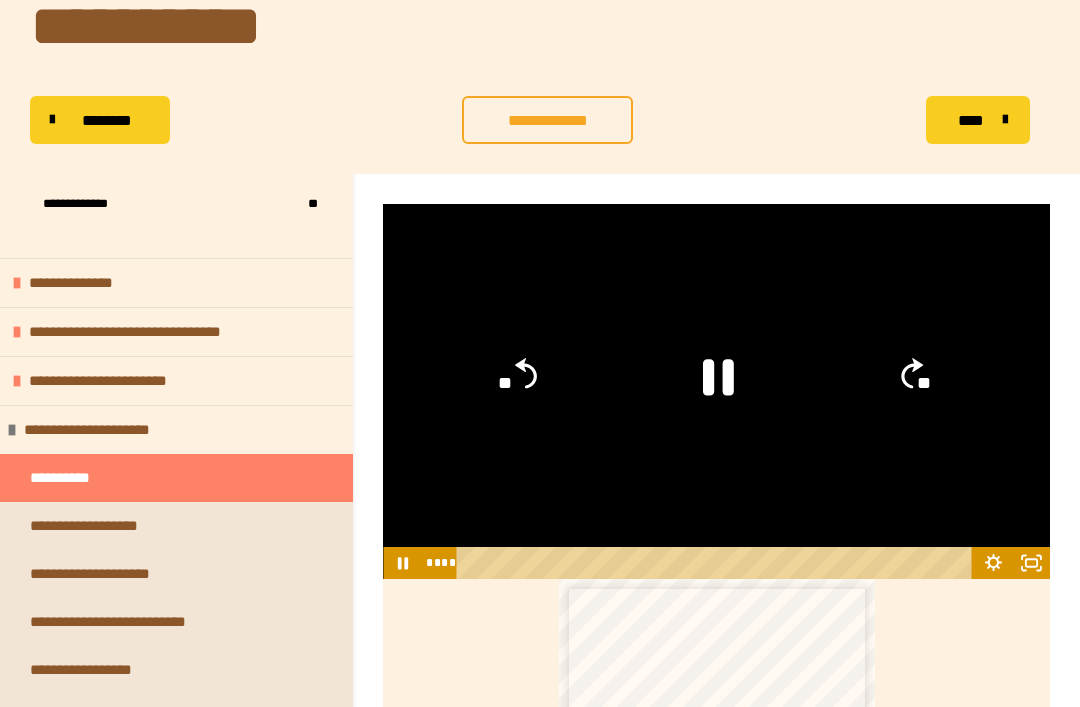 click 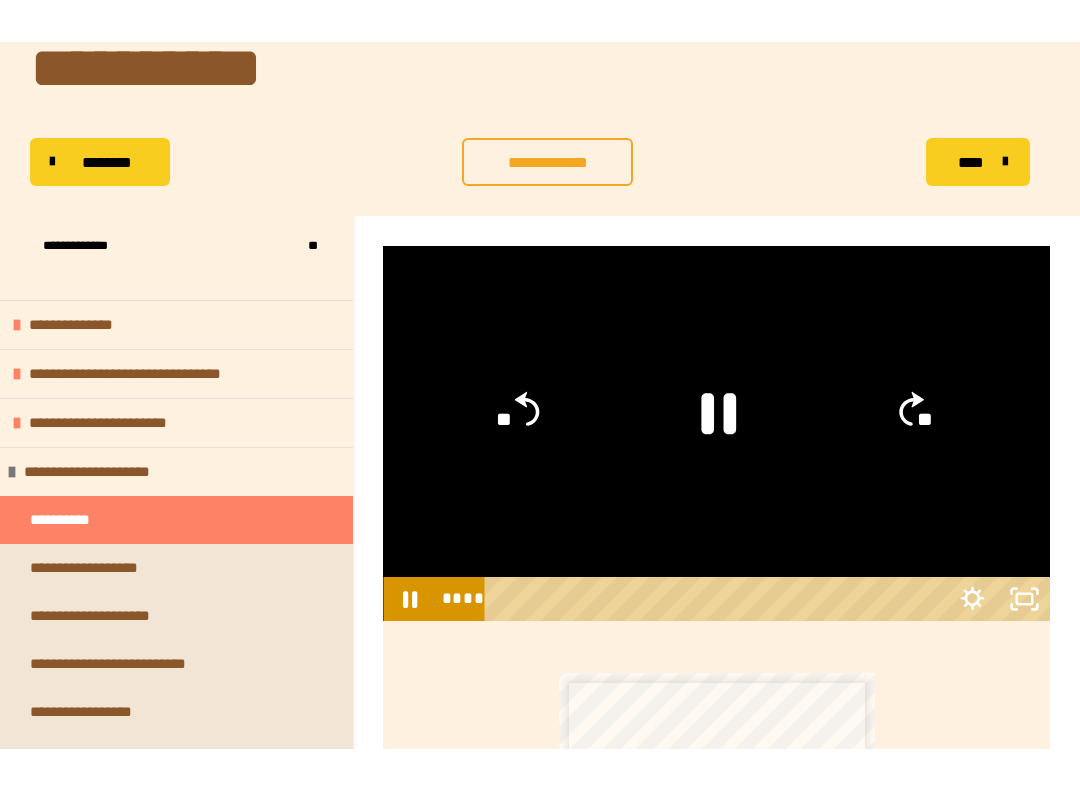 scroll, scrollTop: 20, scrollLeft: 0, axis: vertical 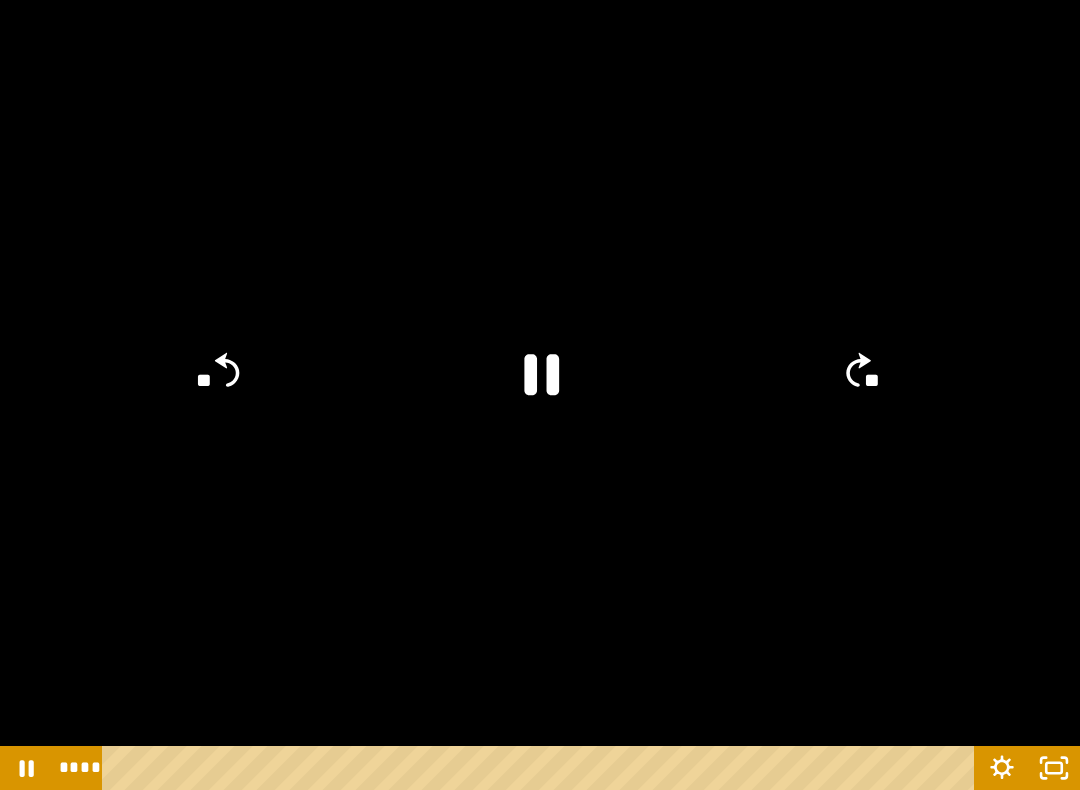 click 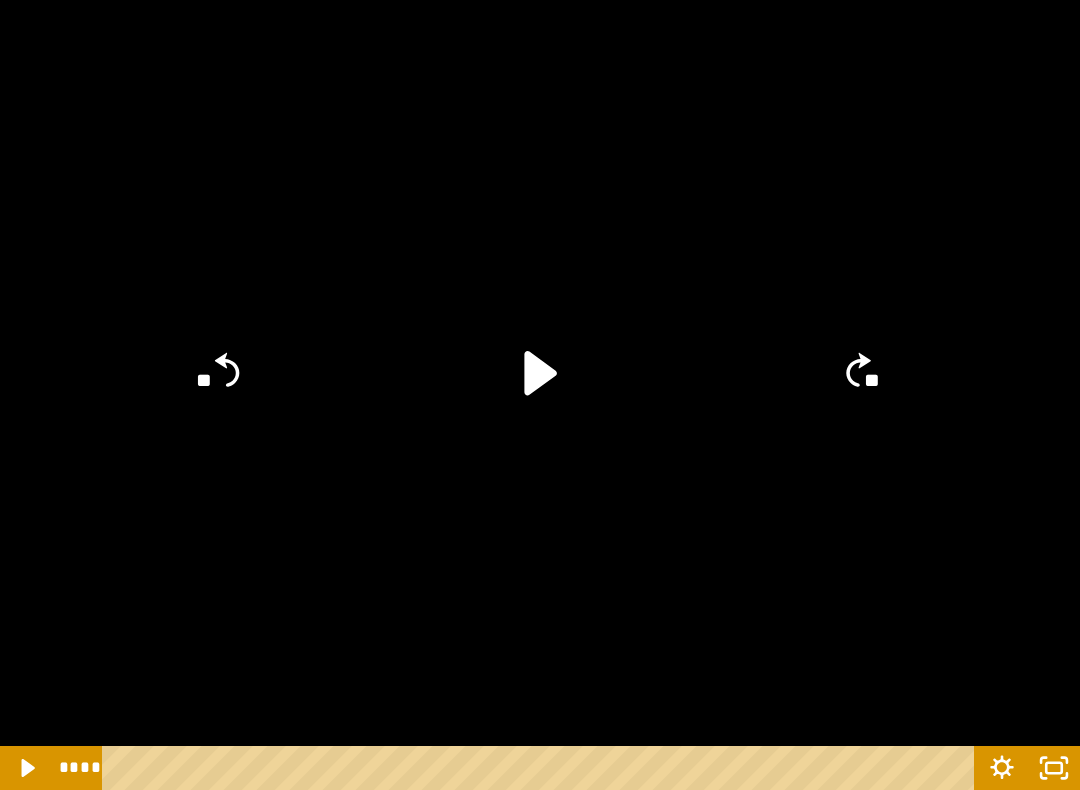click 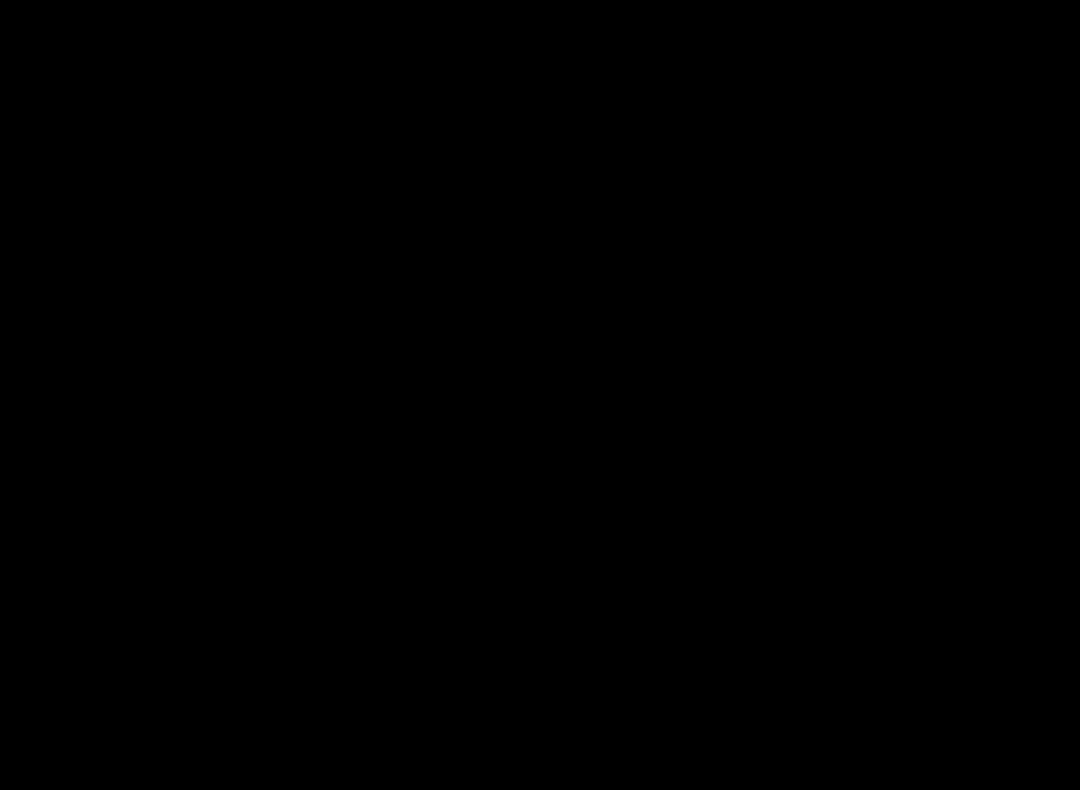 click at bounding box center (540, 395) 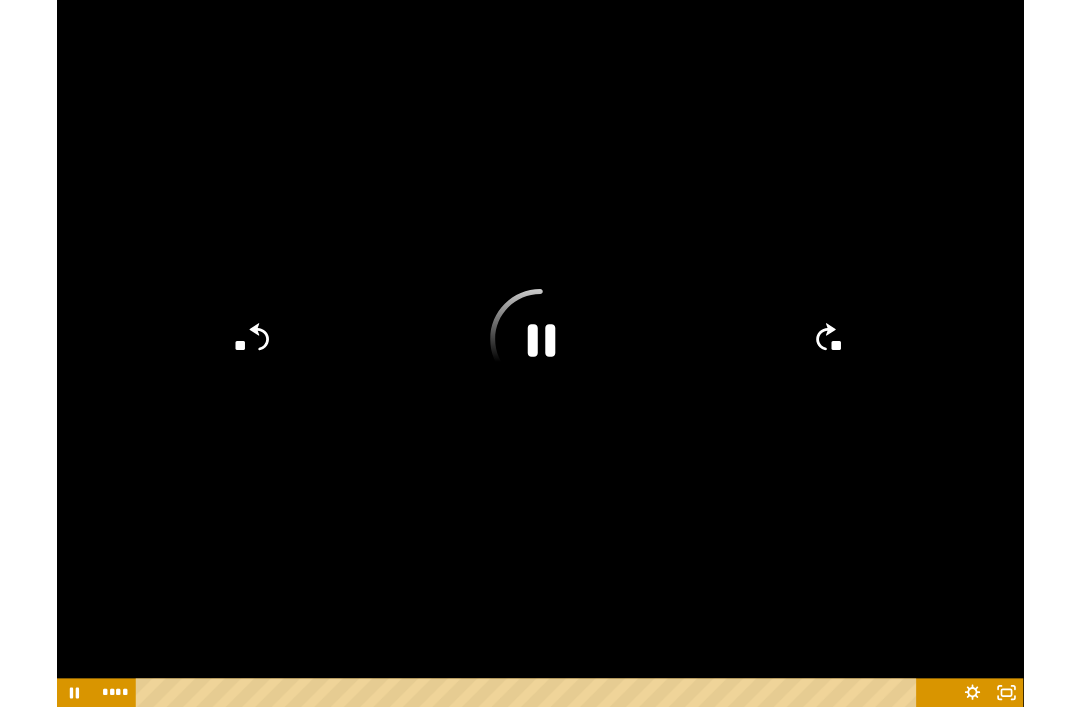scroll, scrollTop: 123, scrollLeft: 0, axis: vertical 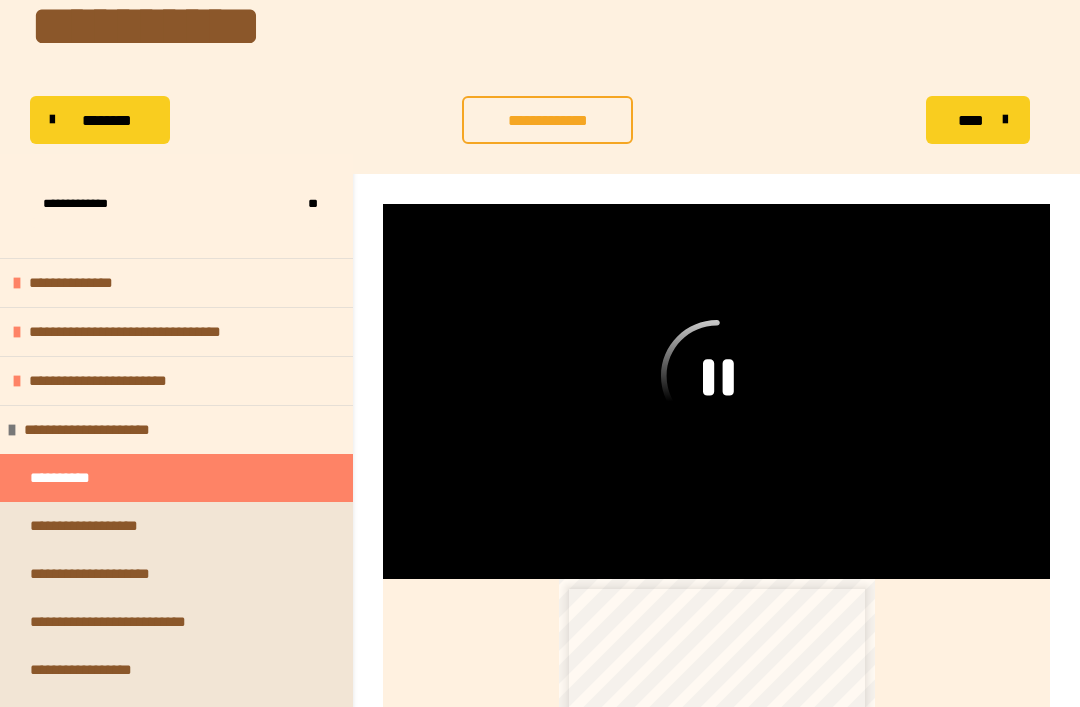 click on "**********" at bounding box center (176, 526) 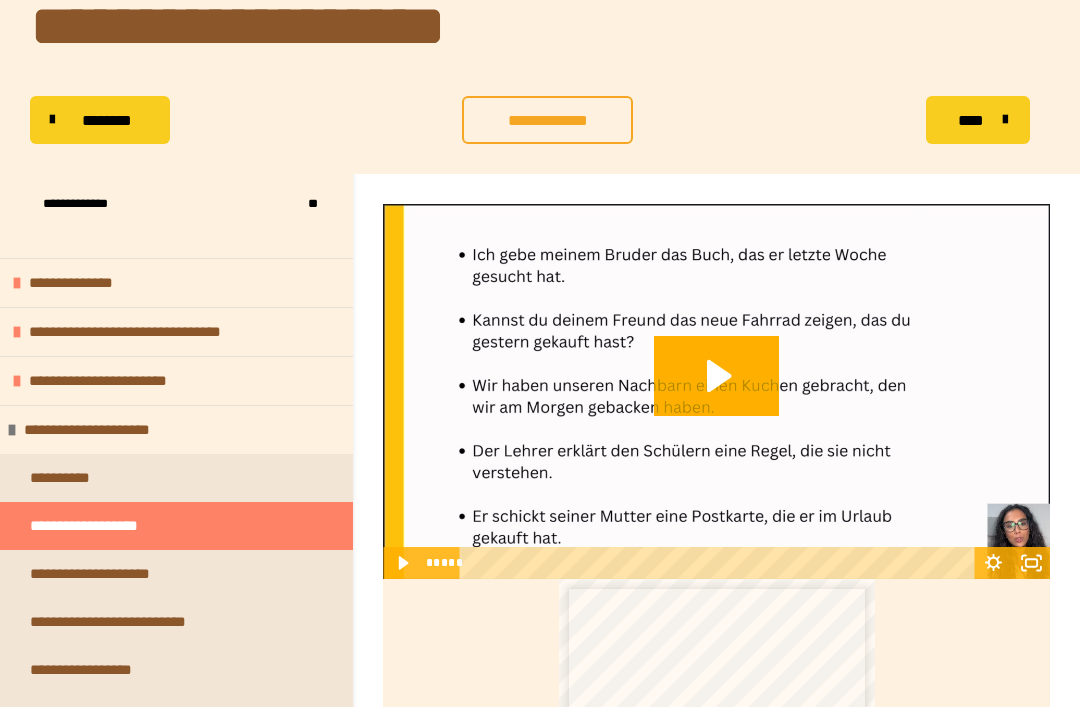 click 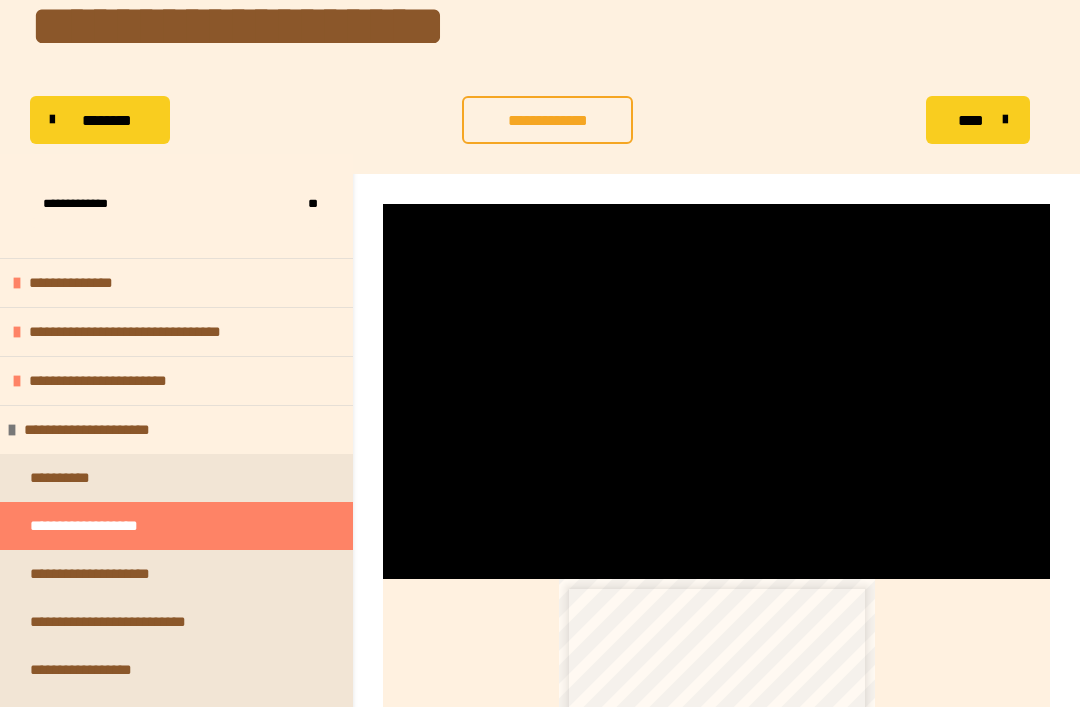 click at bounding box center [716, 391] 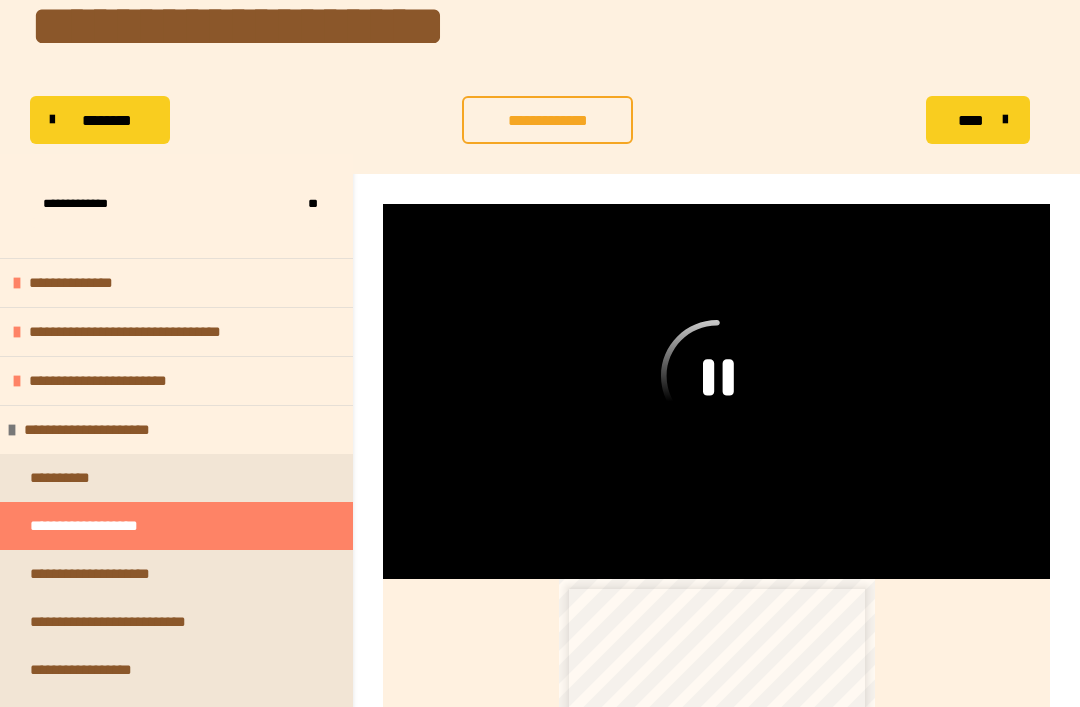 scroll, scrollTop: 0, scrollLeft: 0, axis: both 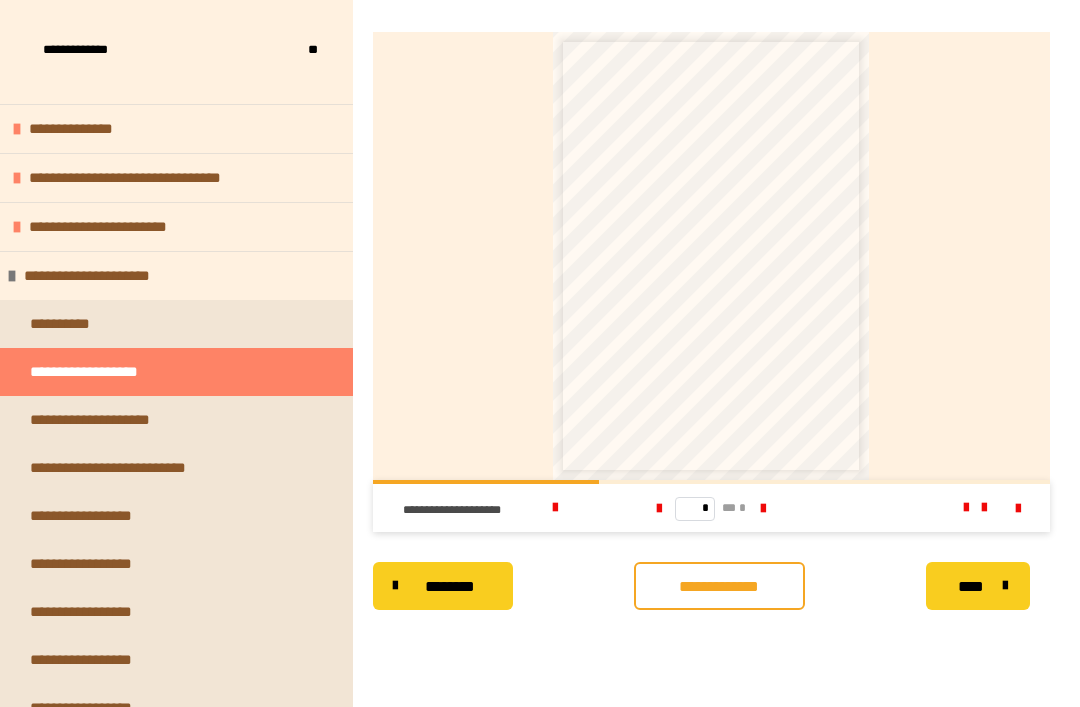 click on "**********" at bounding box center [176, 420] 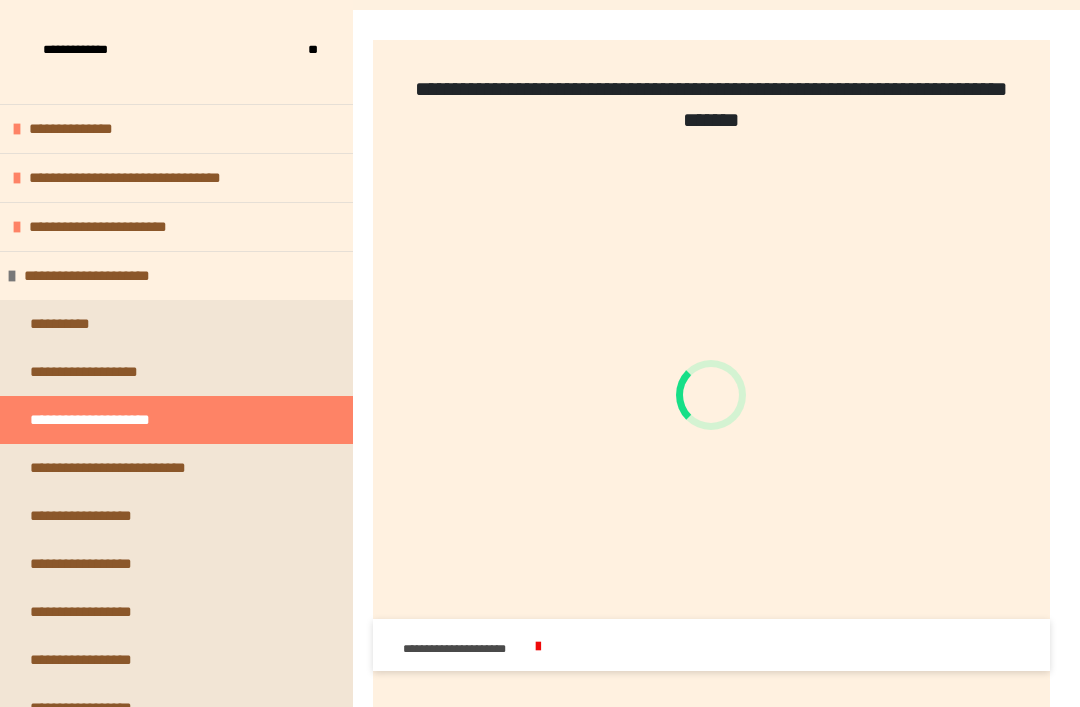 click at bounding box center (711, 395) 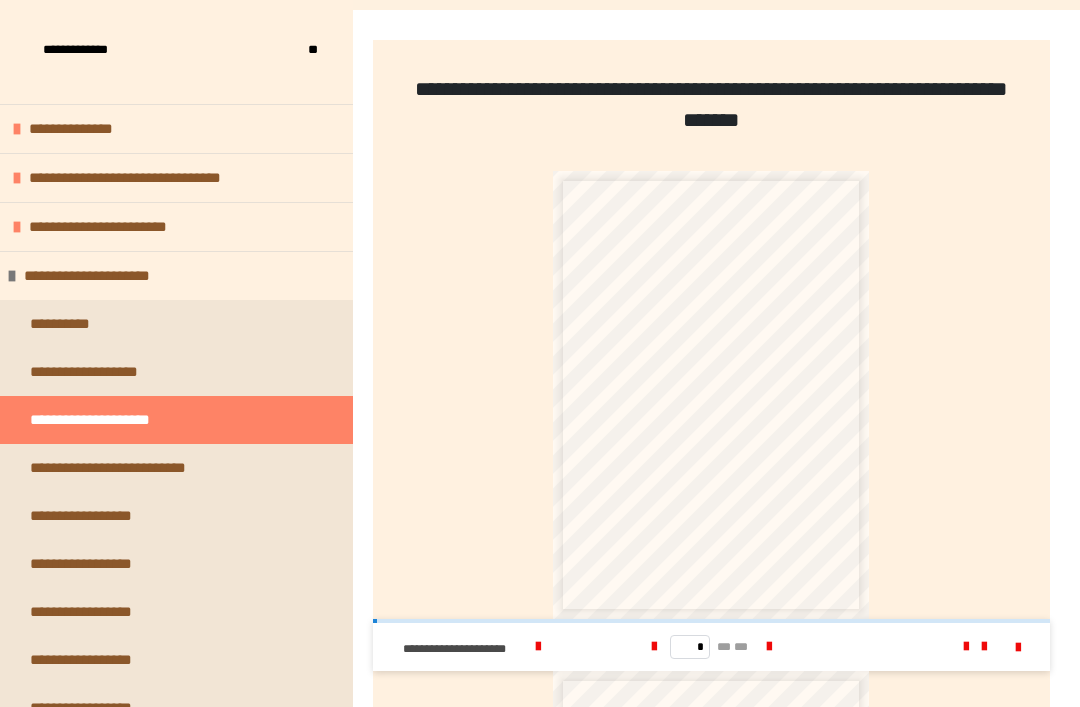 click at bounding box center (769, 647) 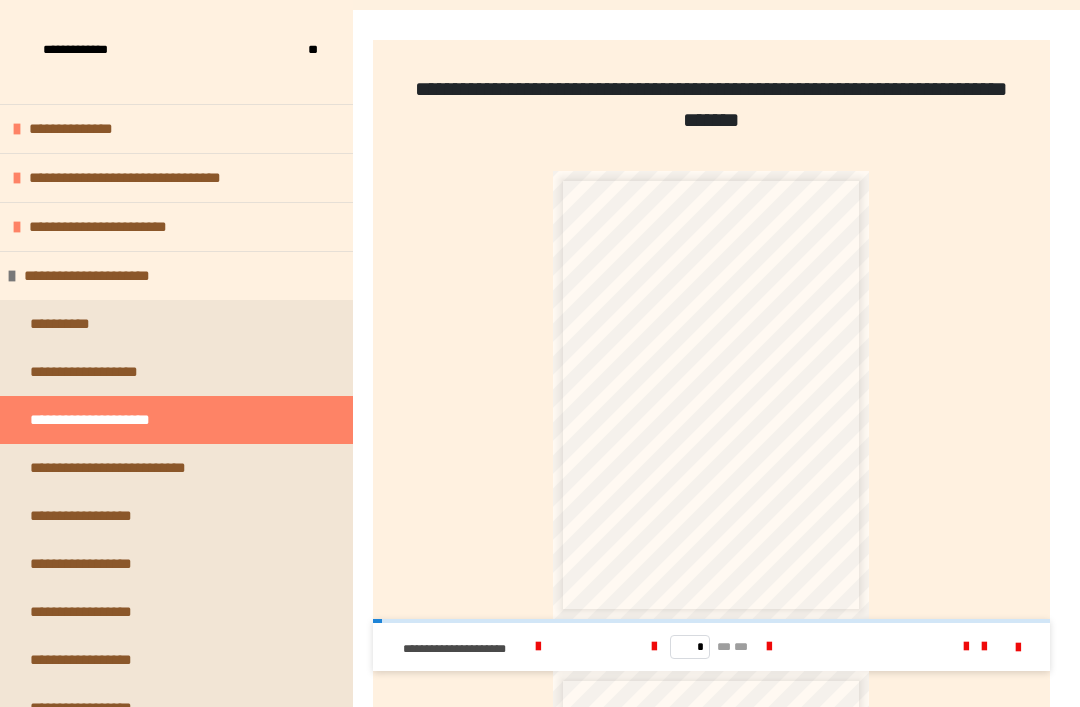 click at bounding box center [769, 647] 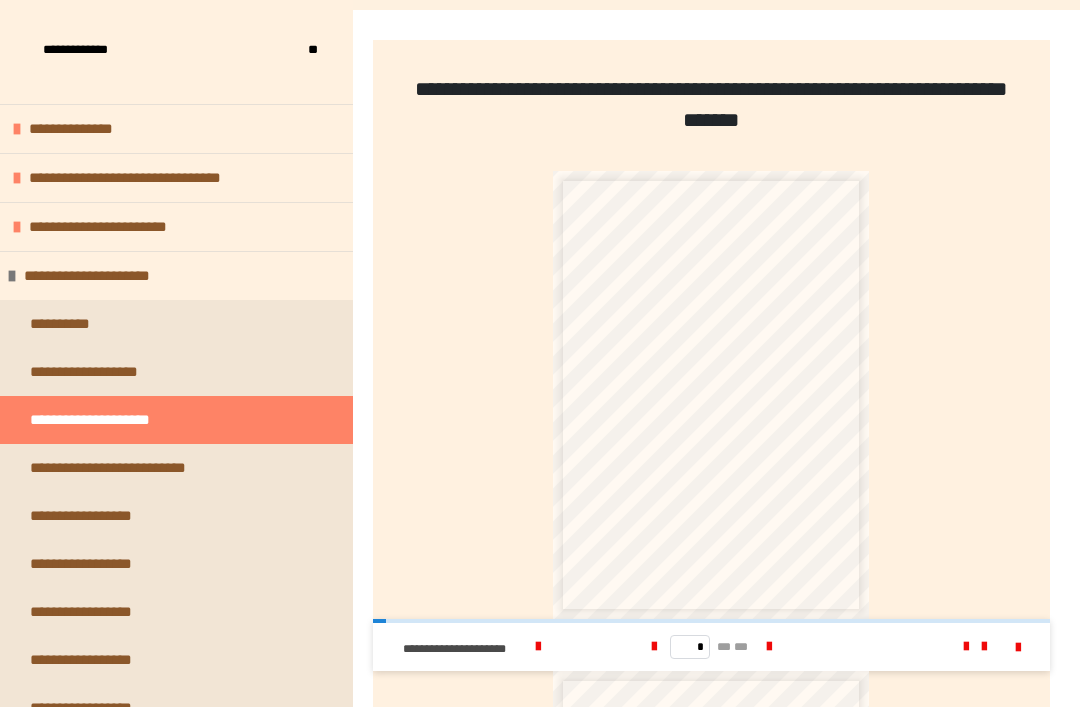click on "* ** ***" at bounding box center (711, 647) 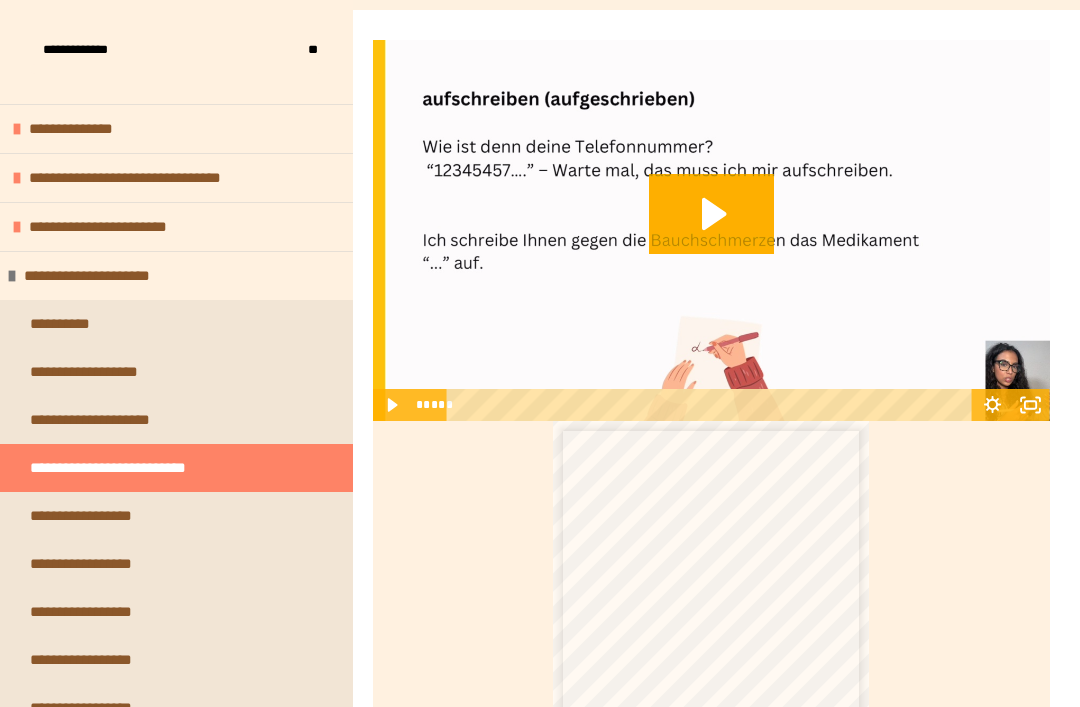 click 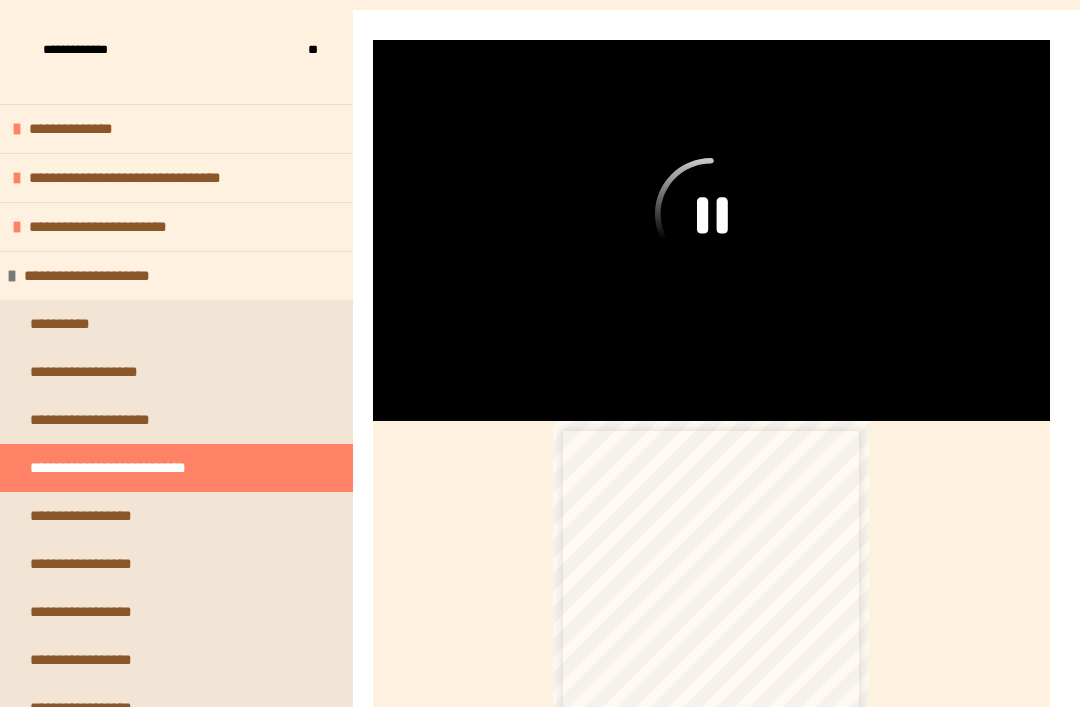 click on "**********" at bounding box center (176, 275) 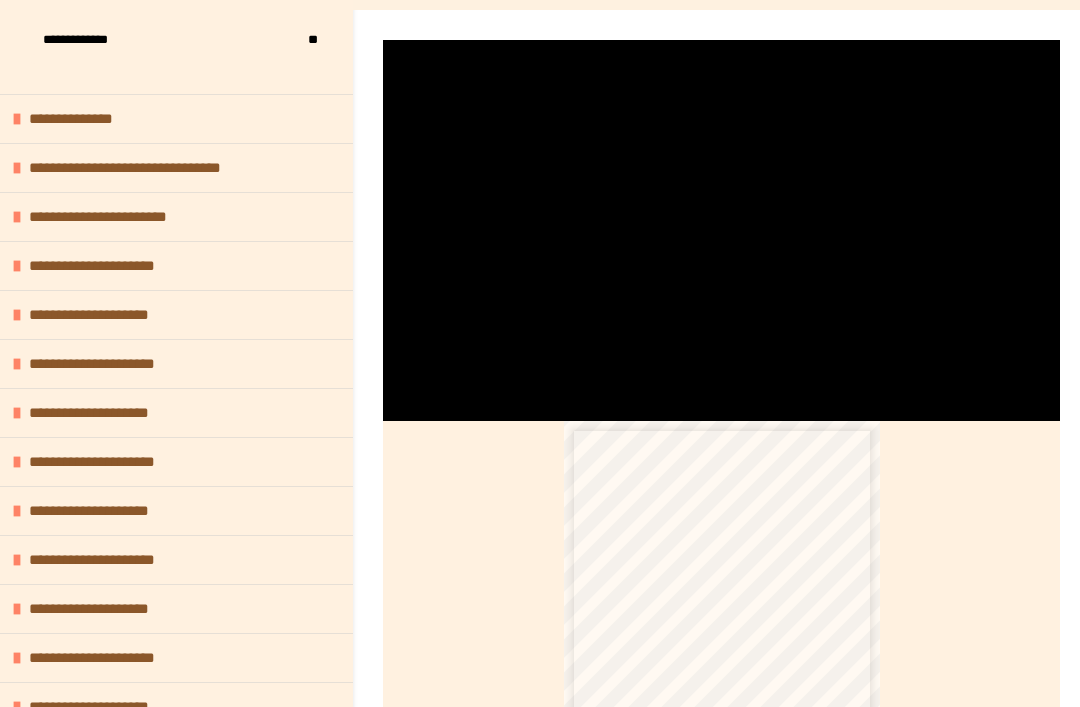 scroll, scrollTop: 0, scrollLeft: 0, axis: both 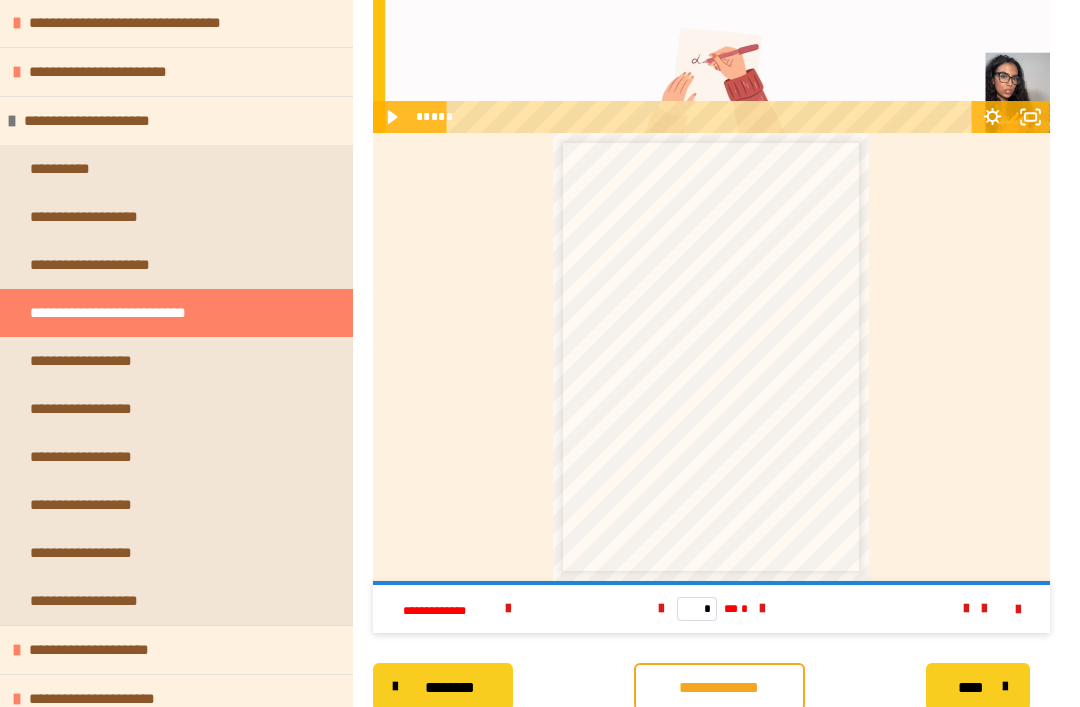 click on "**********" at bounding box center [176, 120] 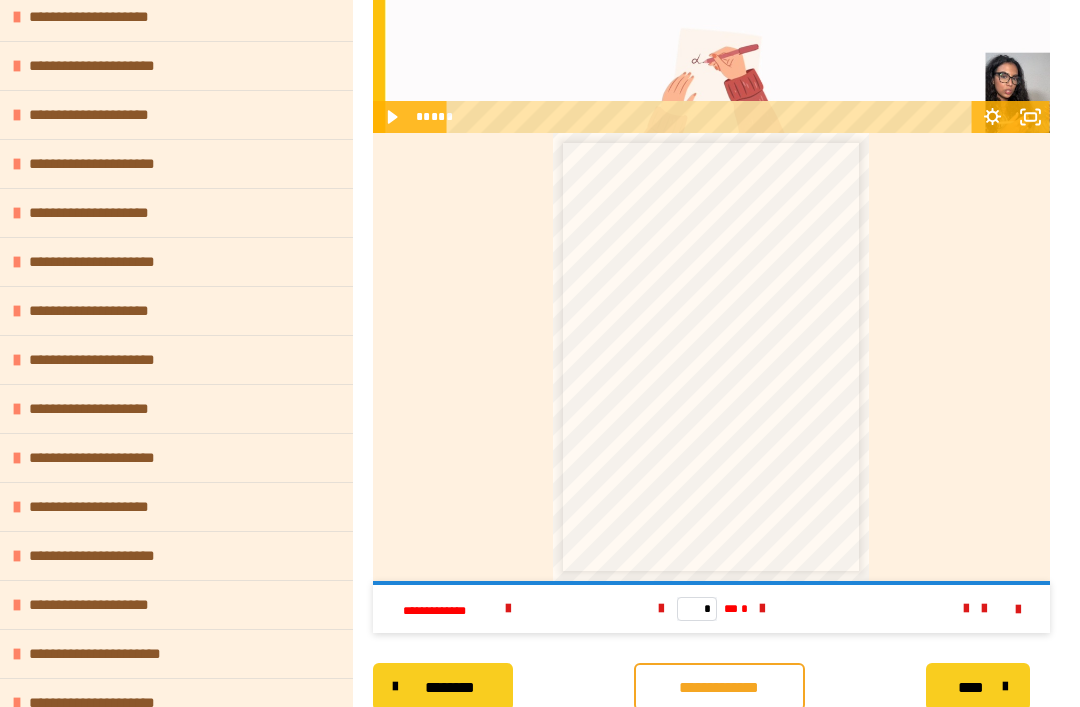 scroll, scrollTop: 504, scrollLeft: 0, axis: vertical 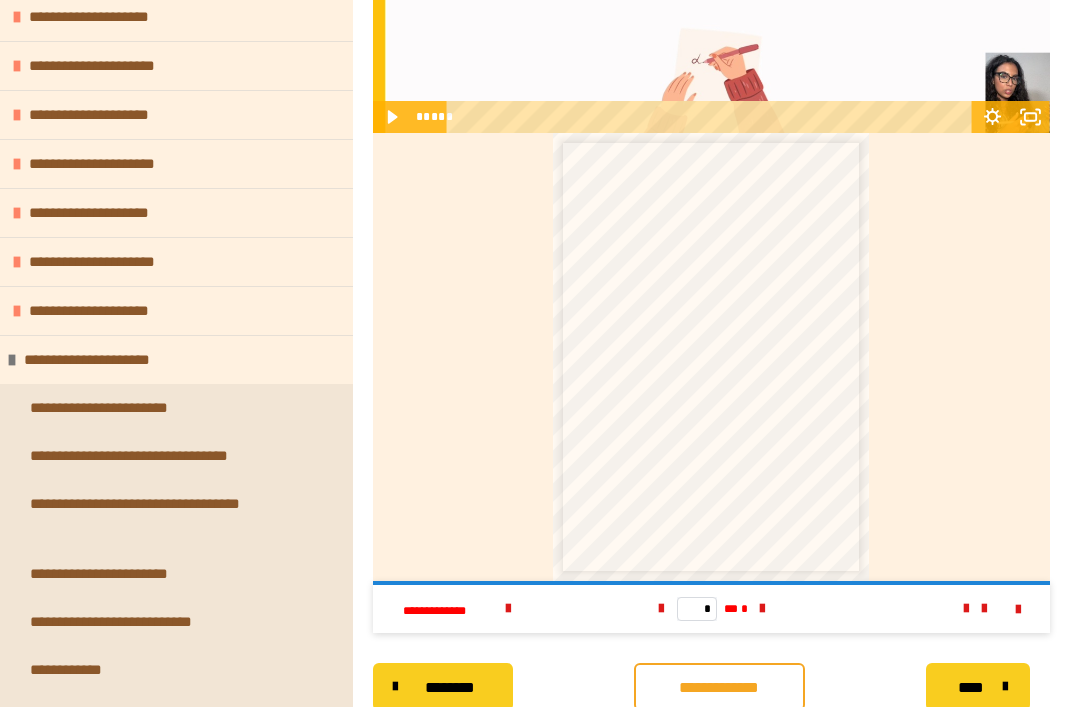 click on "**********" at bounding box center (176, 408) 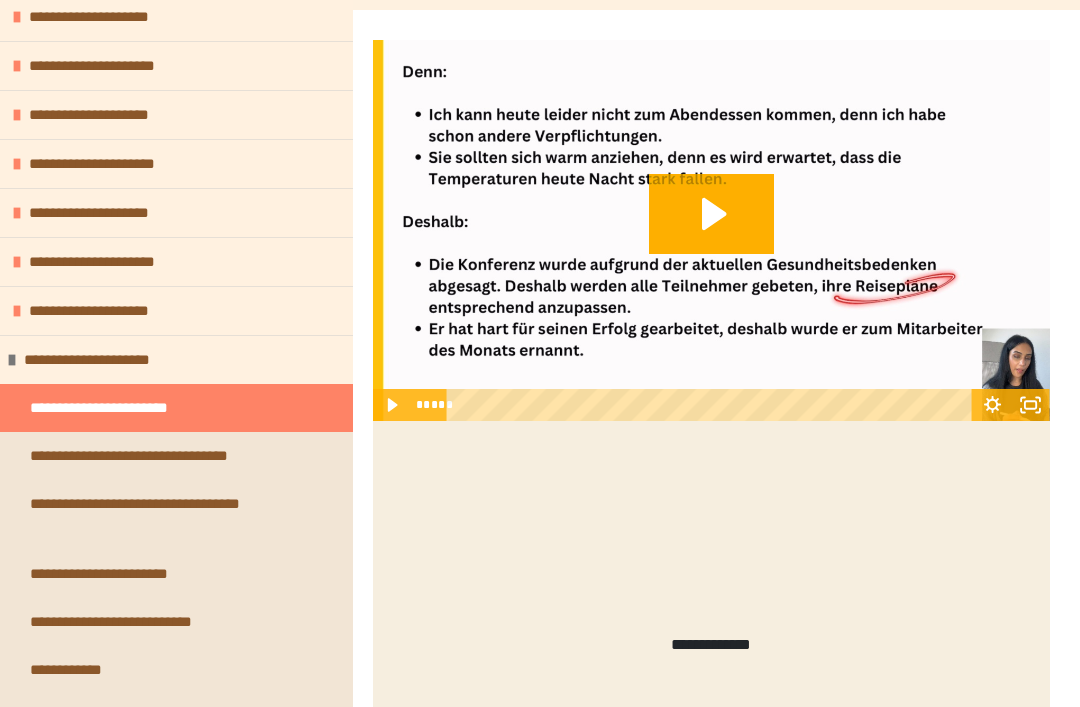 click at bounding box center (711, 230) 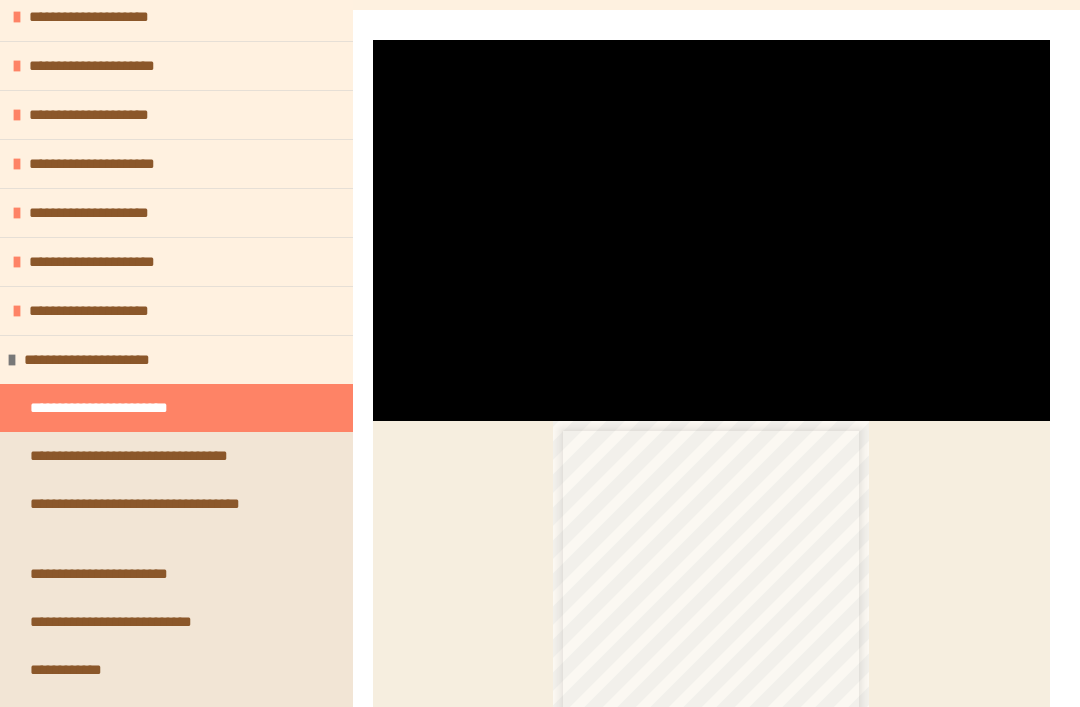 click at bounding box center (711, 230) 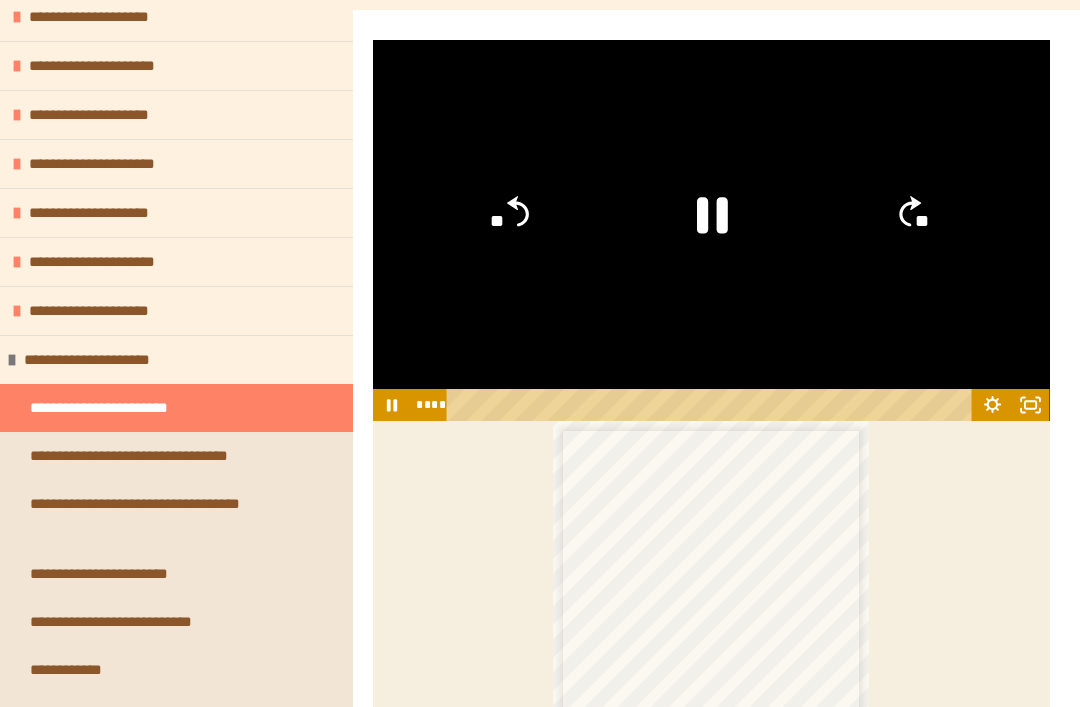 click 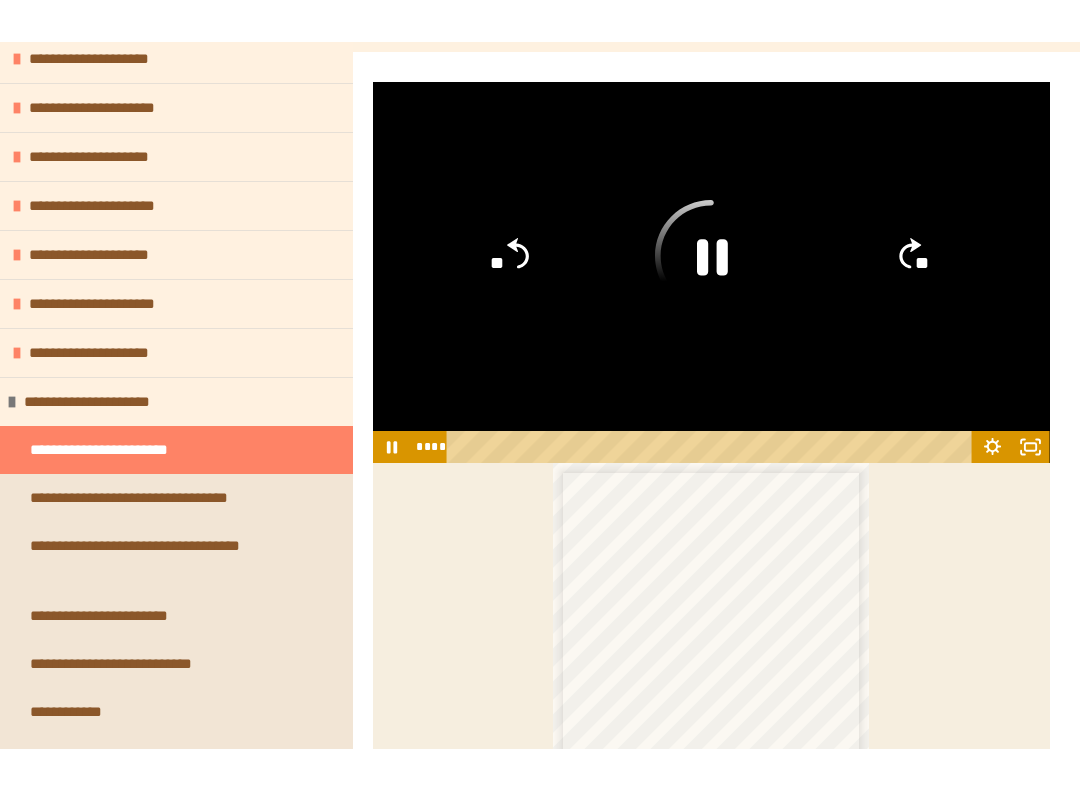 scroll, scrollTop: 20, scrollLeft: 0, axis: vertical 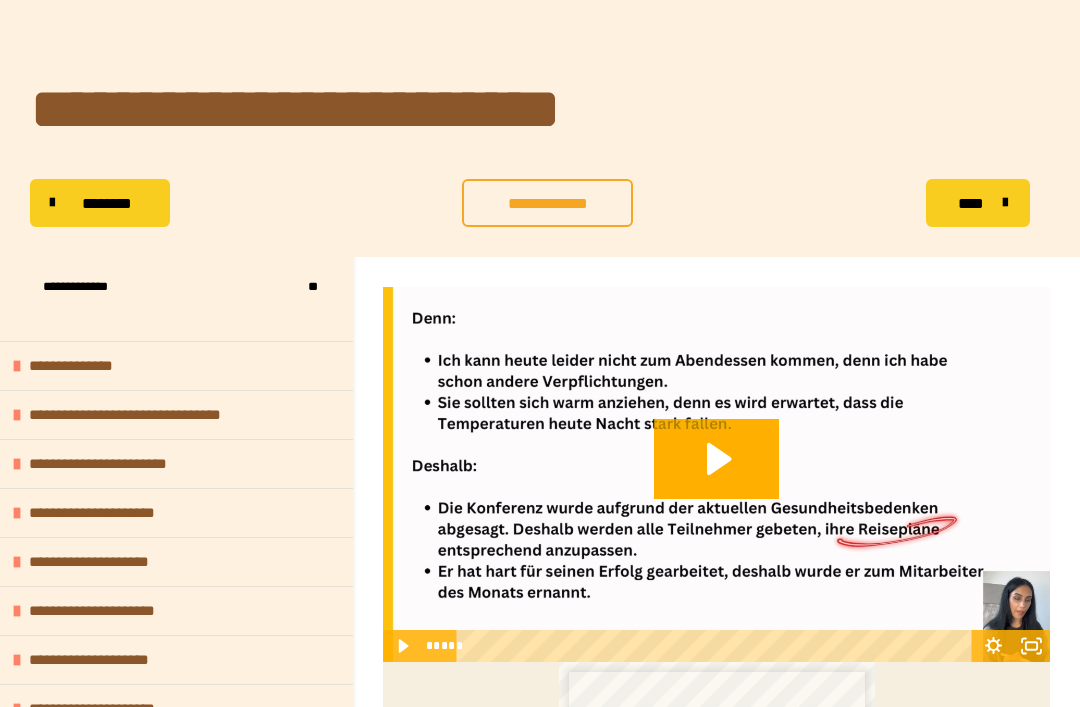 click 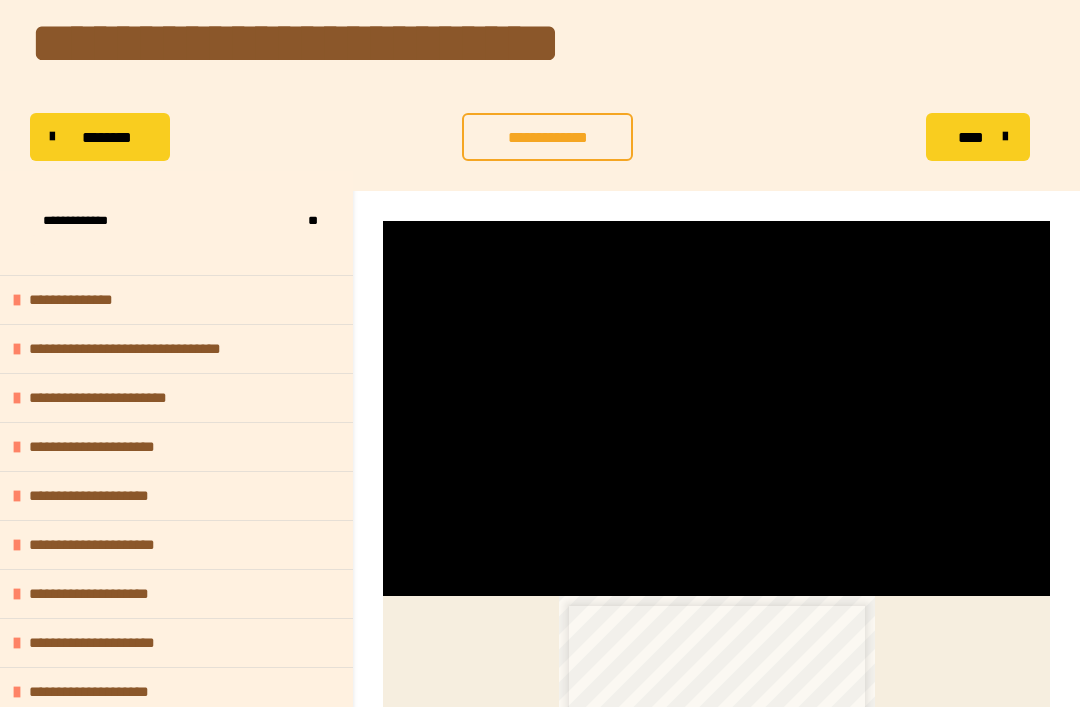 scroll, scrollTop: 192, scrollLeft: 0, axis: vertical 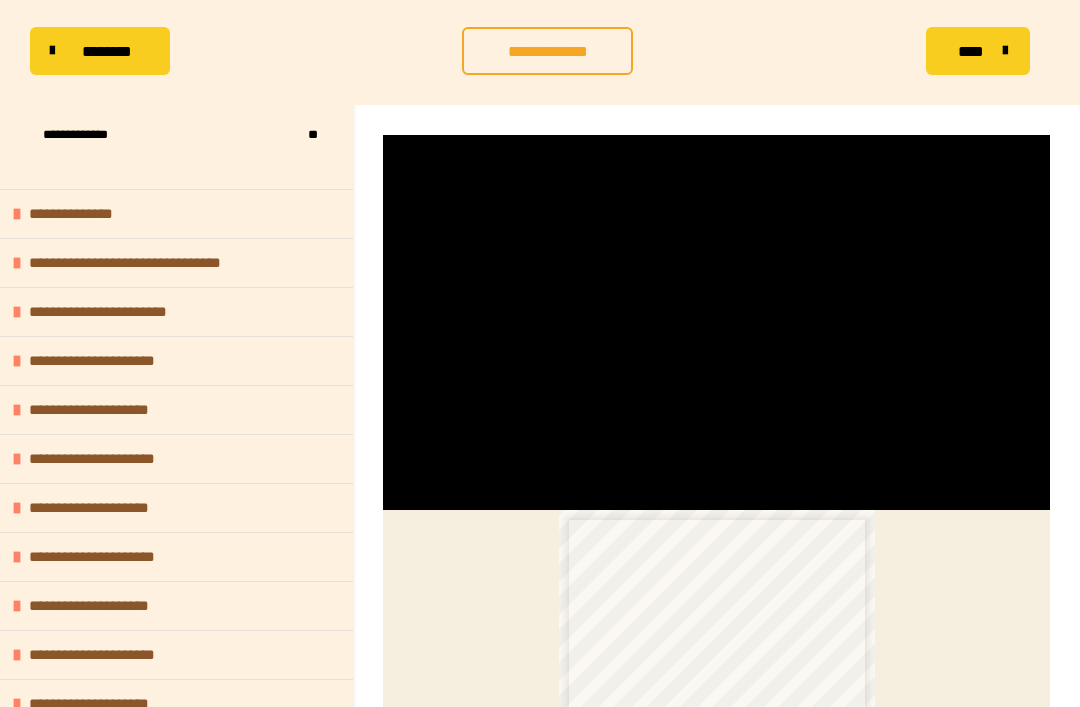 click at bounding box center (716, 322) 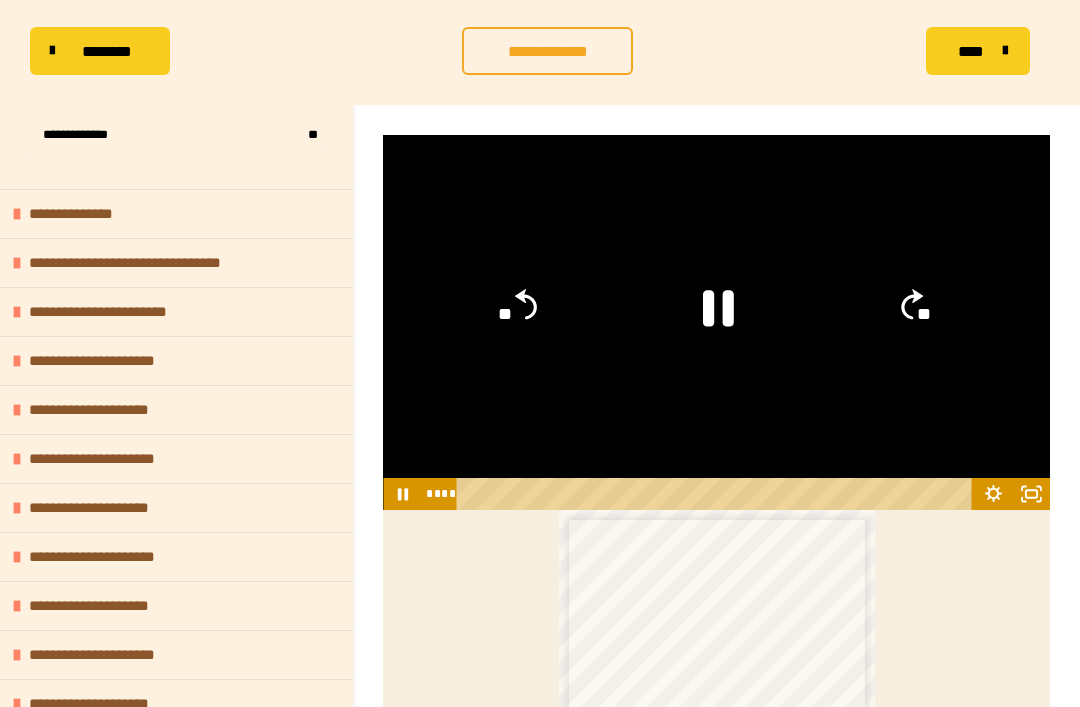 click 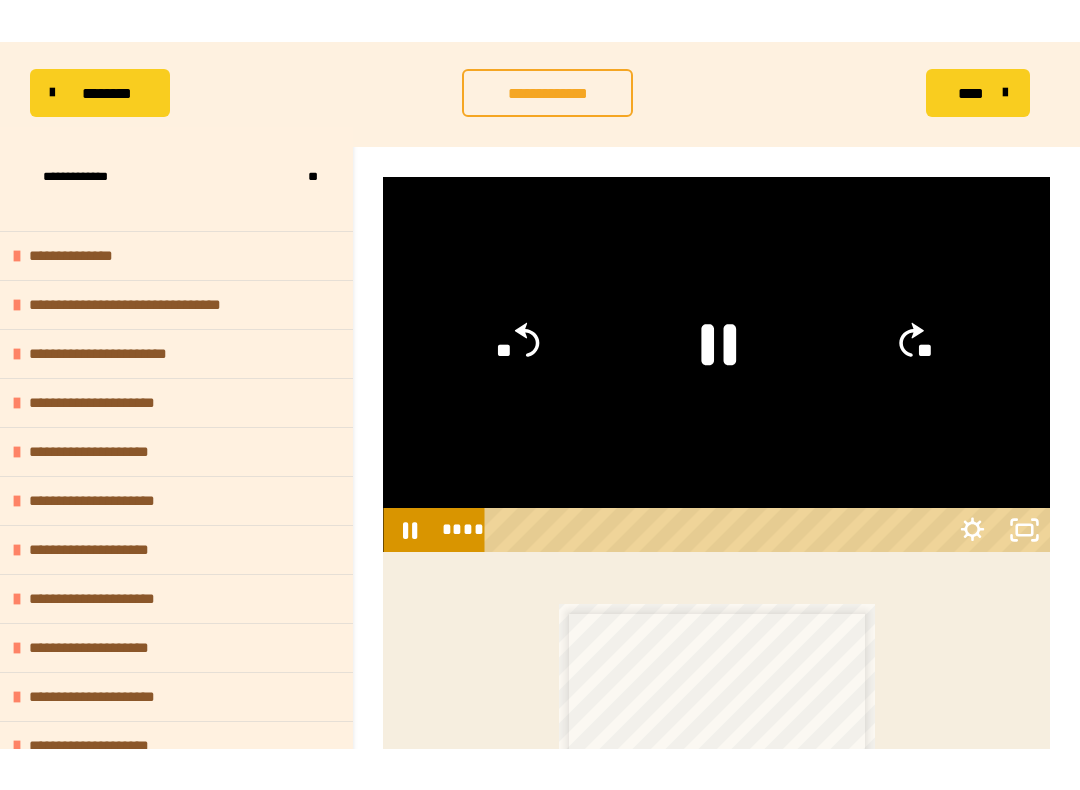 scroll, scrollTop: 20, scrollLeft: 0, axis: vertical 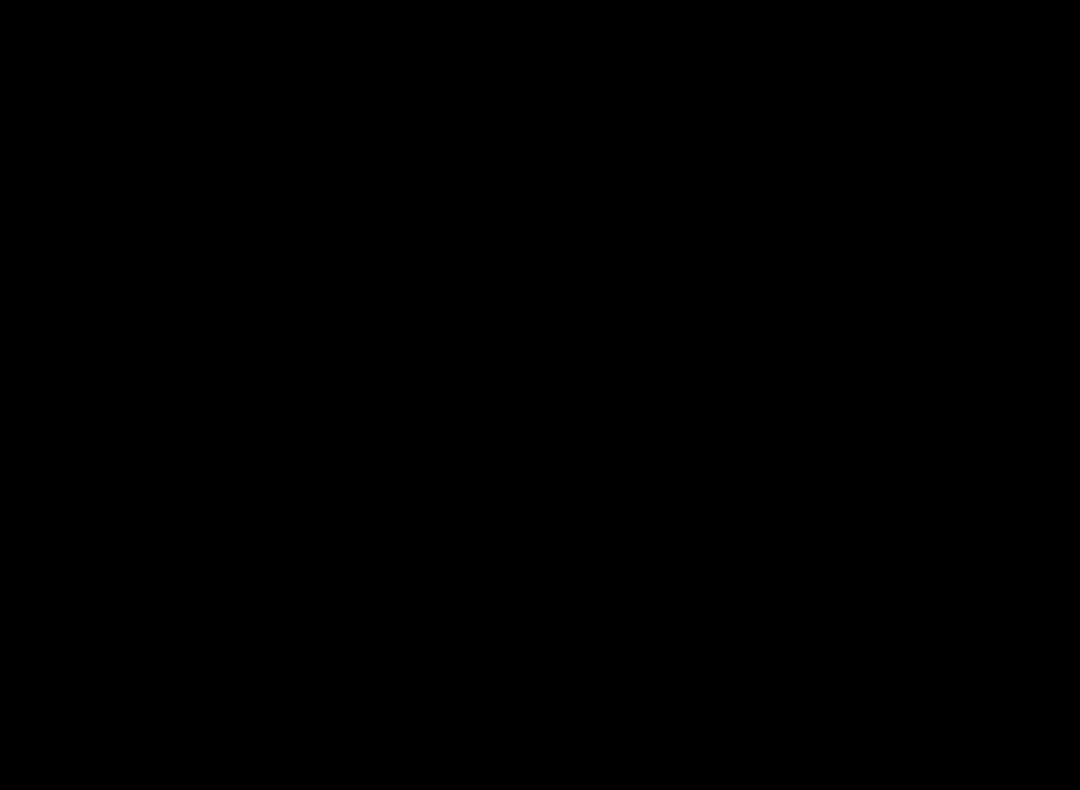click at bounding box center [540, 395] 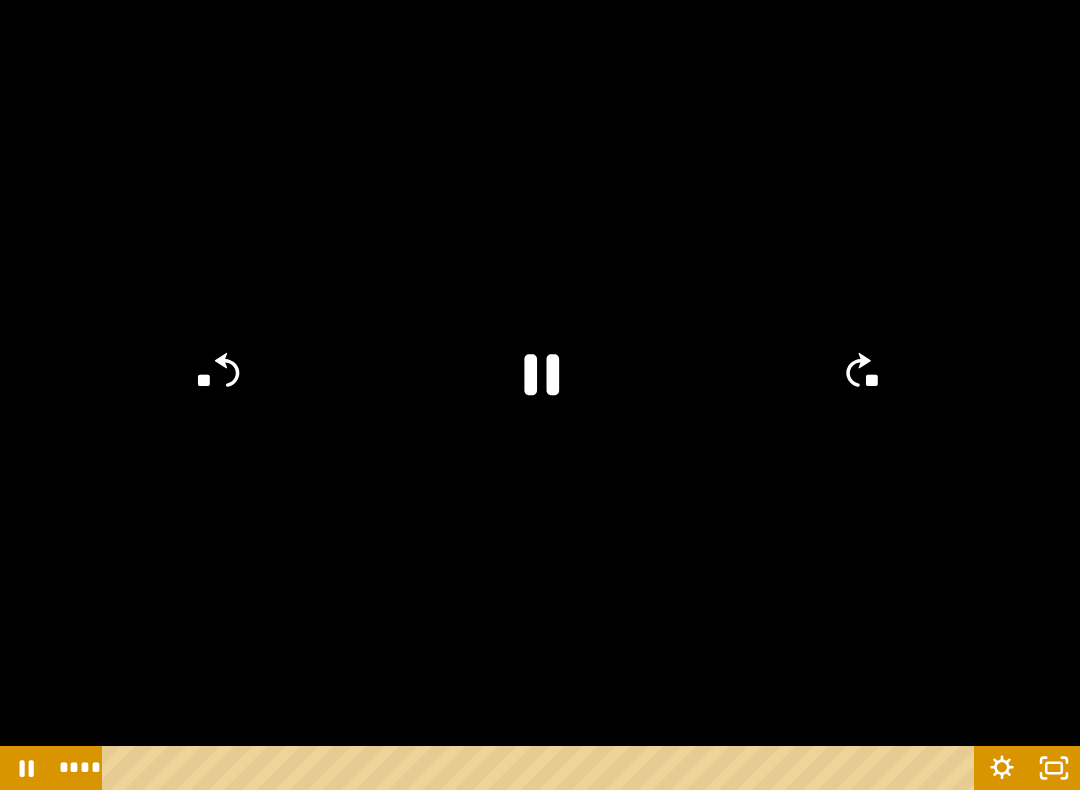 click 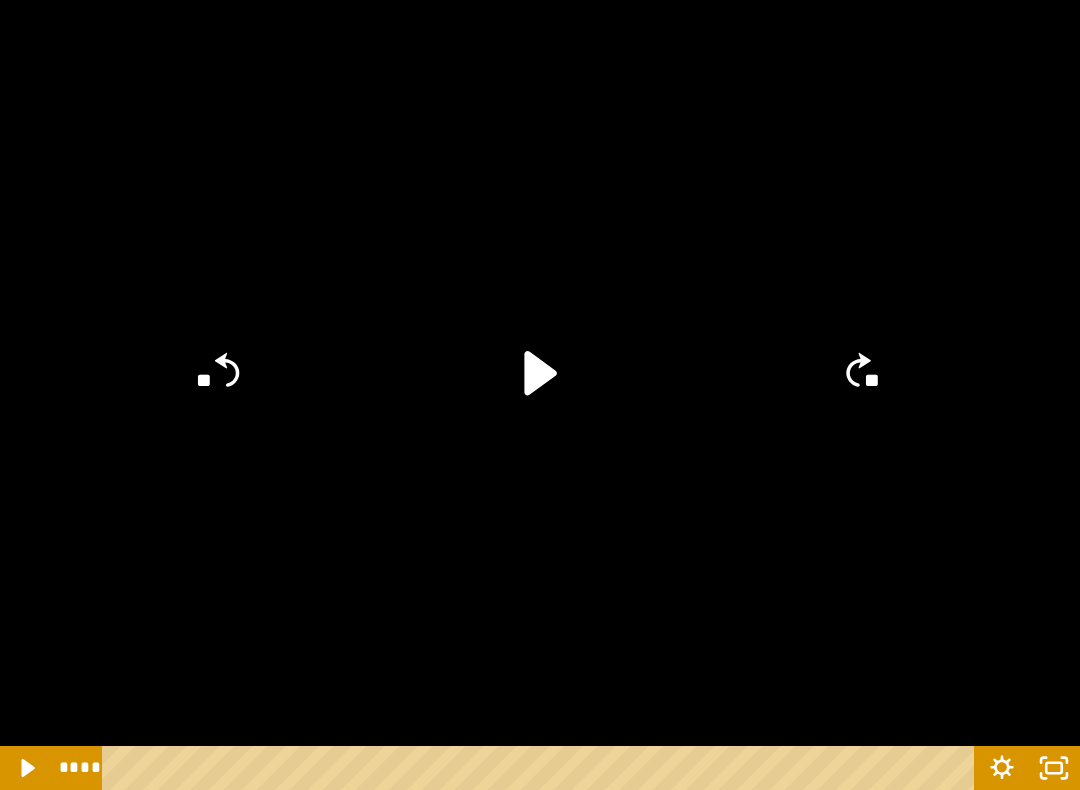click 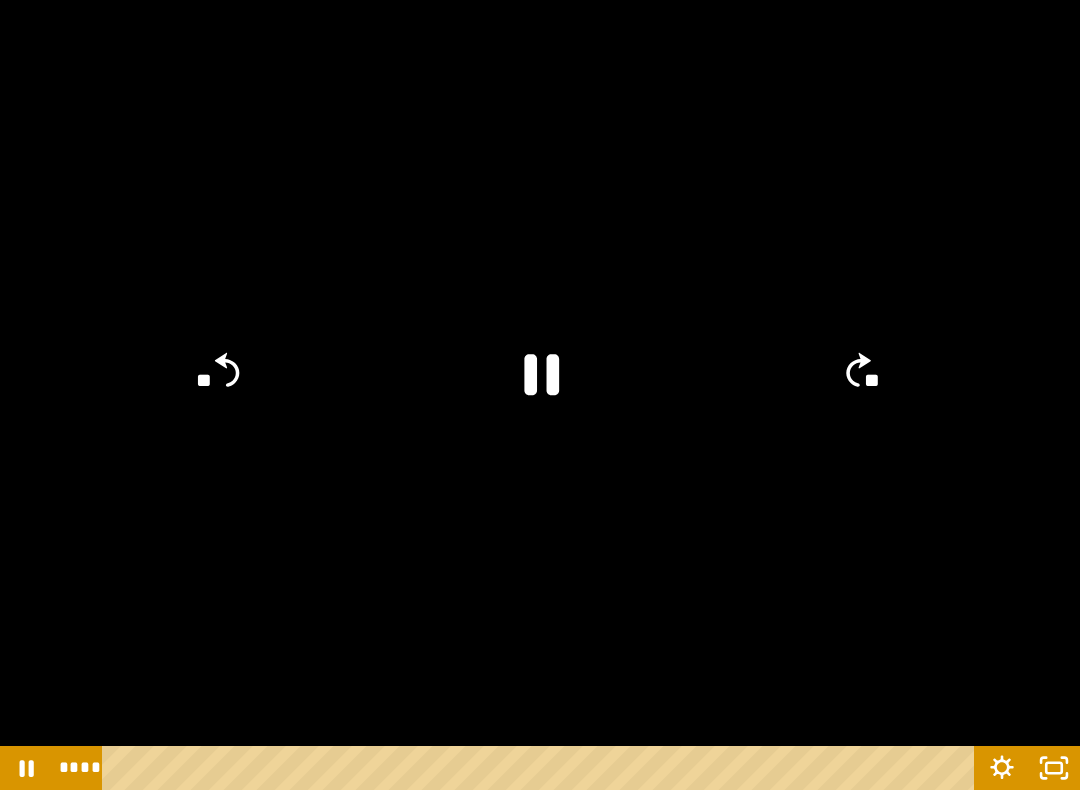 click 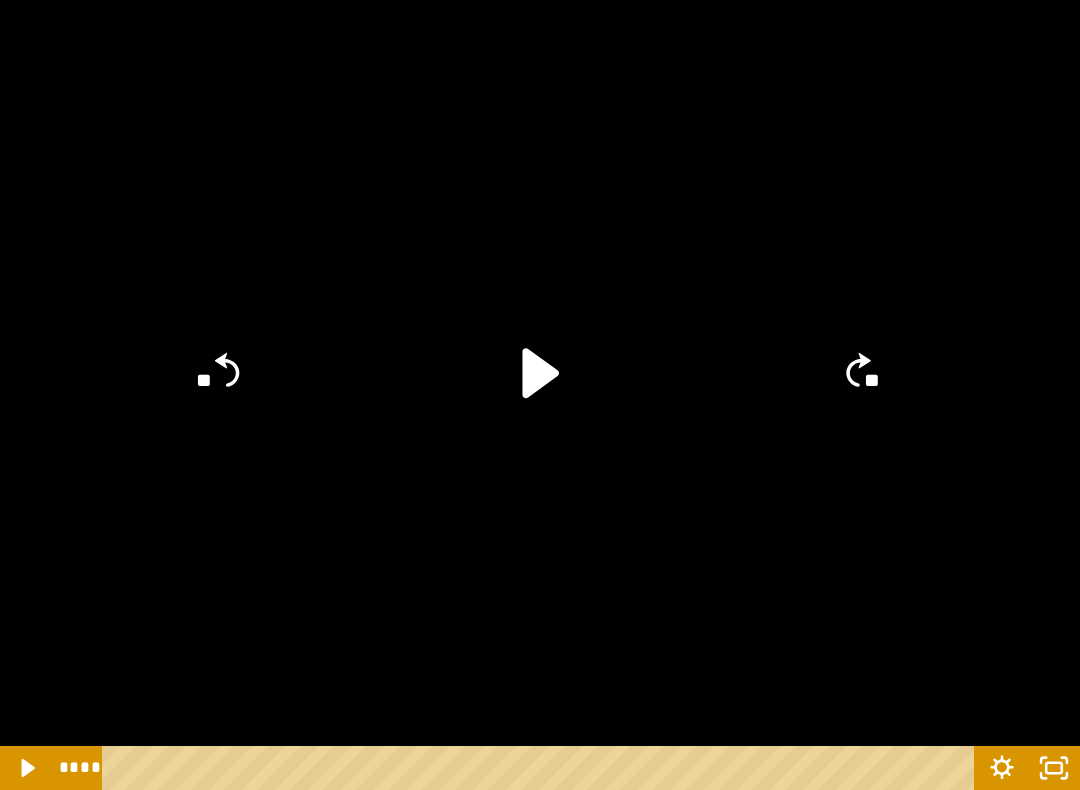click 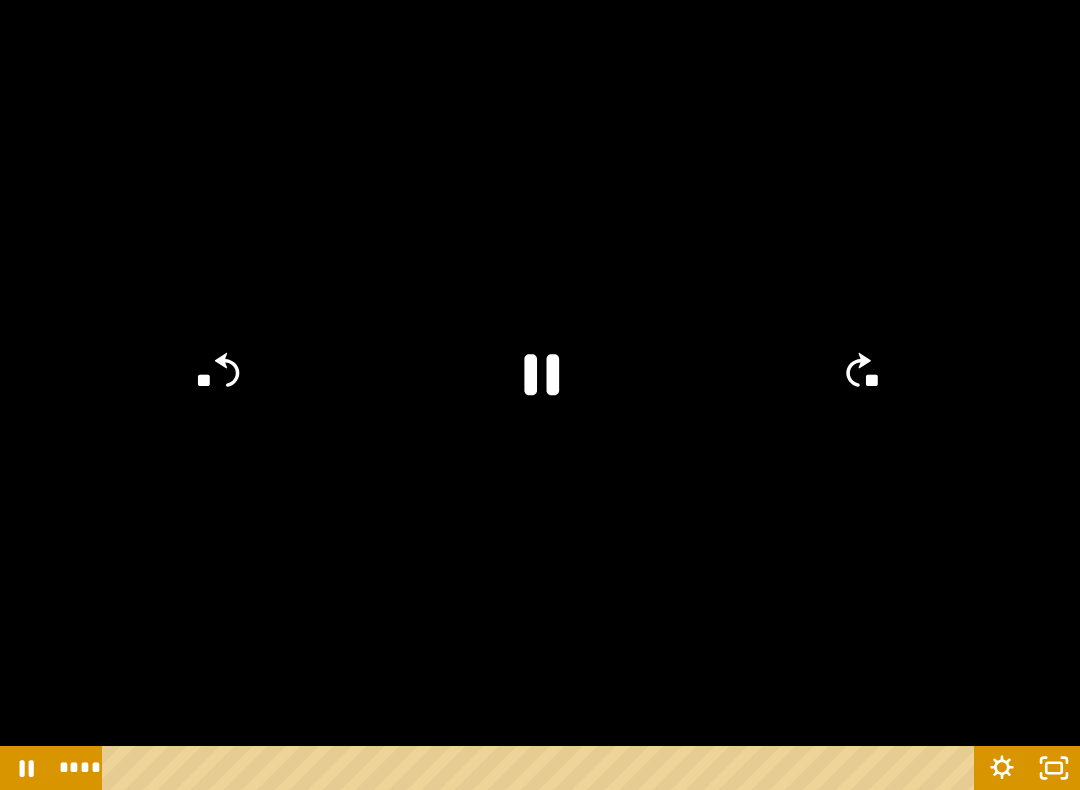 click 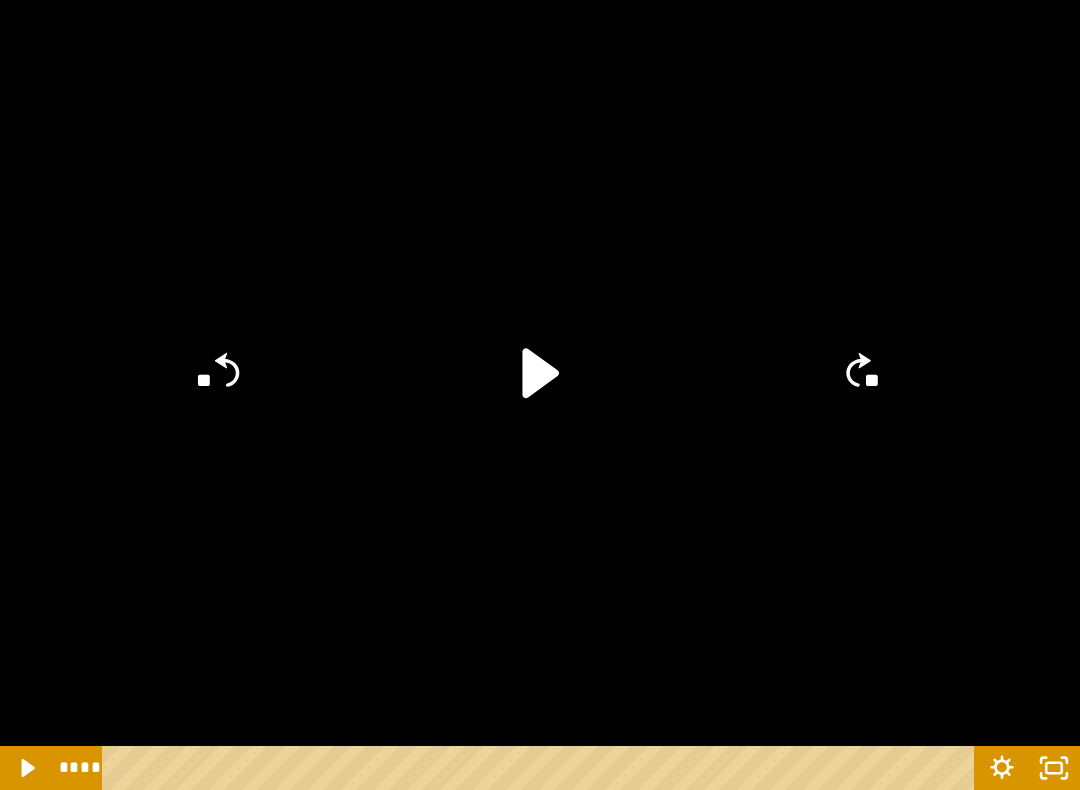 click 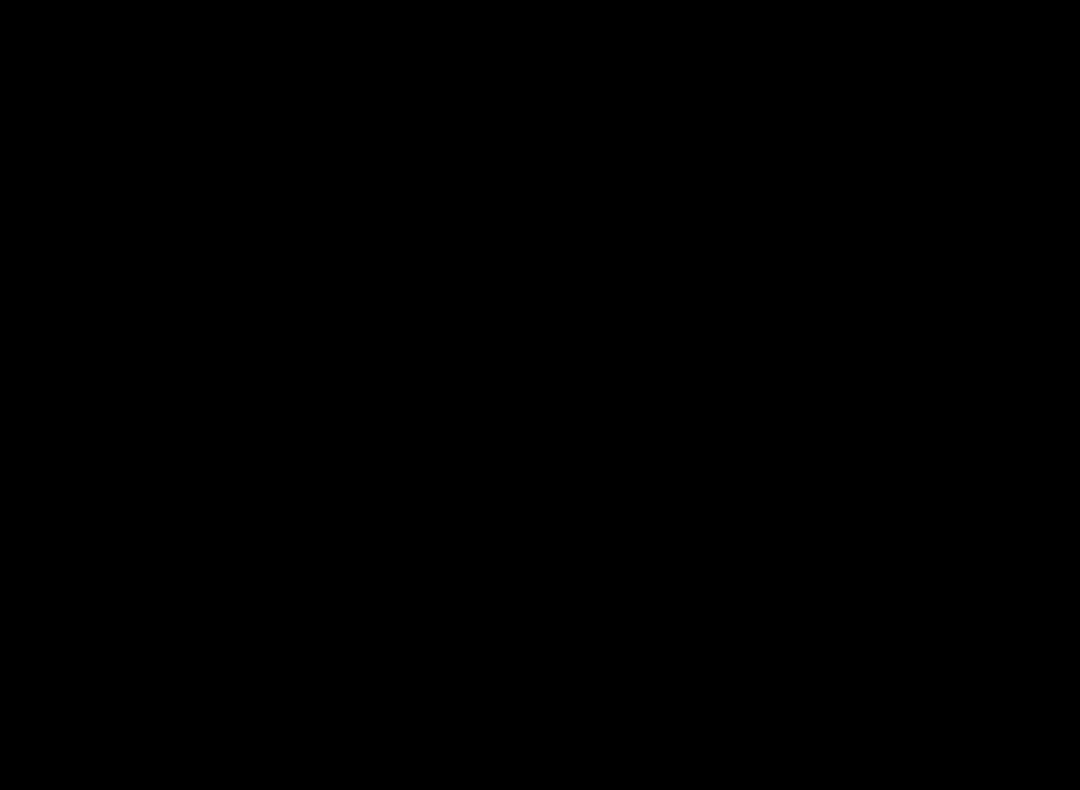 click at bounding box center (540, 395) 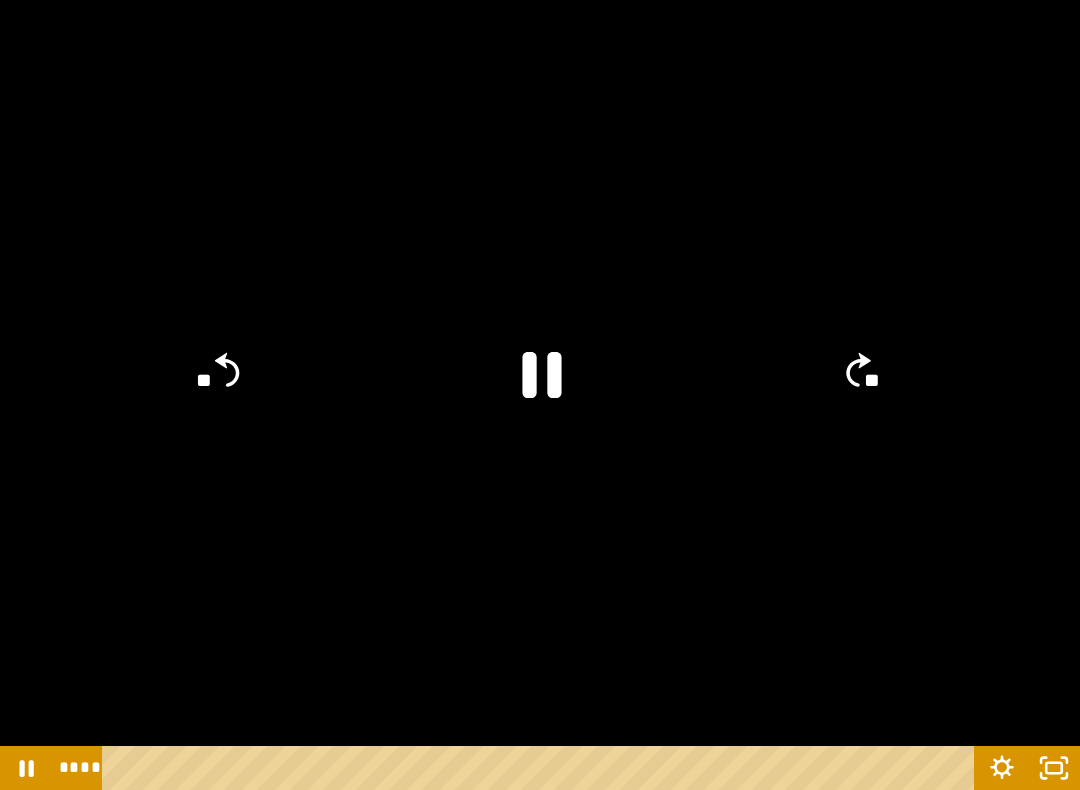click 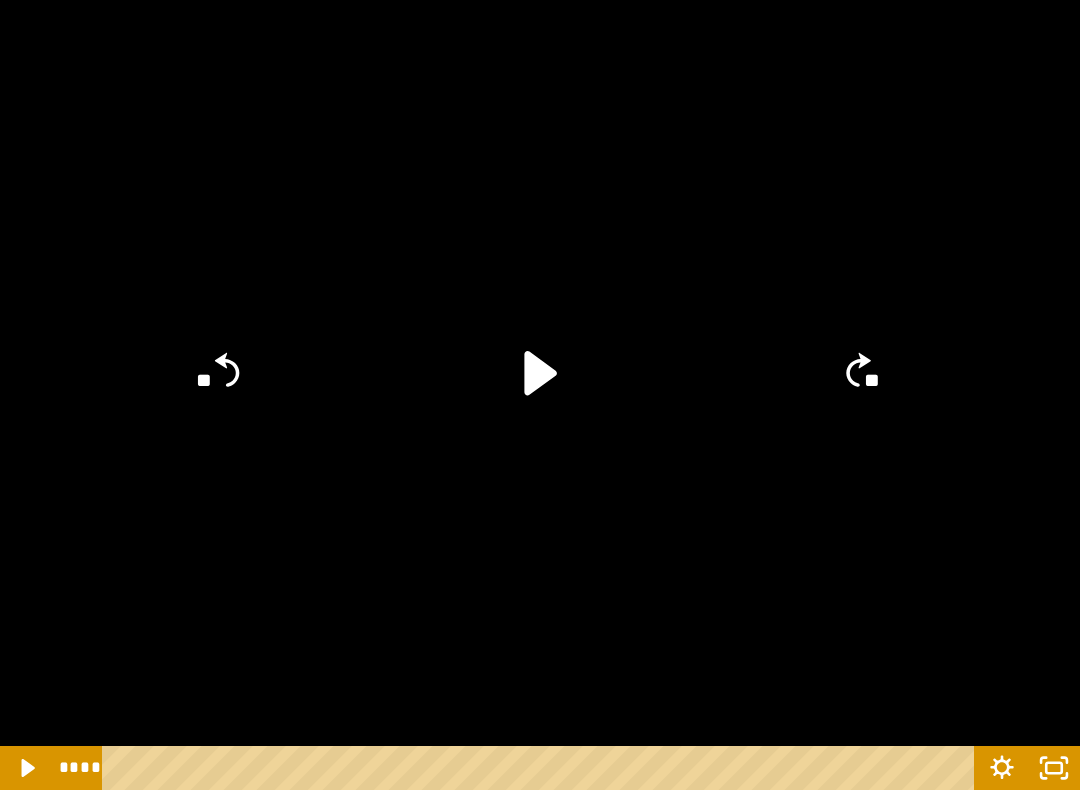 click 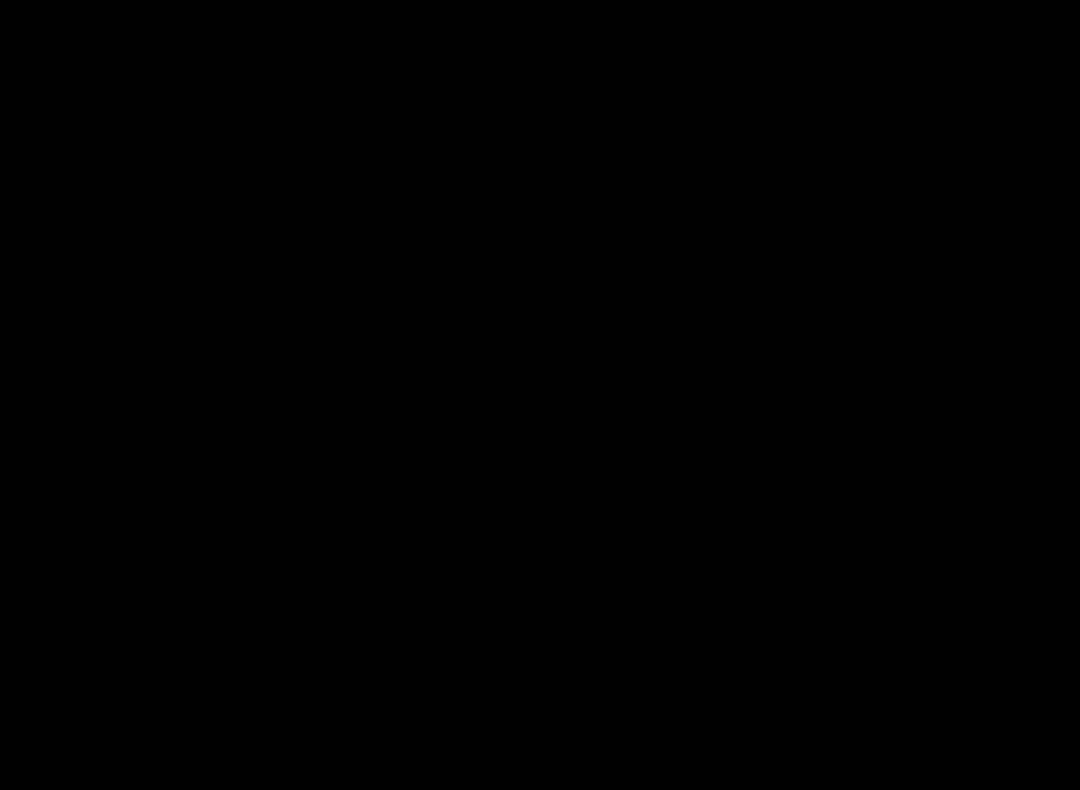 click at bounding box center [540, 395] 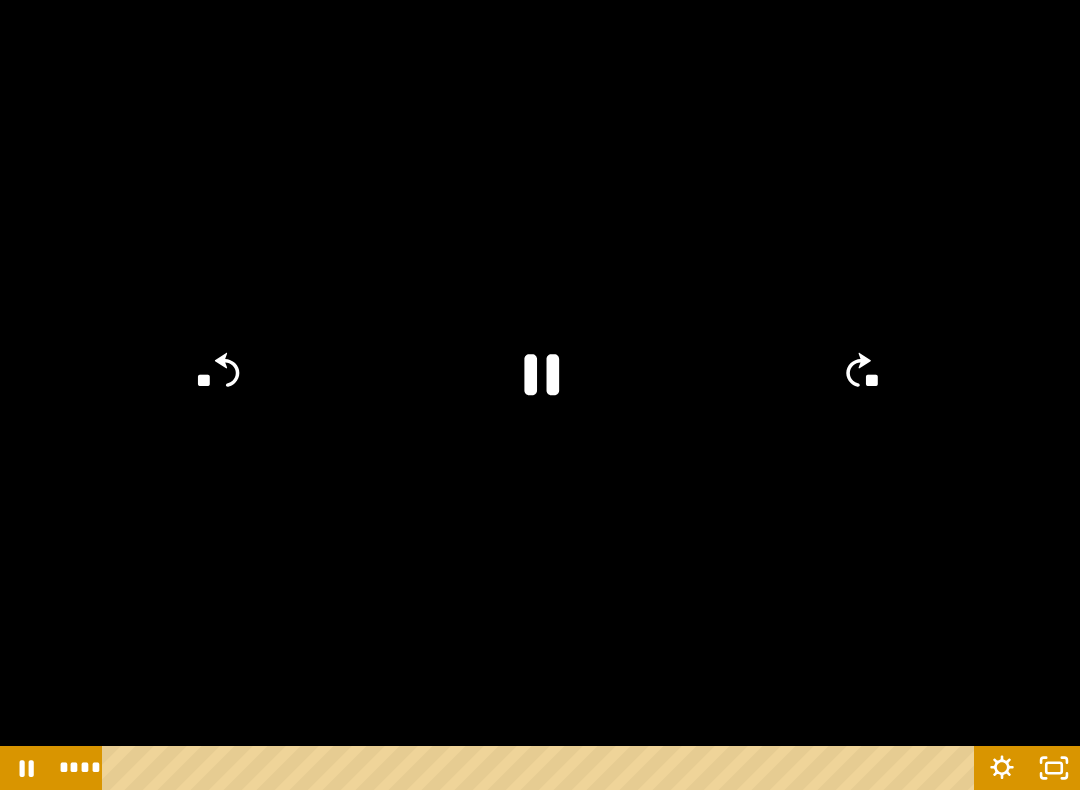 click 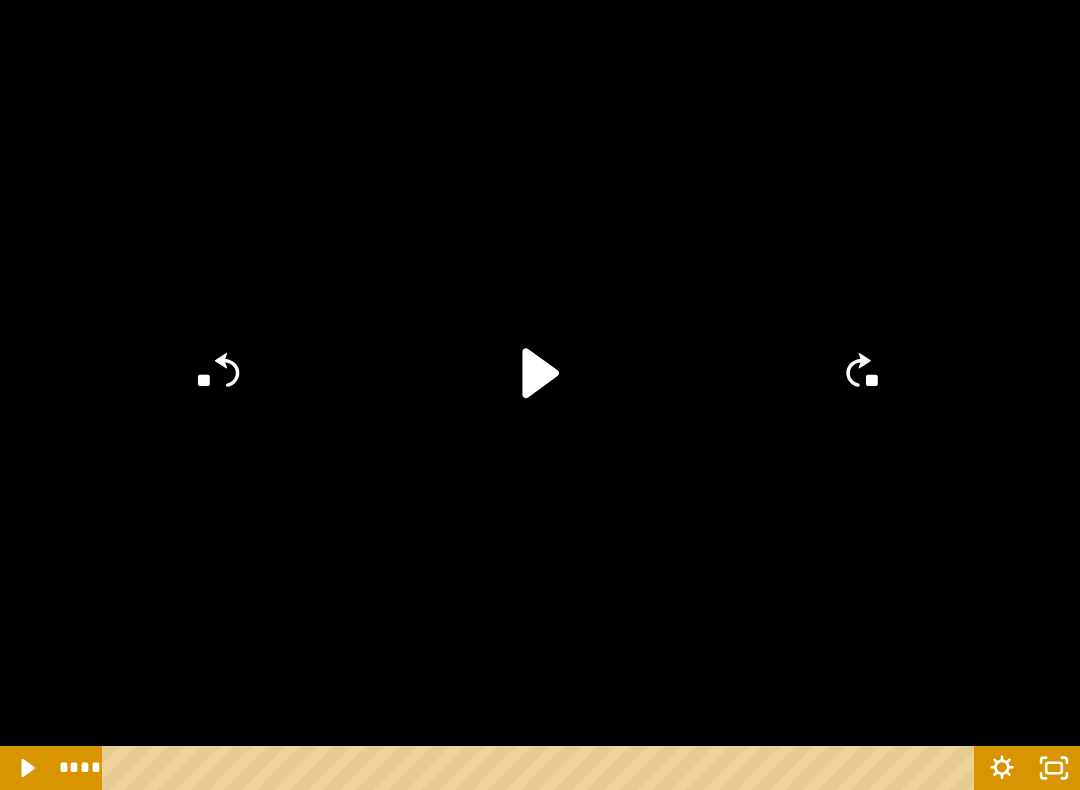 click 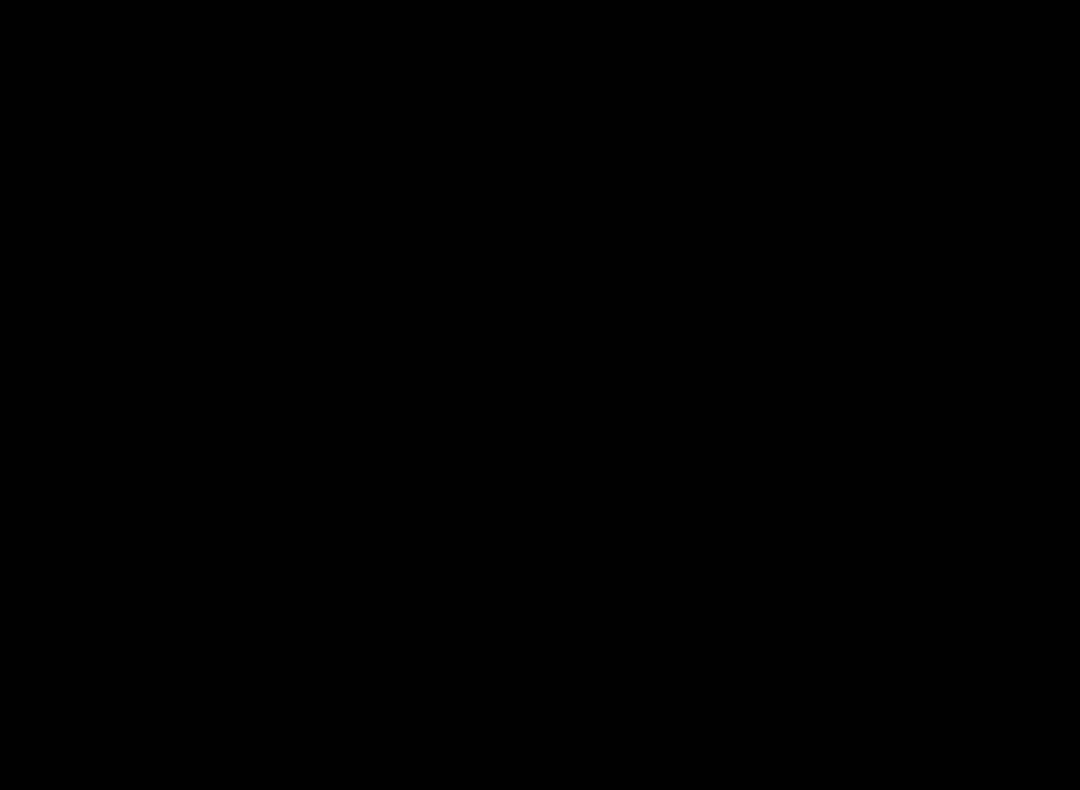 click at bounding box center [540, 395] 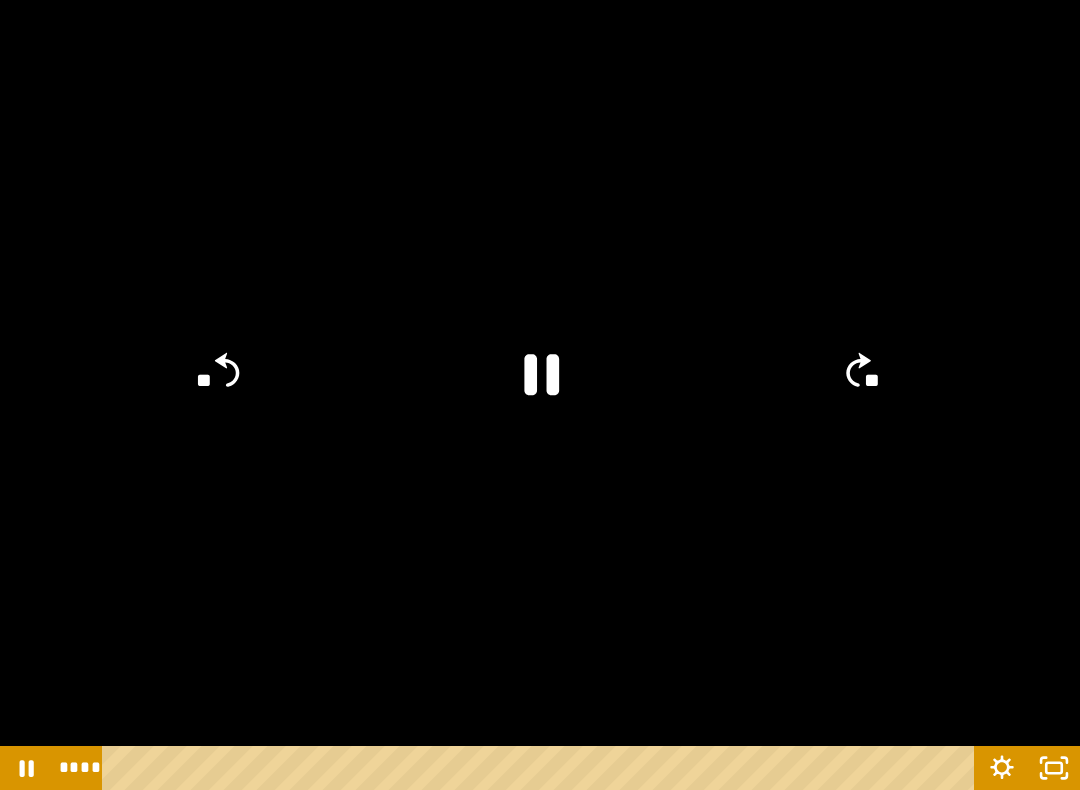 click 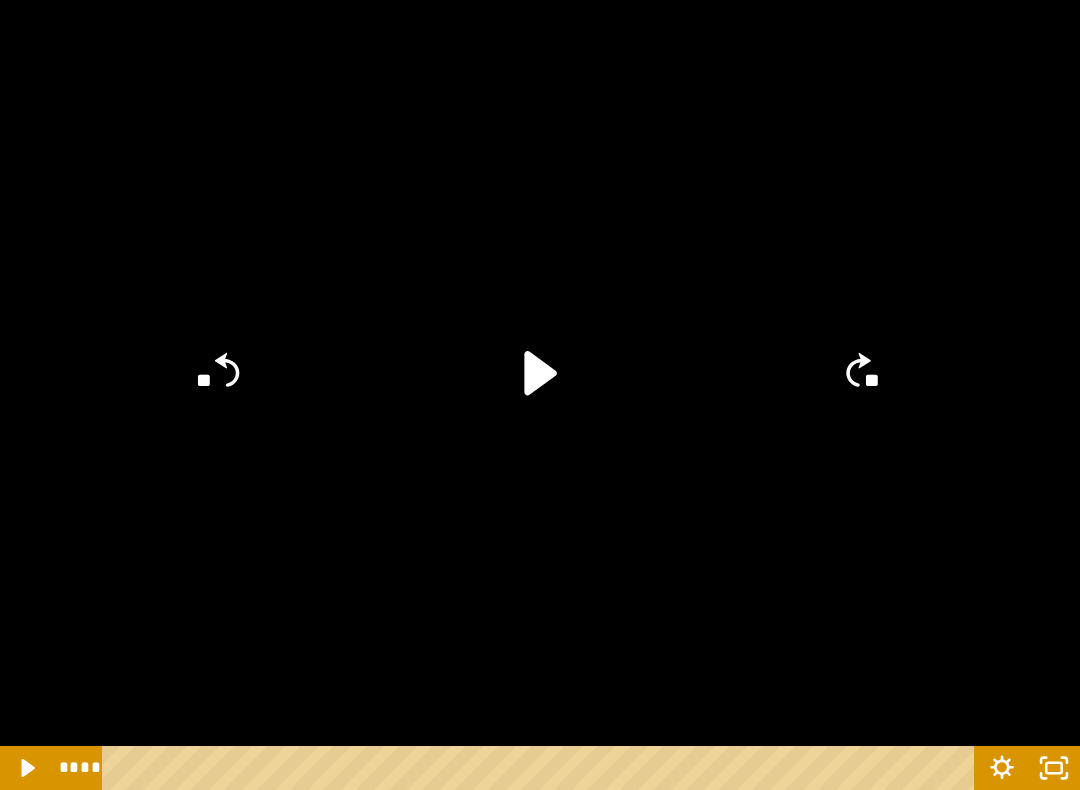 click 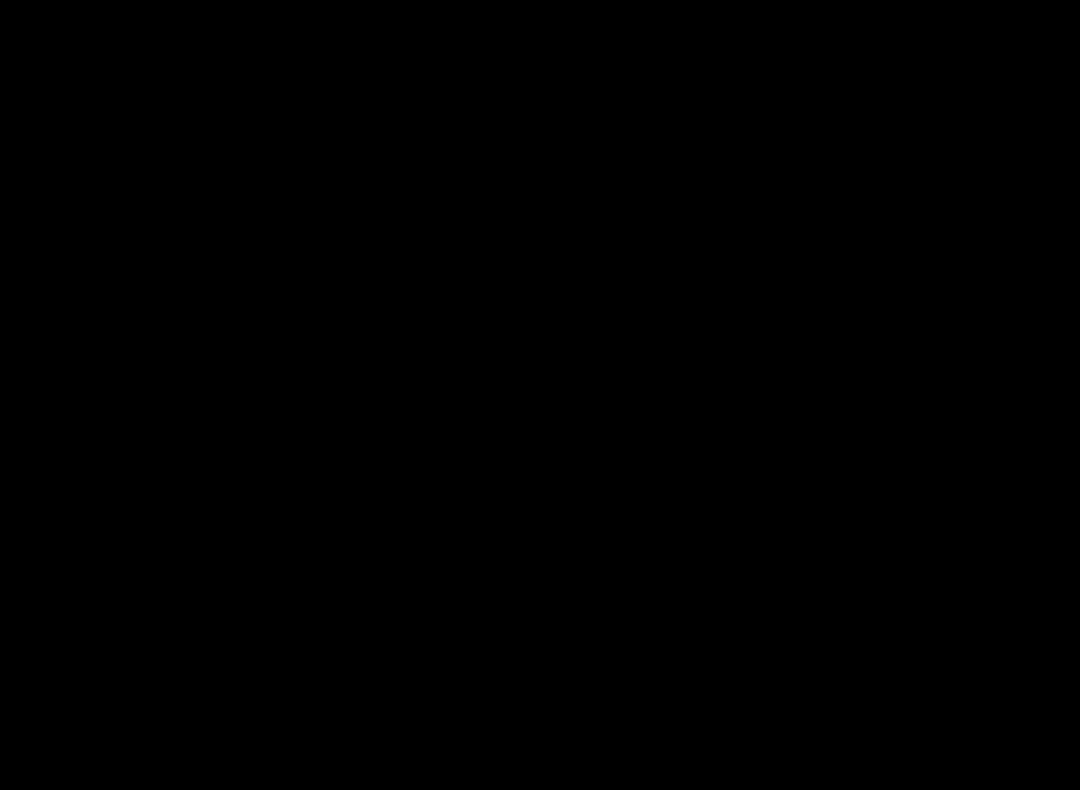 click at bounding box center (540, 395) 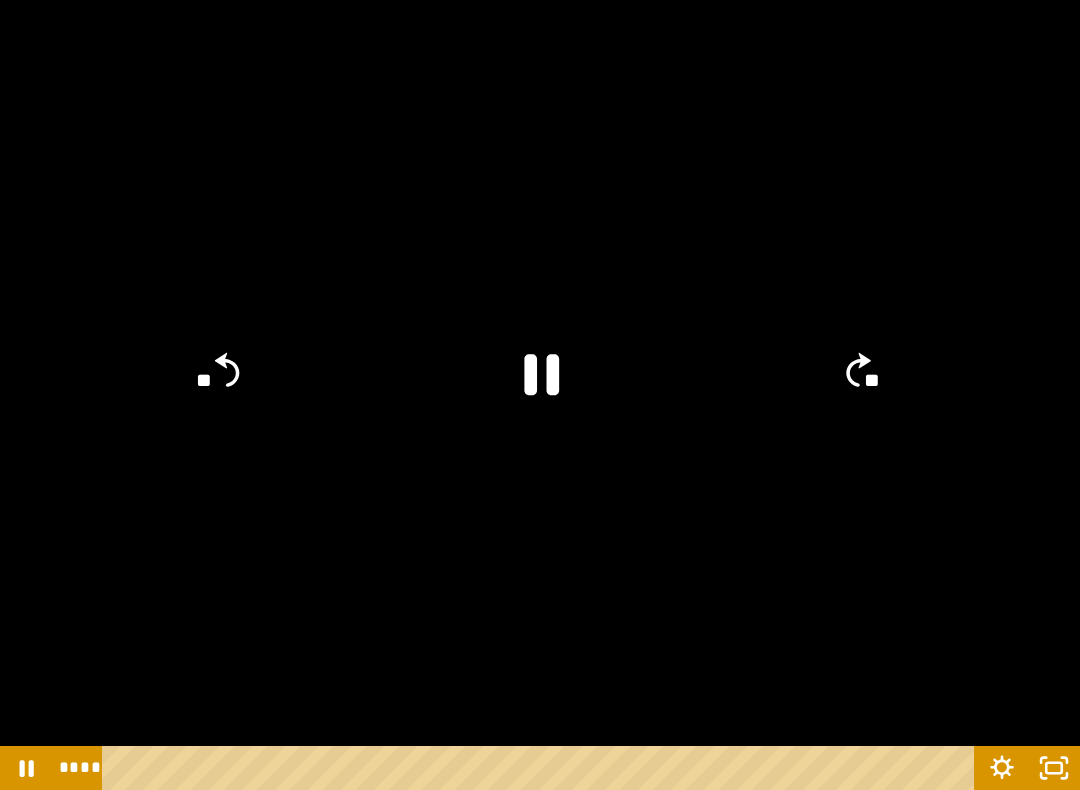 click 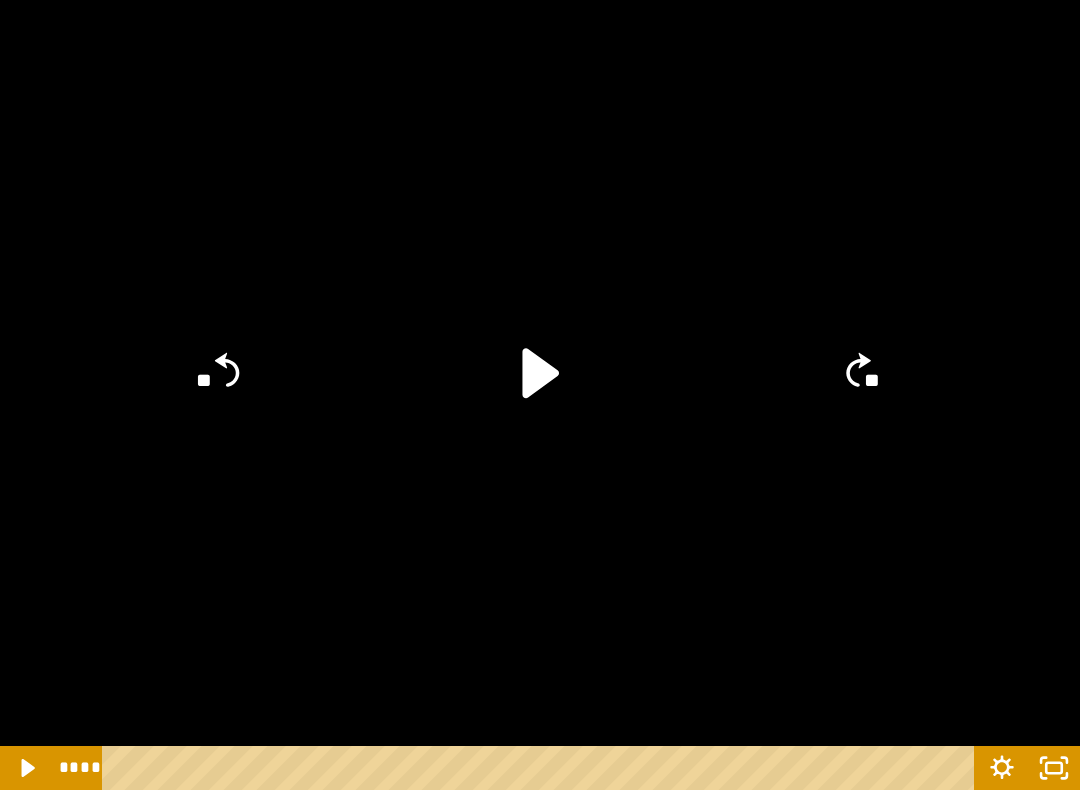 click 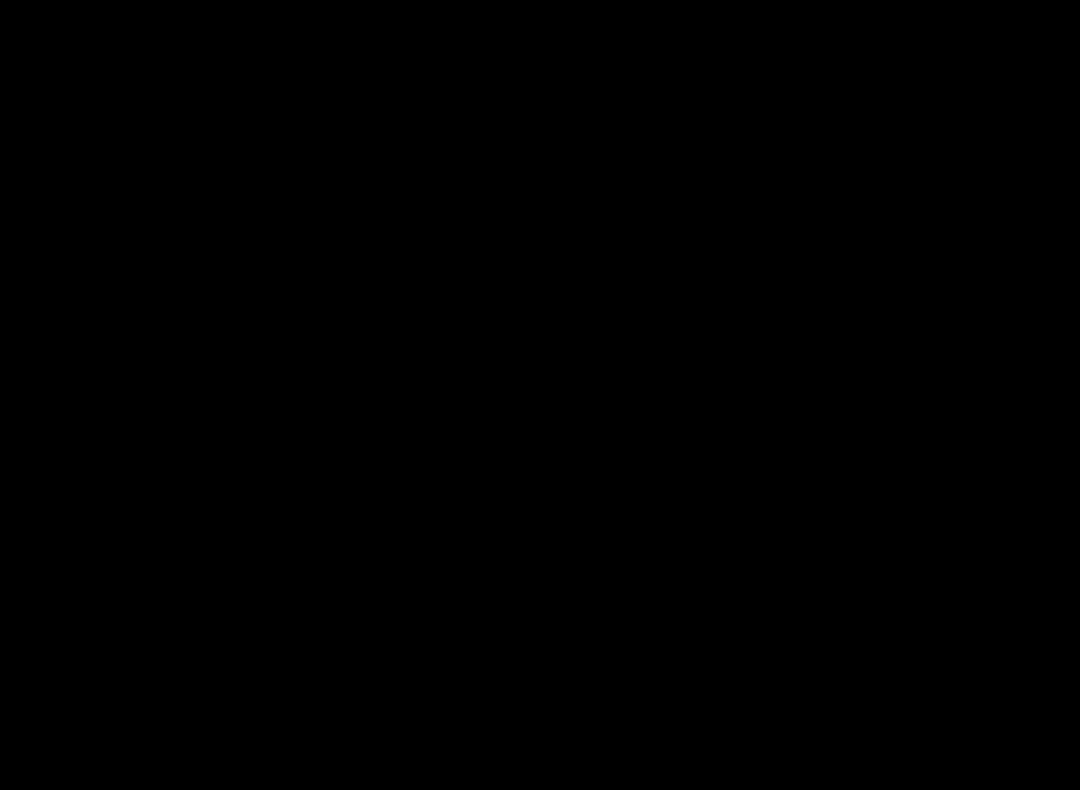 click at bounding box center (540, 395) 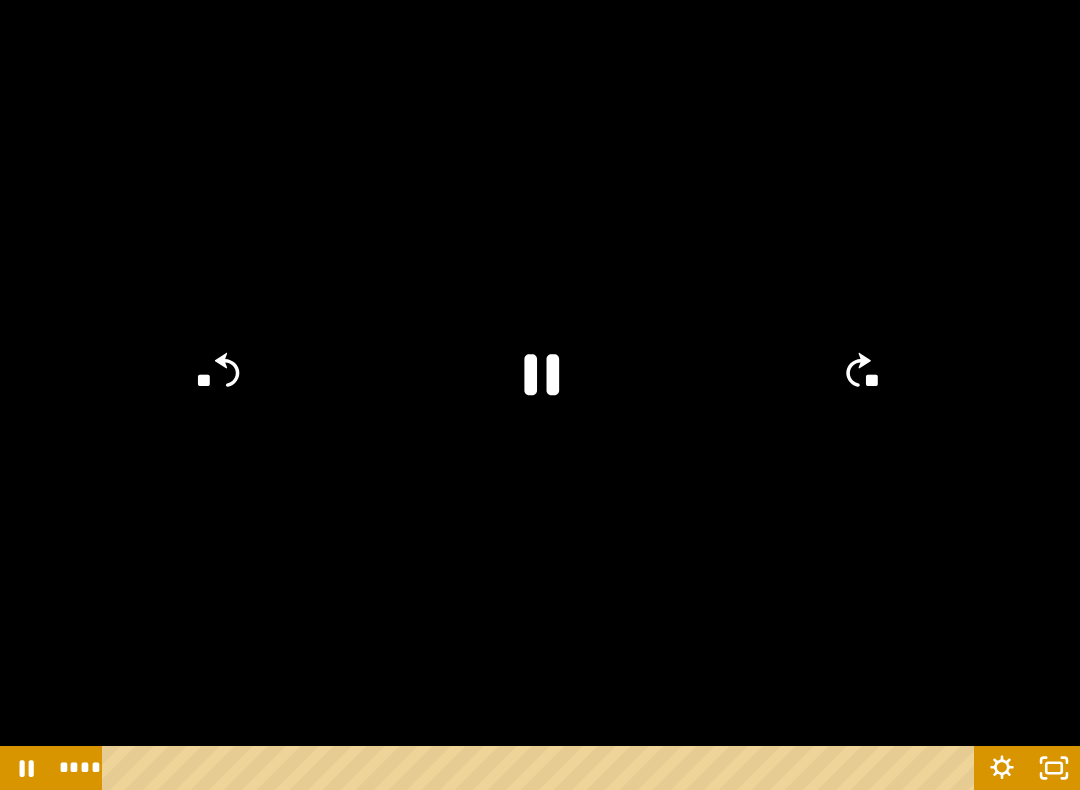 click 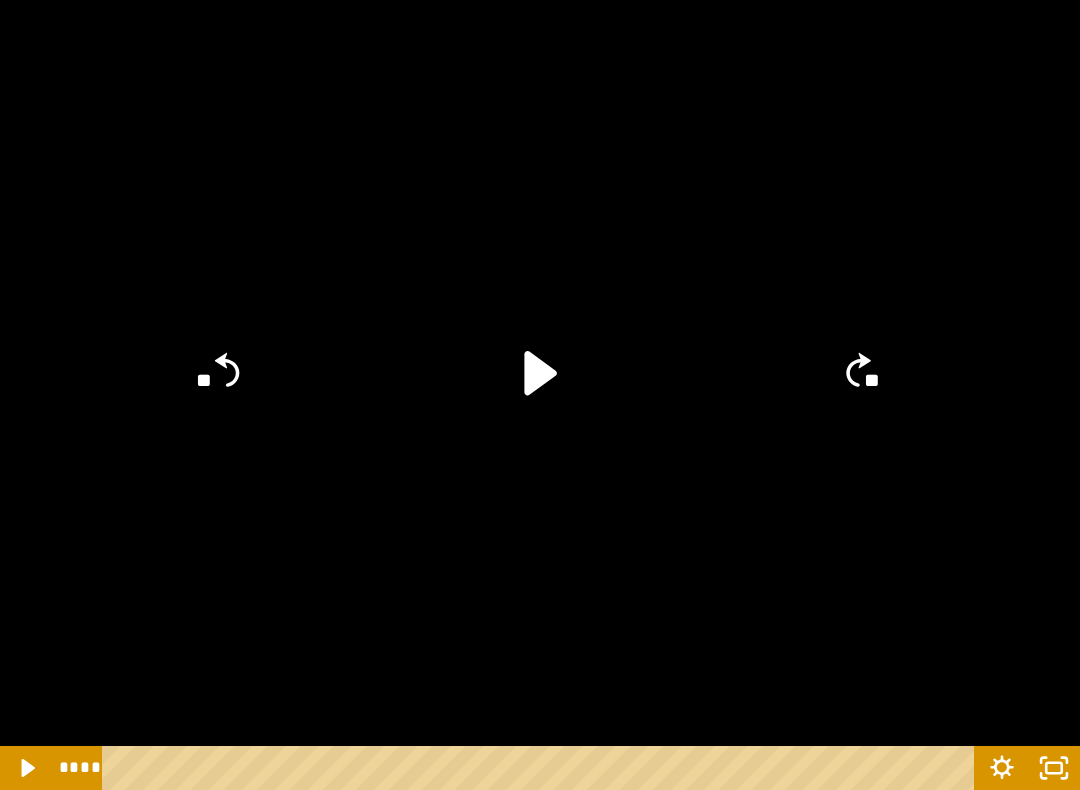 click 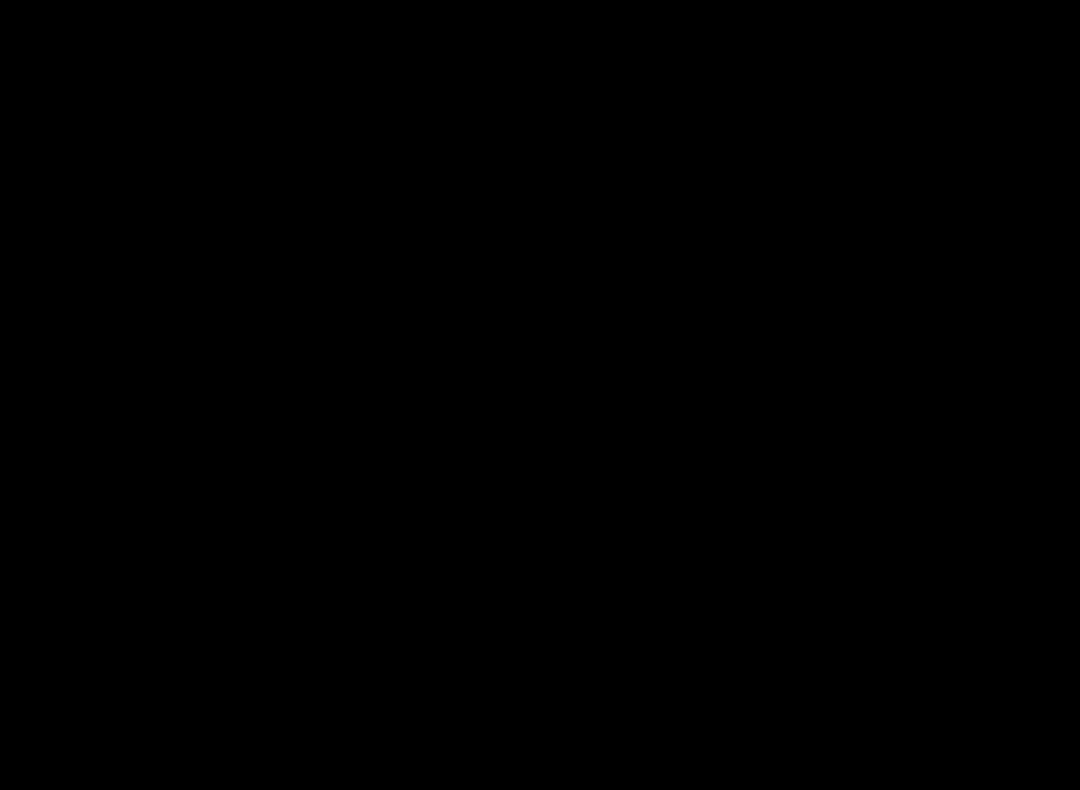 click at bounding box center [540, 395] 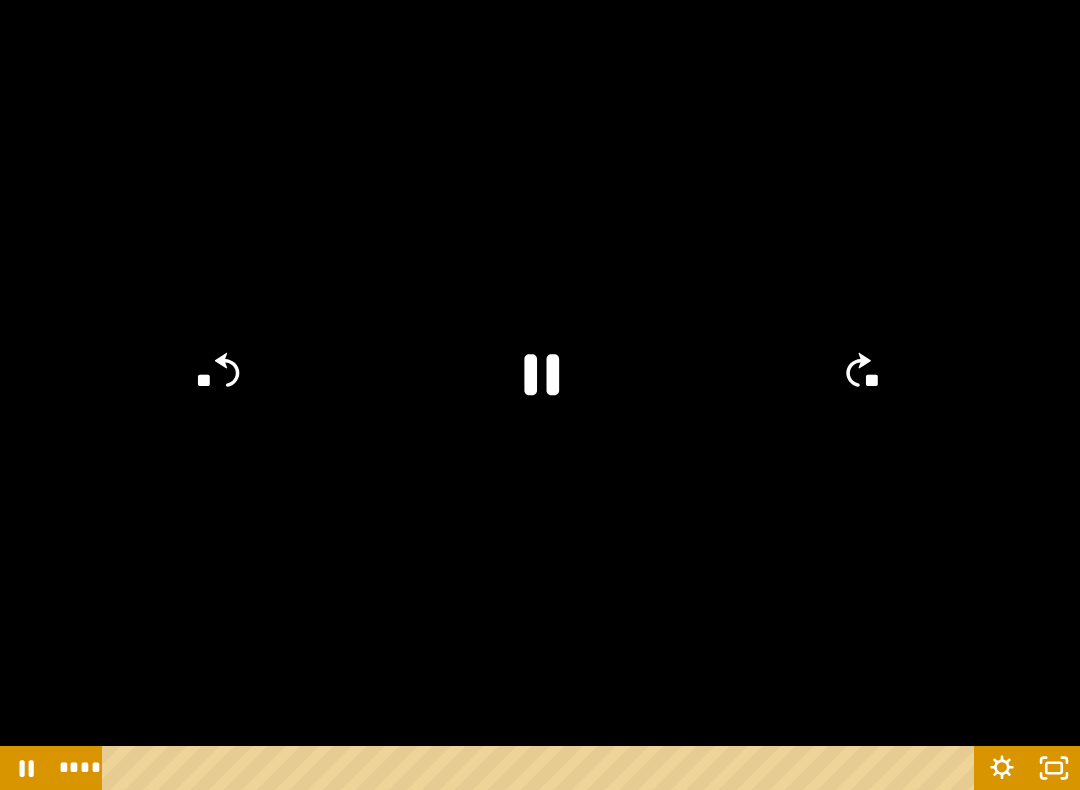 click 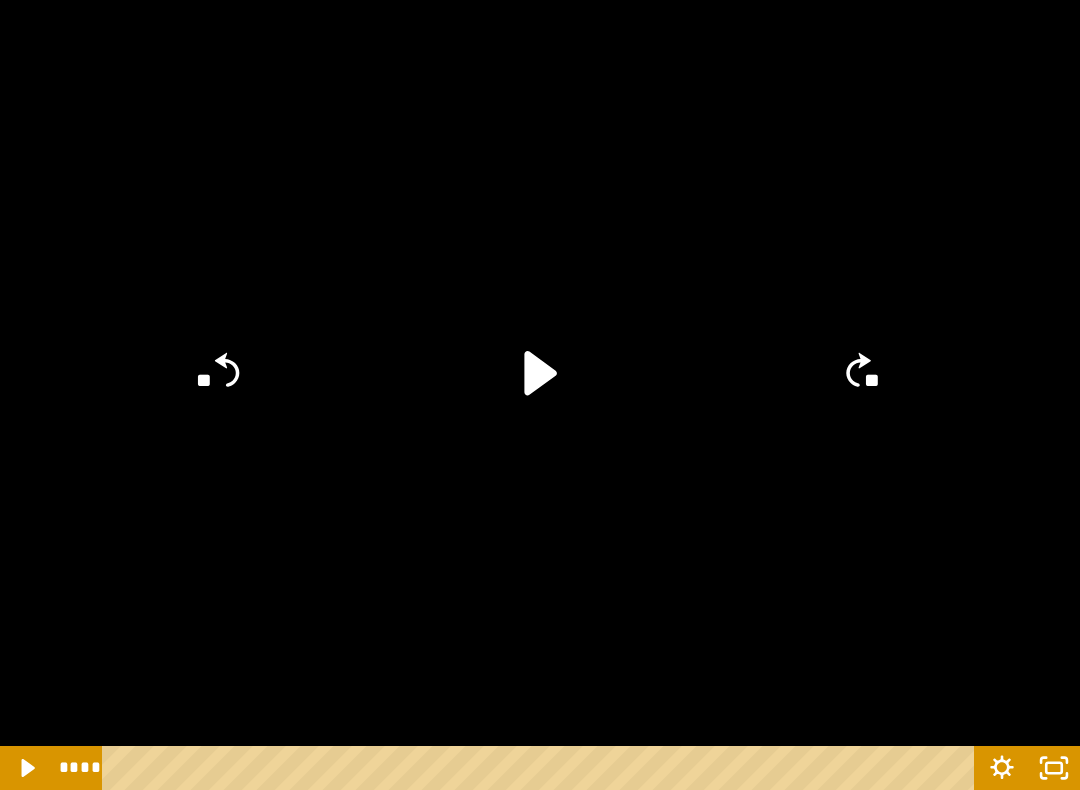 click 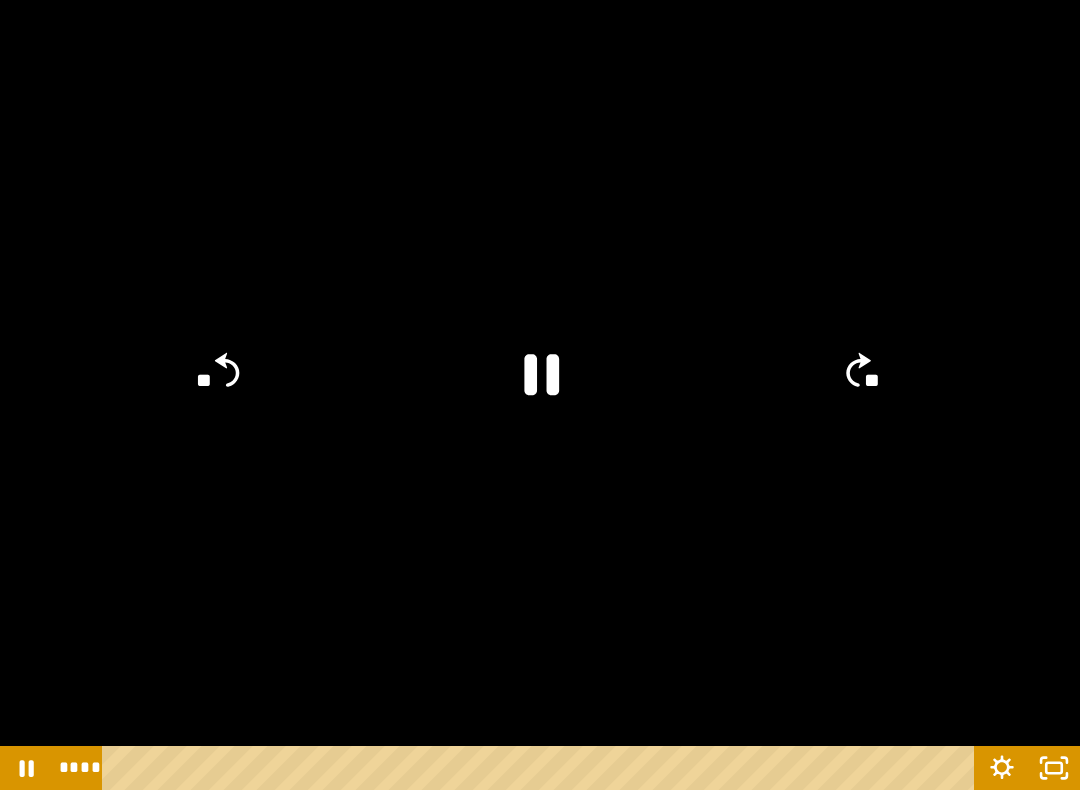 click 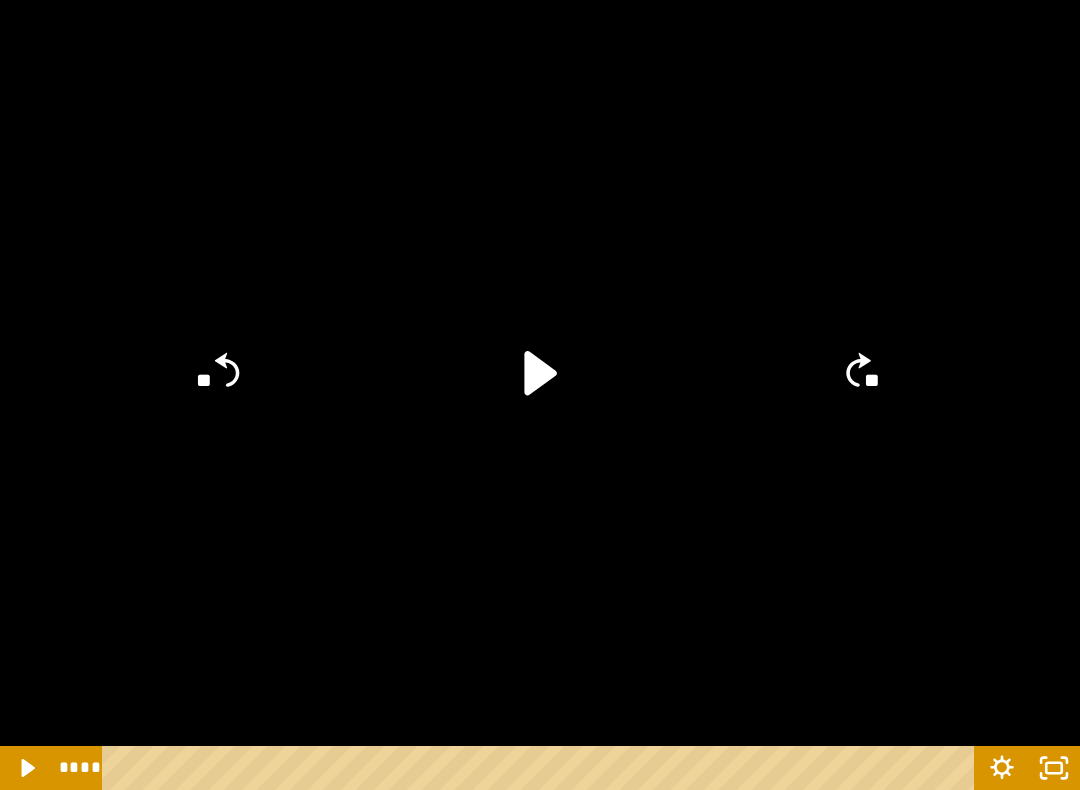 click 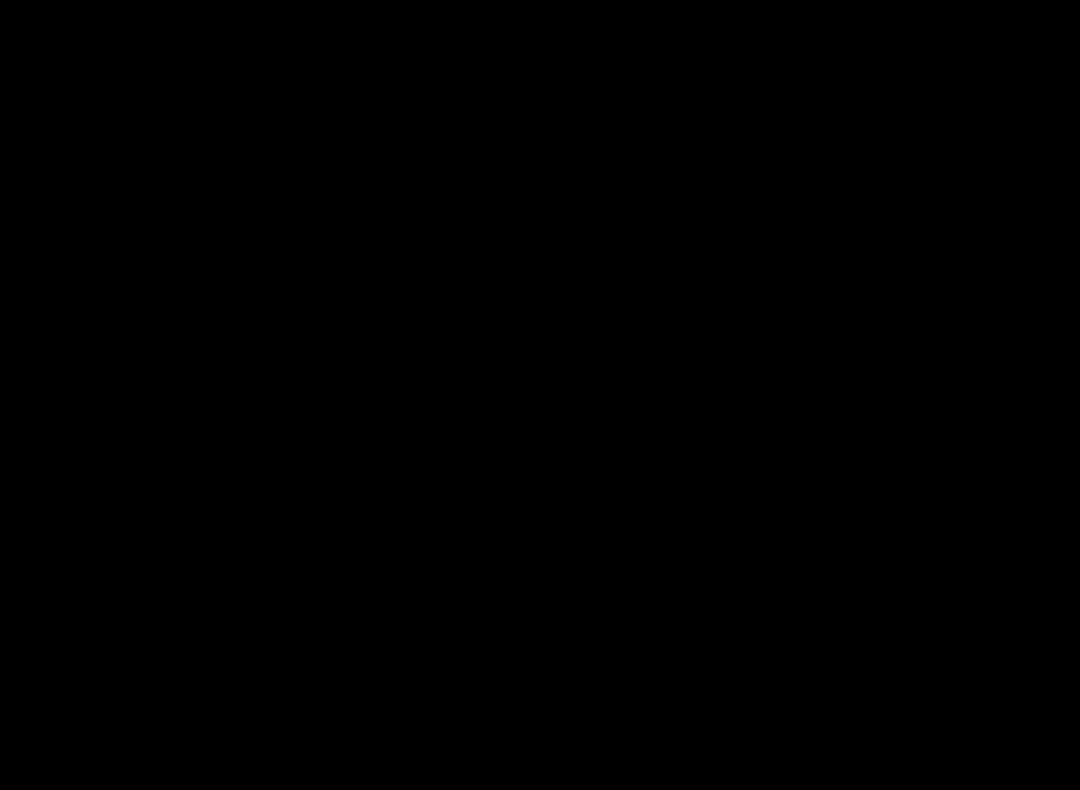 click at bounding box center [540, 395] 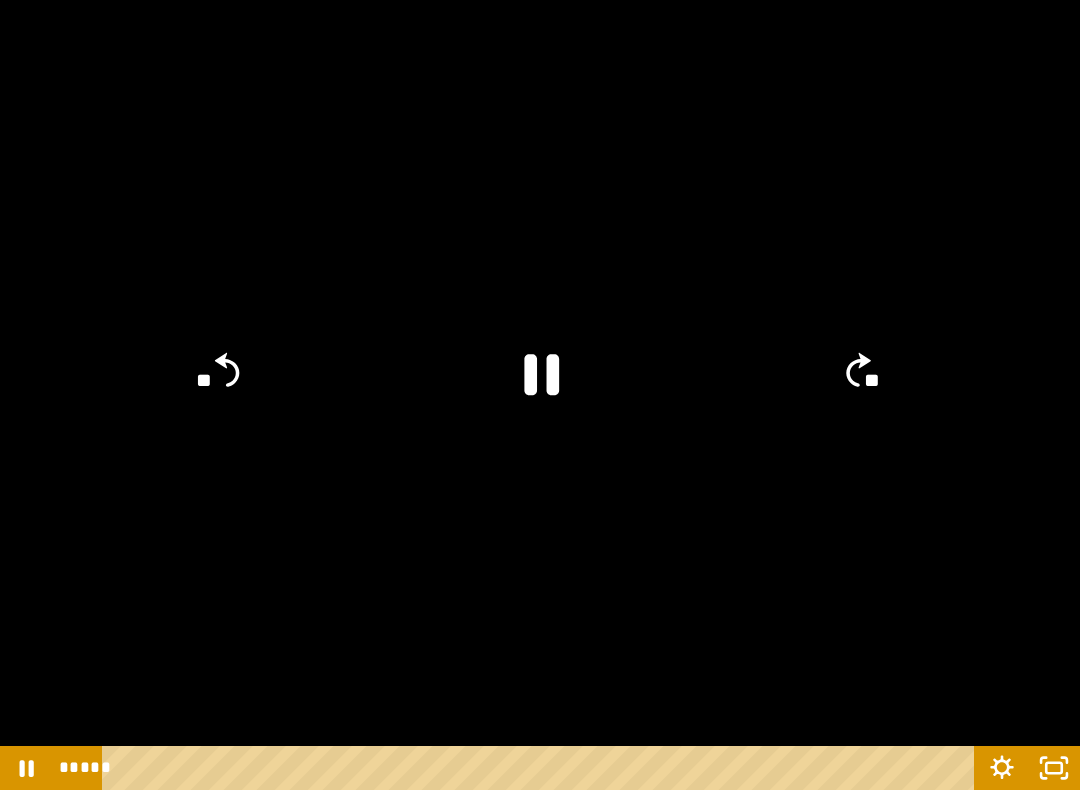 click 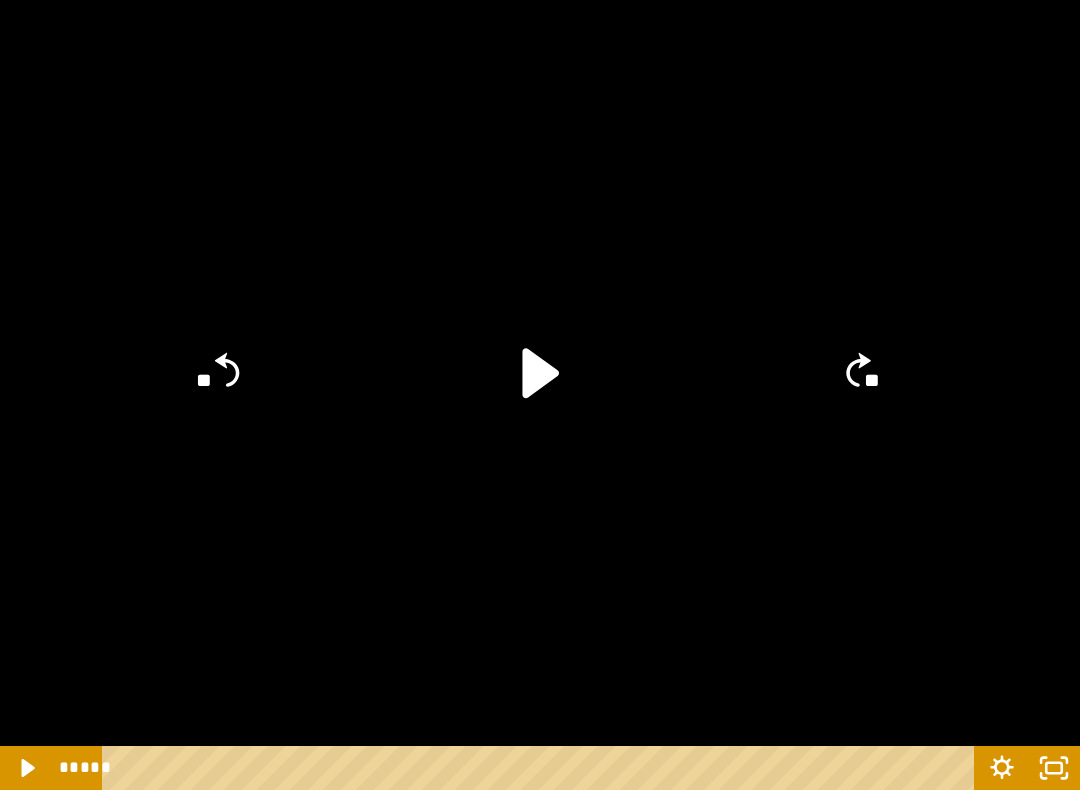 click 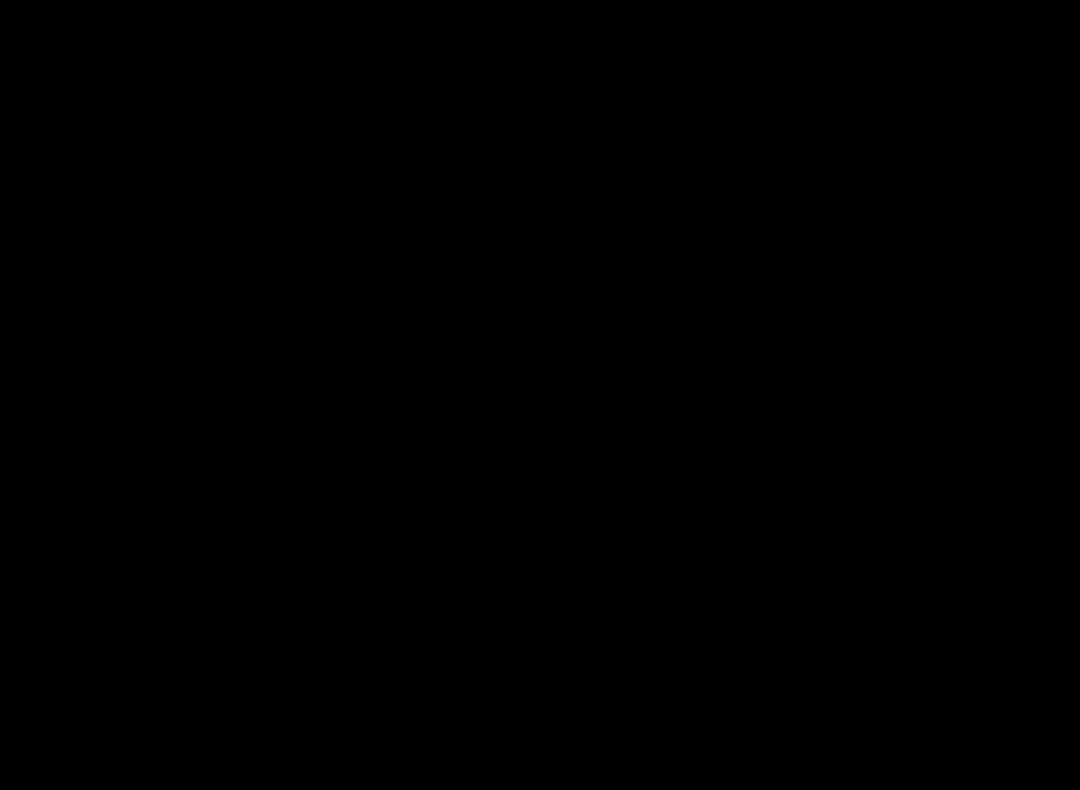 click at bounding box center (540, 395) 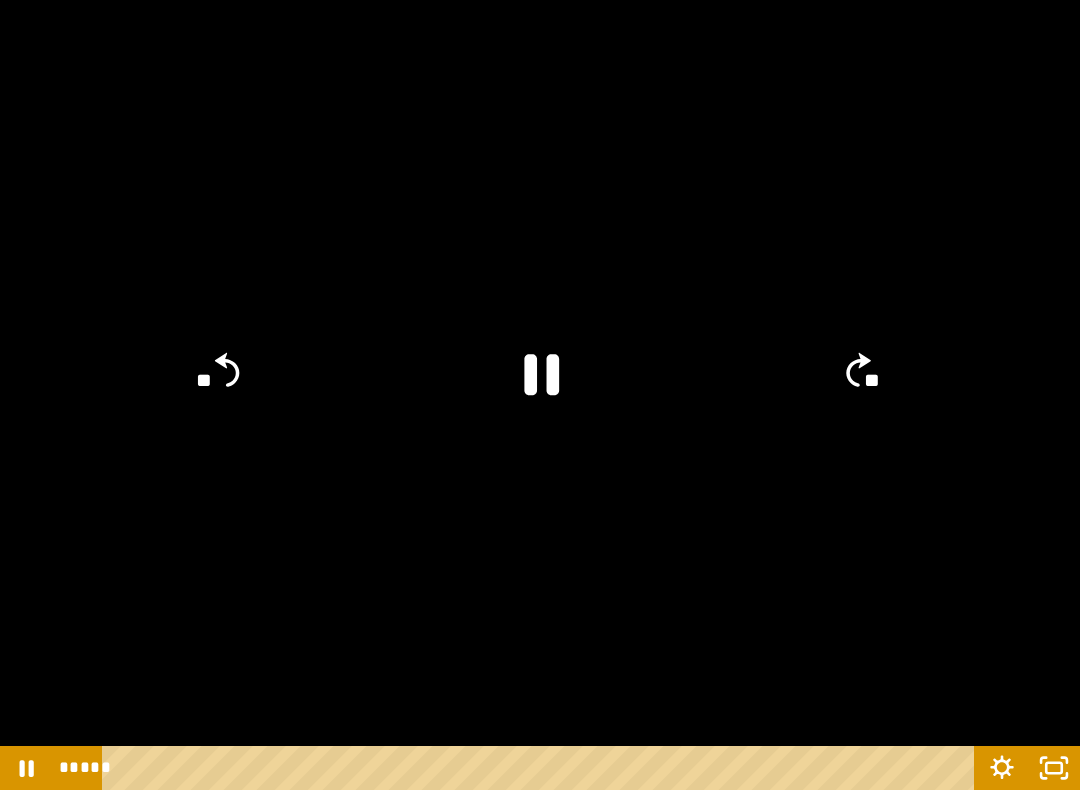 click 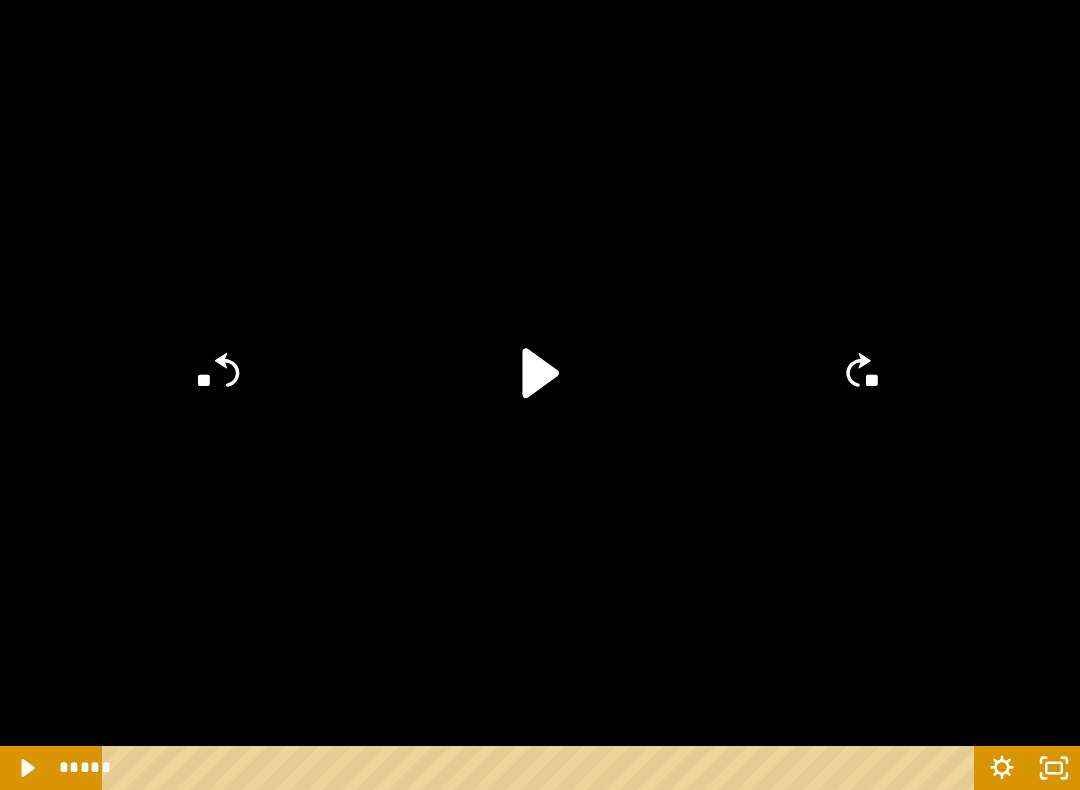 click 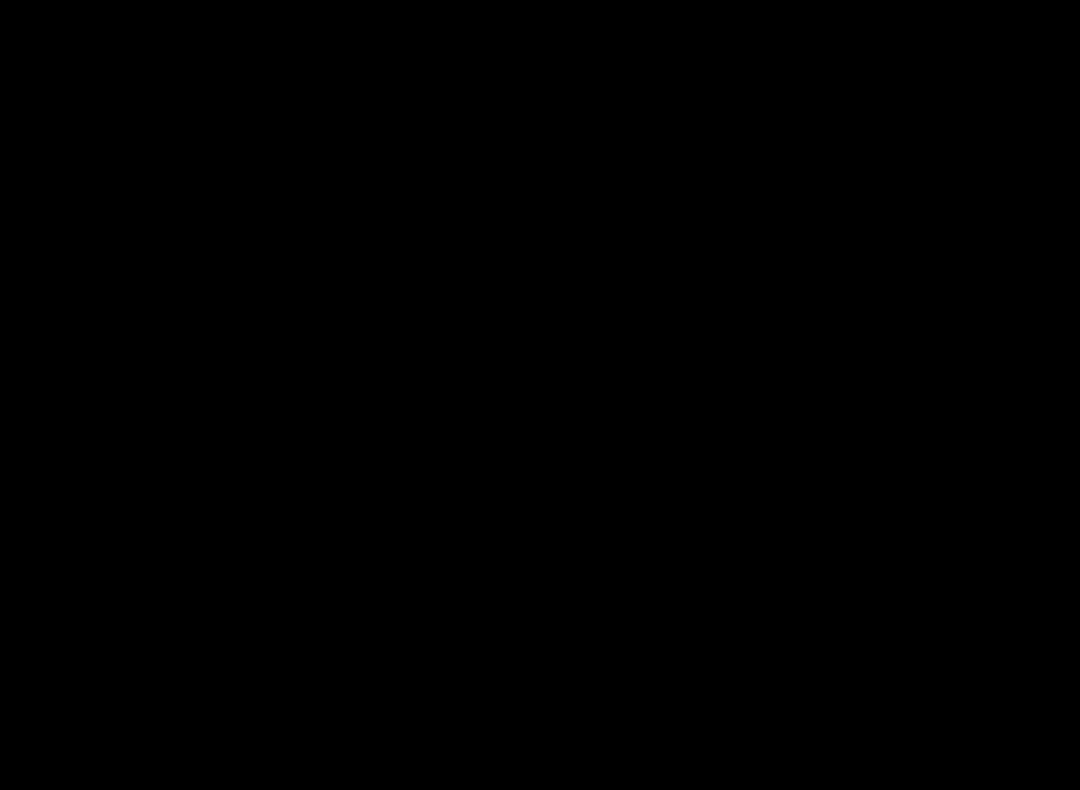 click at bounding box center [540, 395] 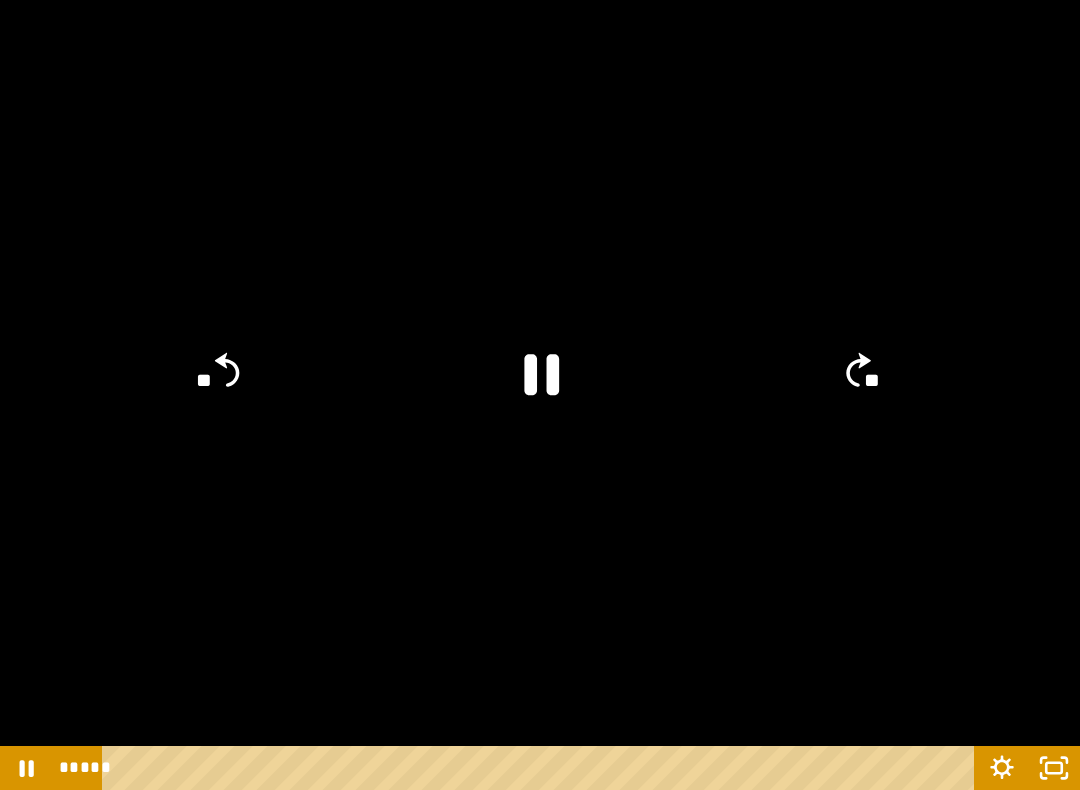 click 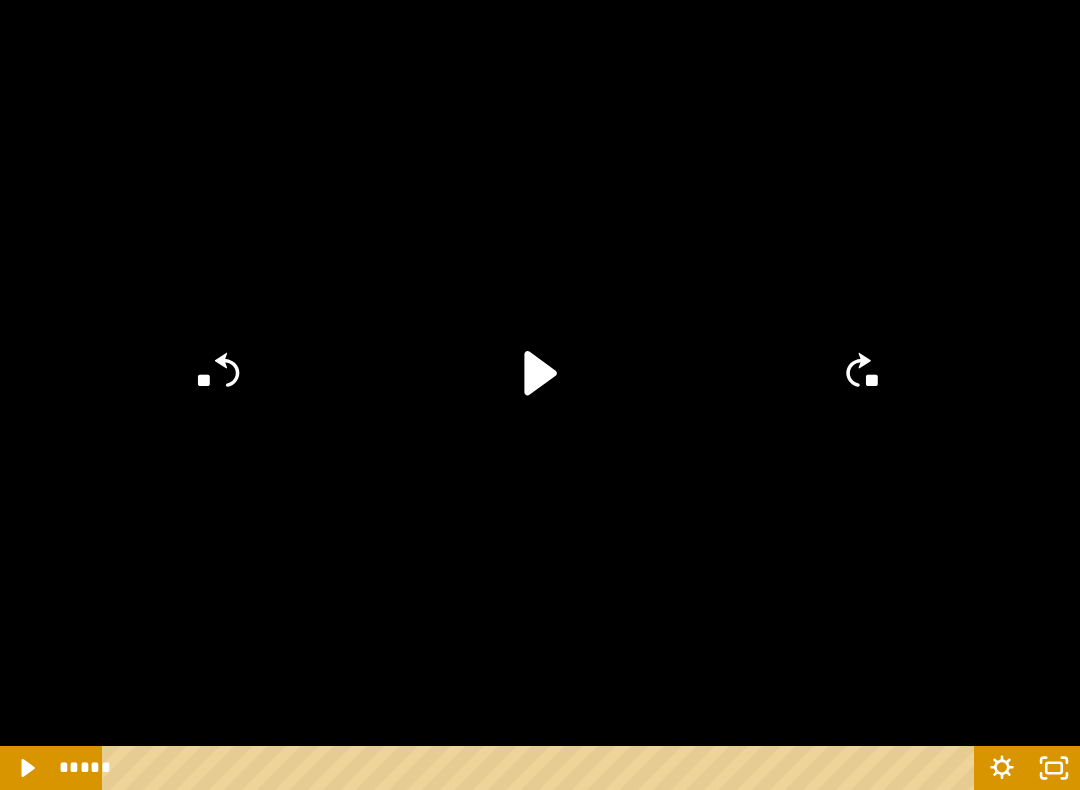 click 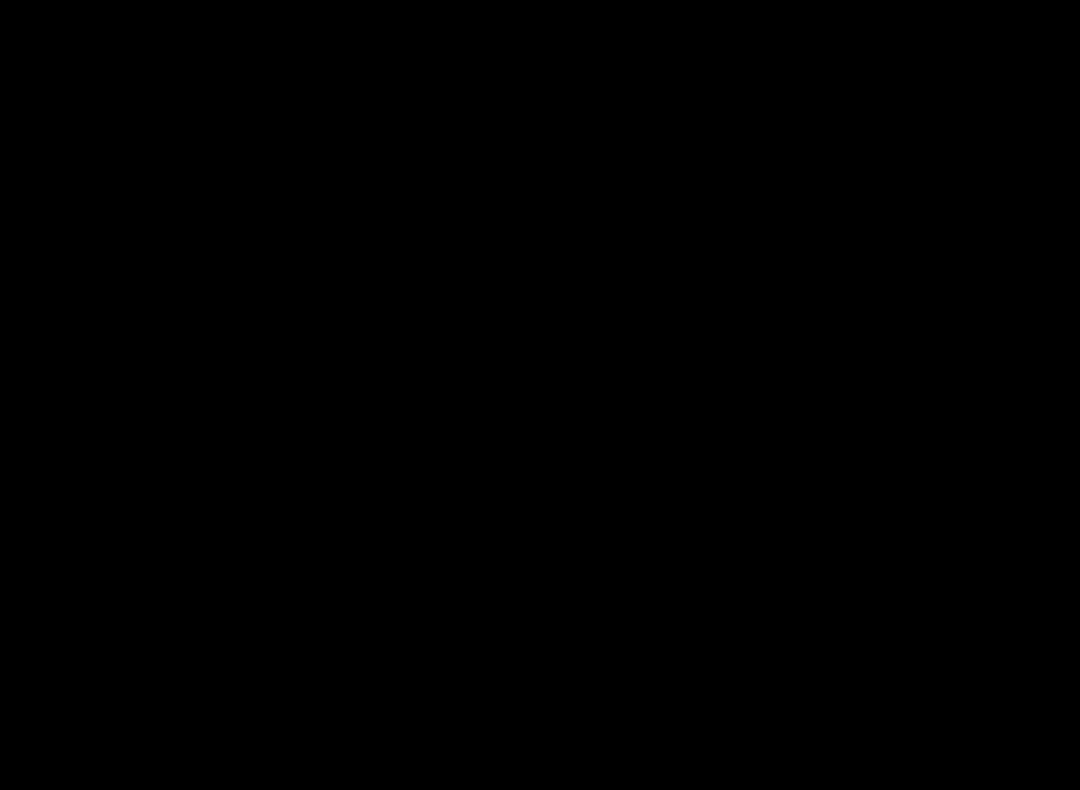 click at bounding box center (540, 395) 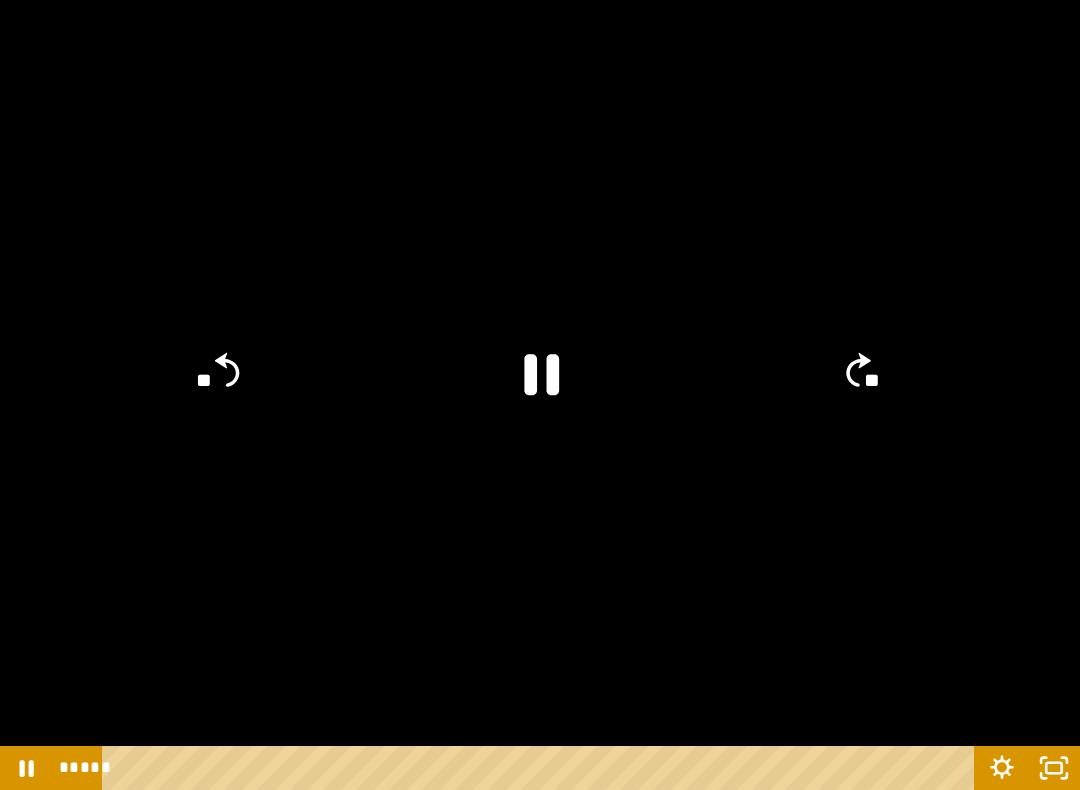 click 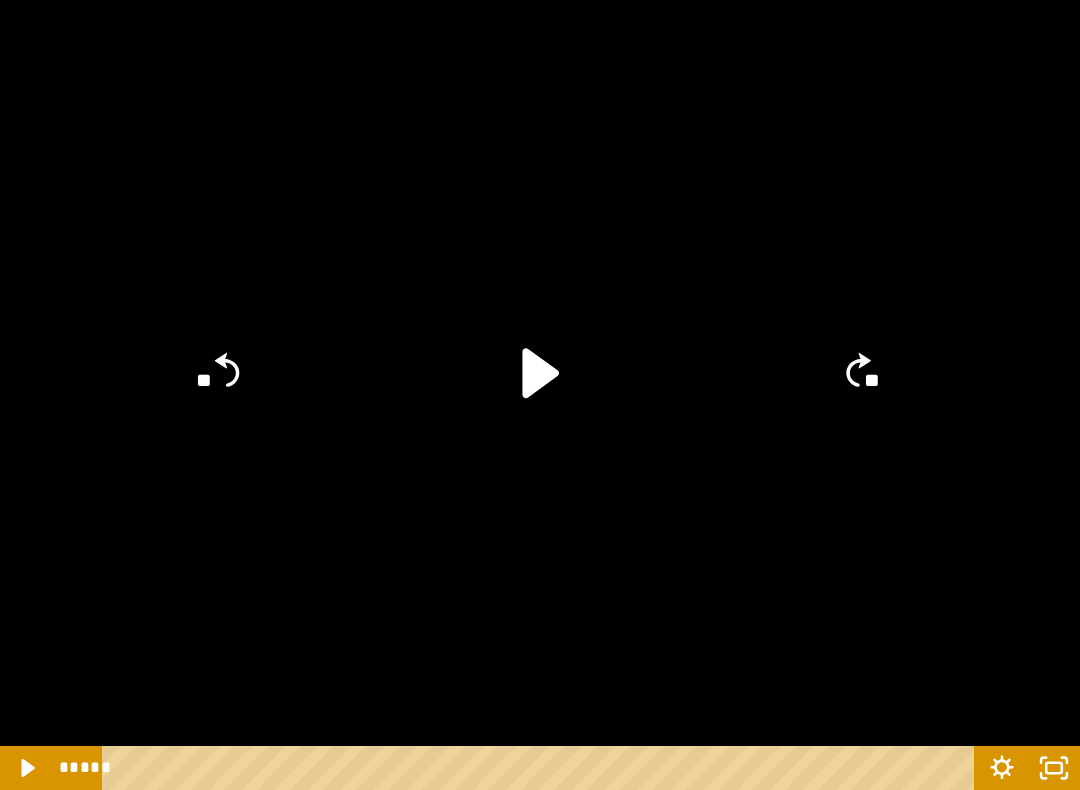 click 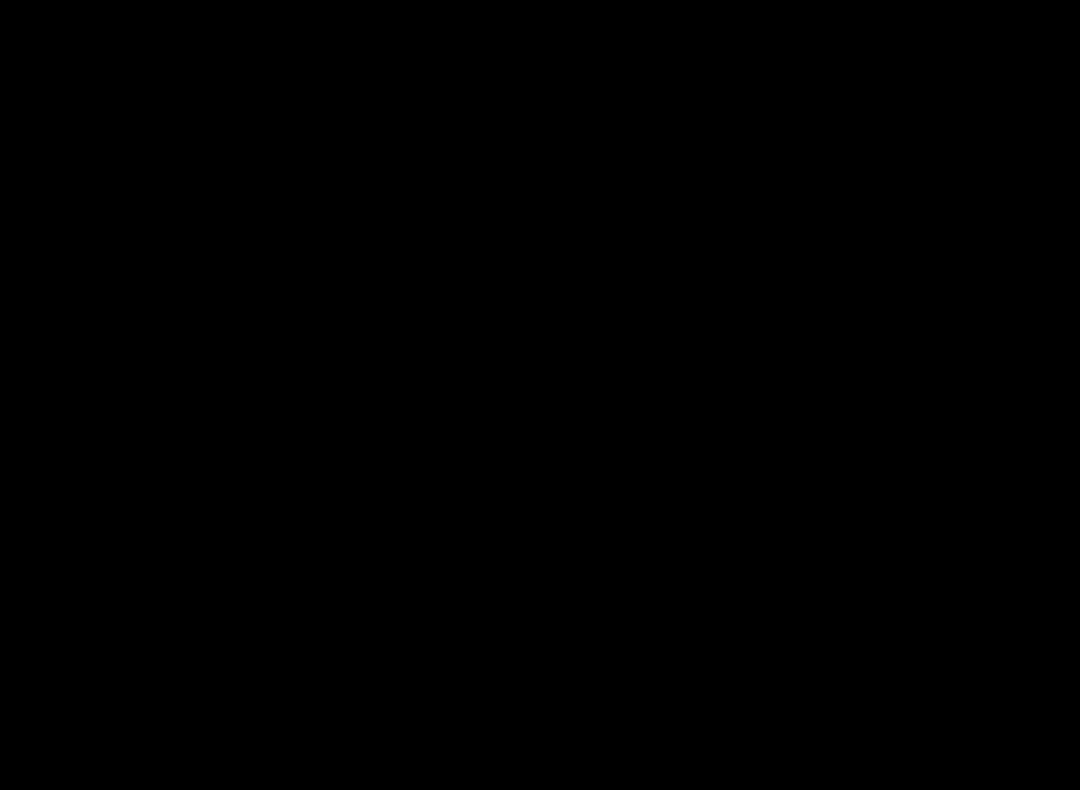 click at bounding box center [540, 395] 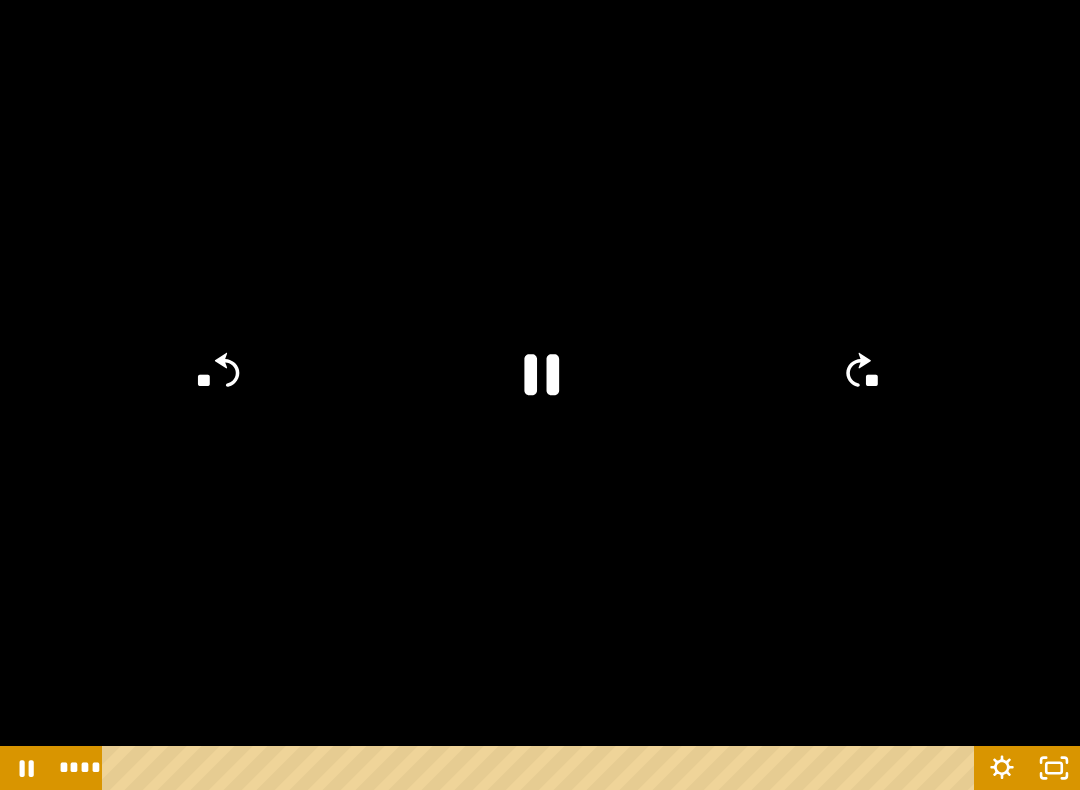 click 